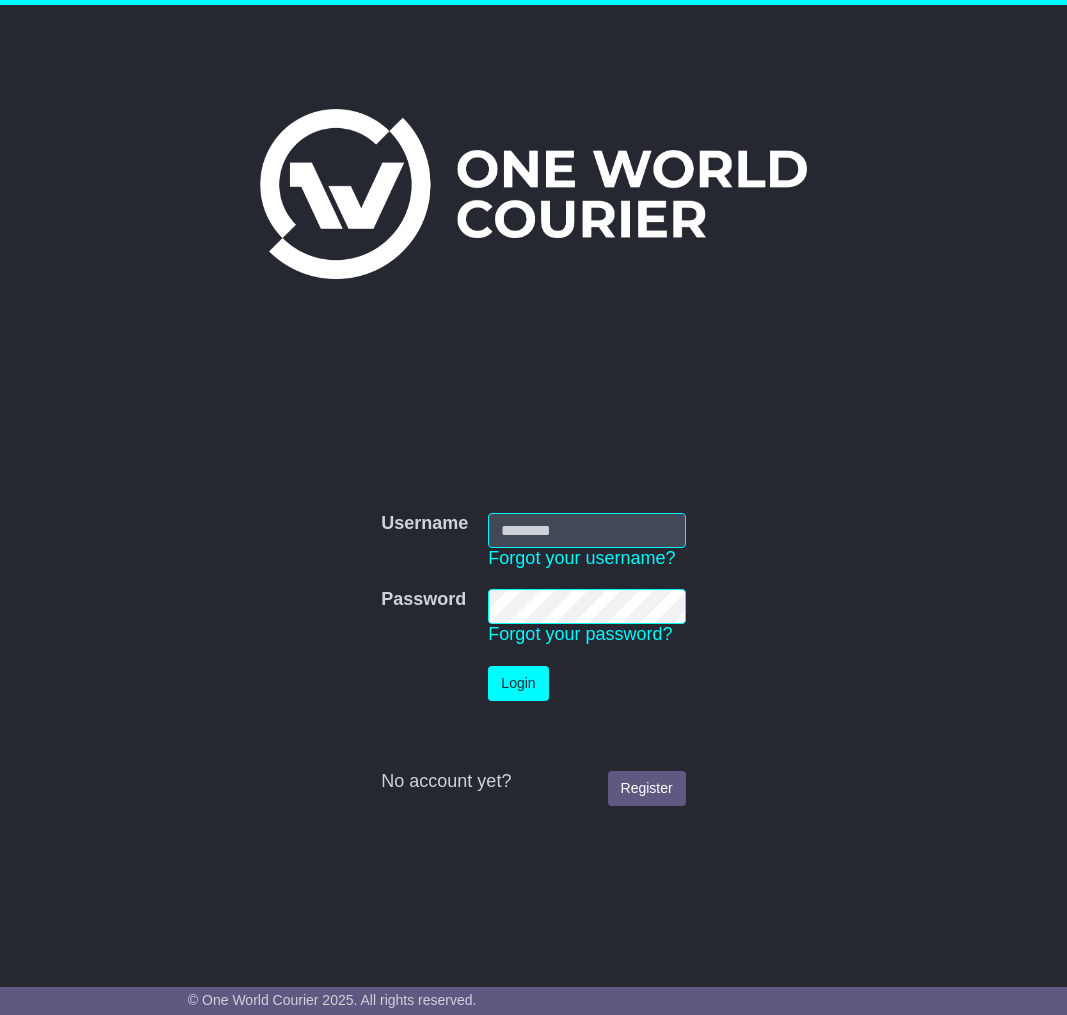 scroll, scrollTop: 0, scrollLeft: 0, axis: both 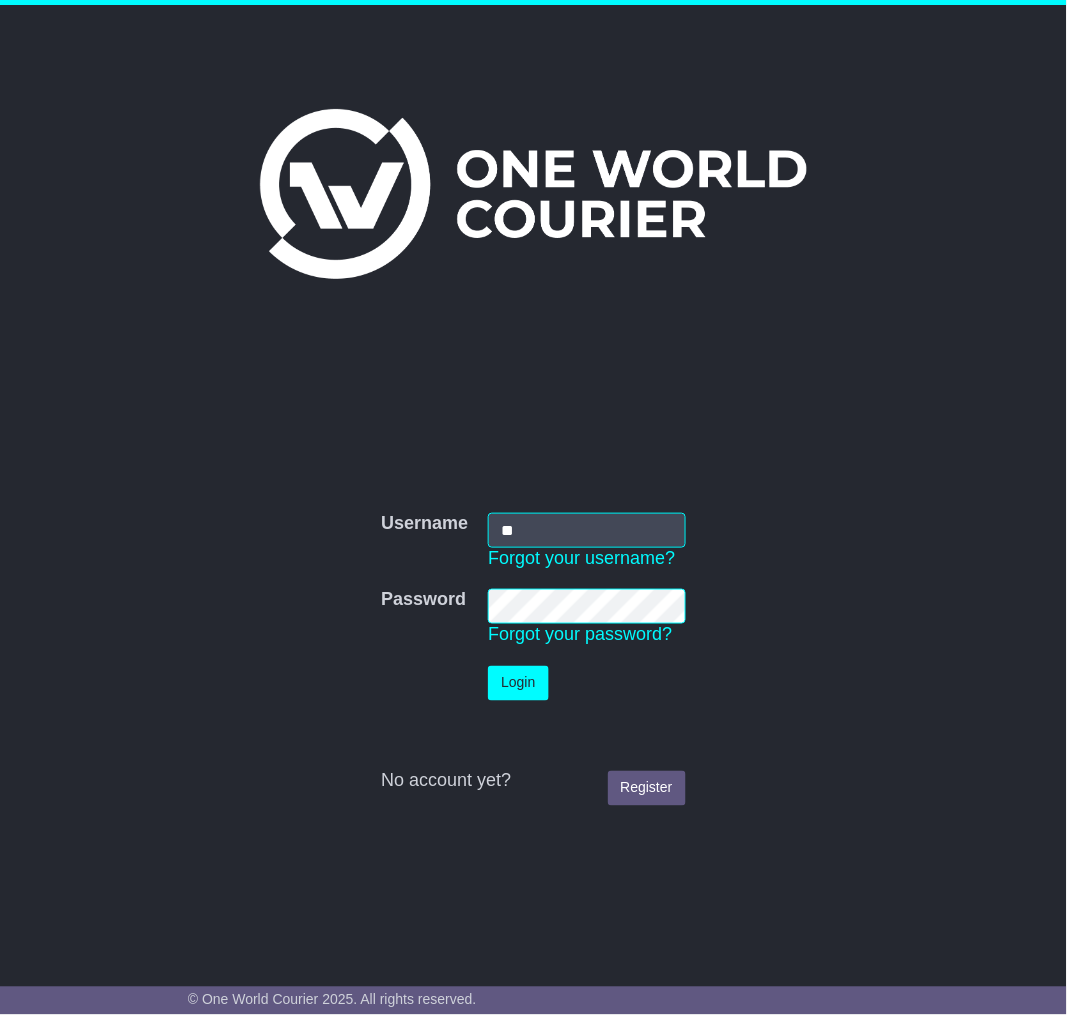 type on "*" 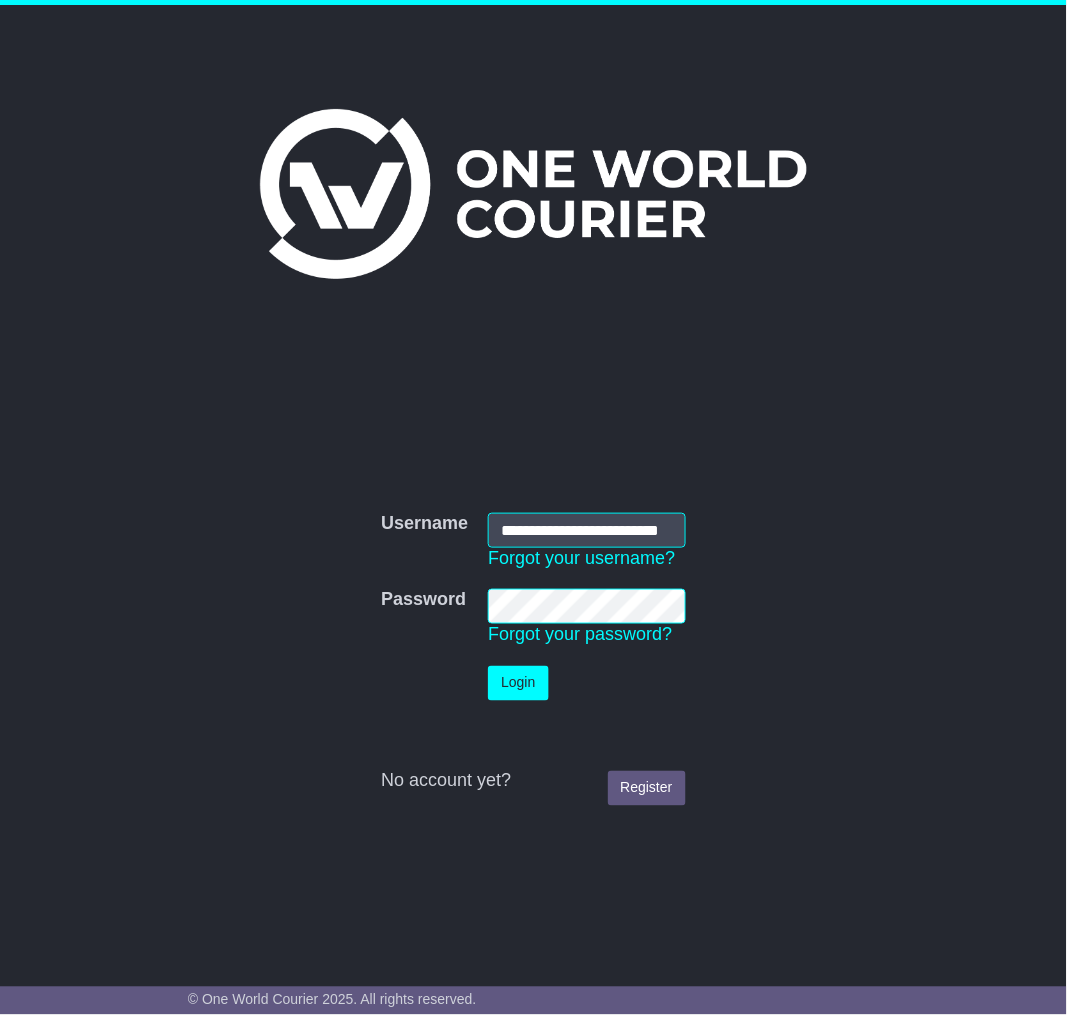 scroll, scrollTop: 0, scrollLeft: 53, axis: horizontal 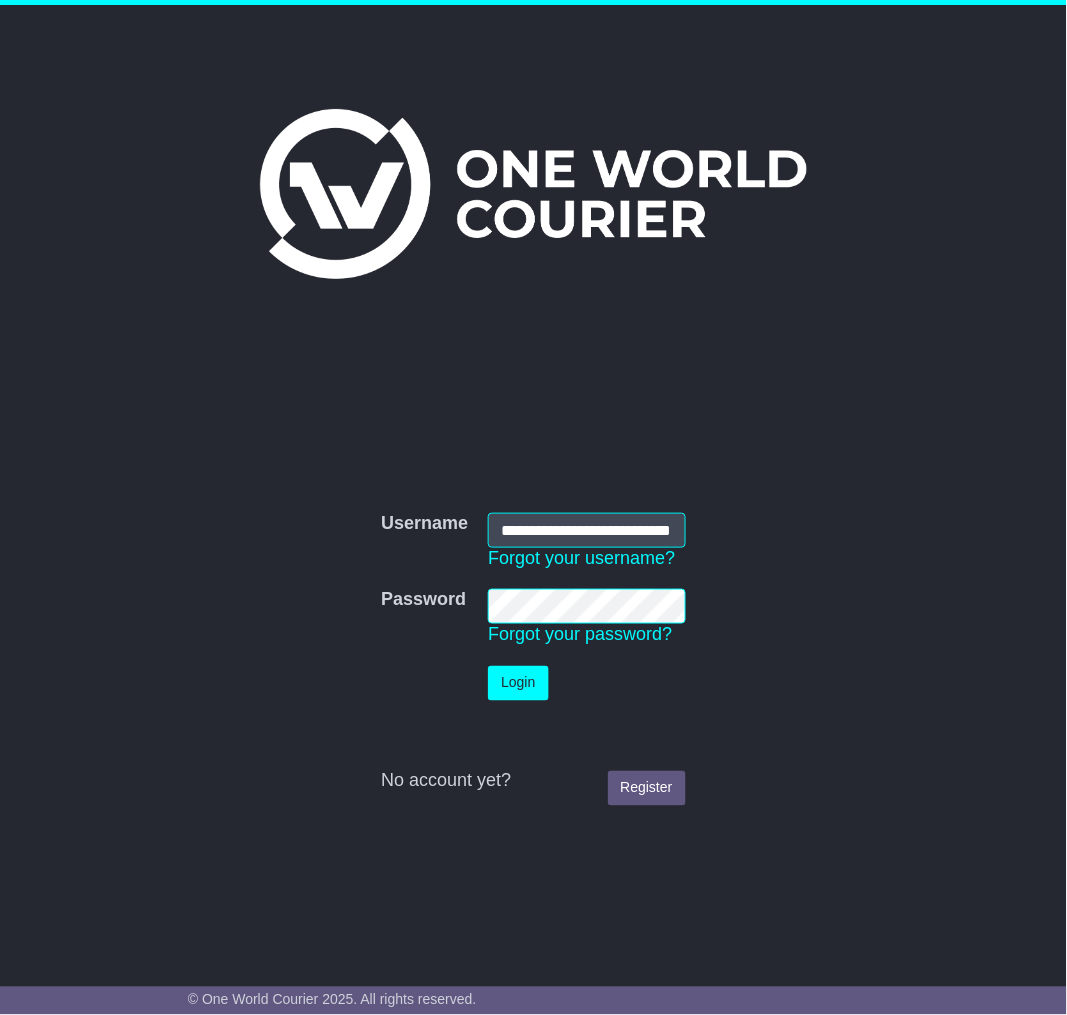 type on "**********" 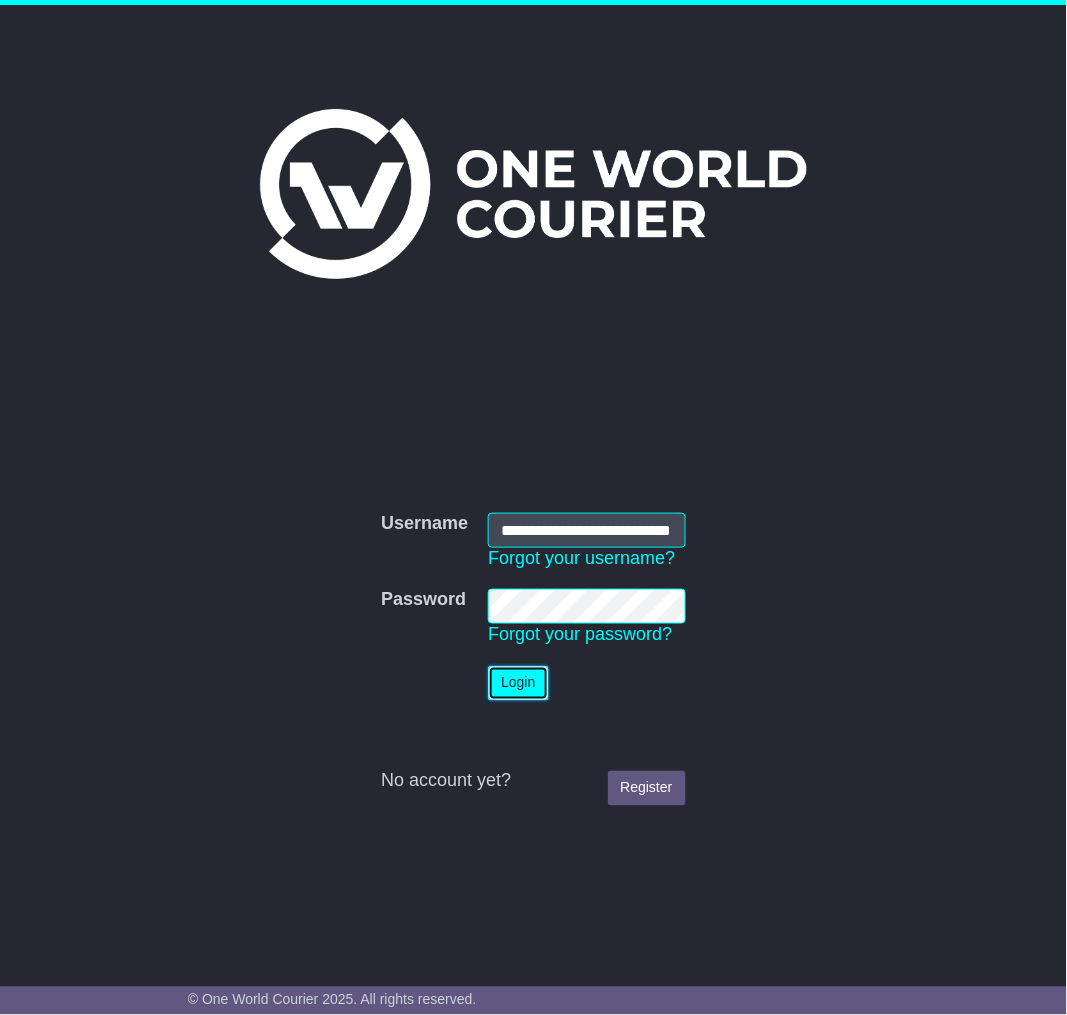 click on "Login" at bounding box center (518, 683) 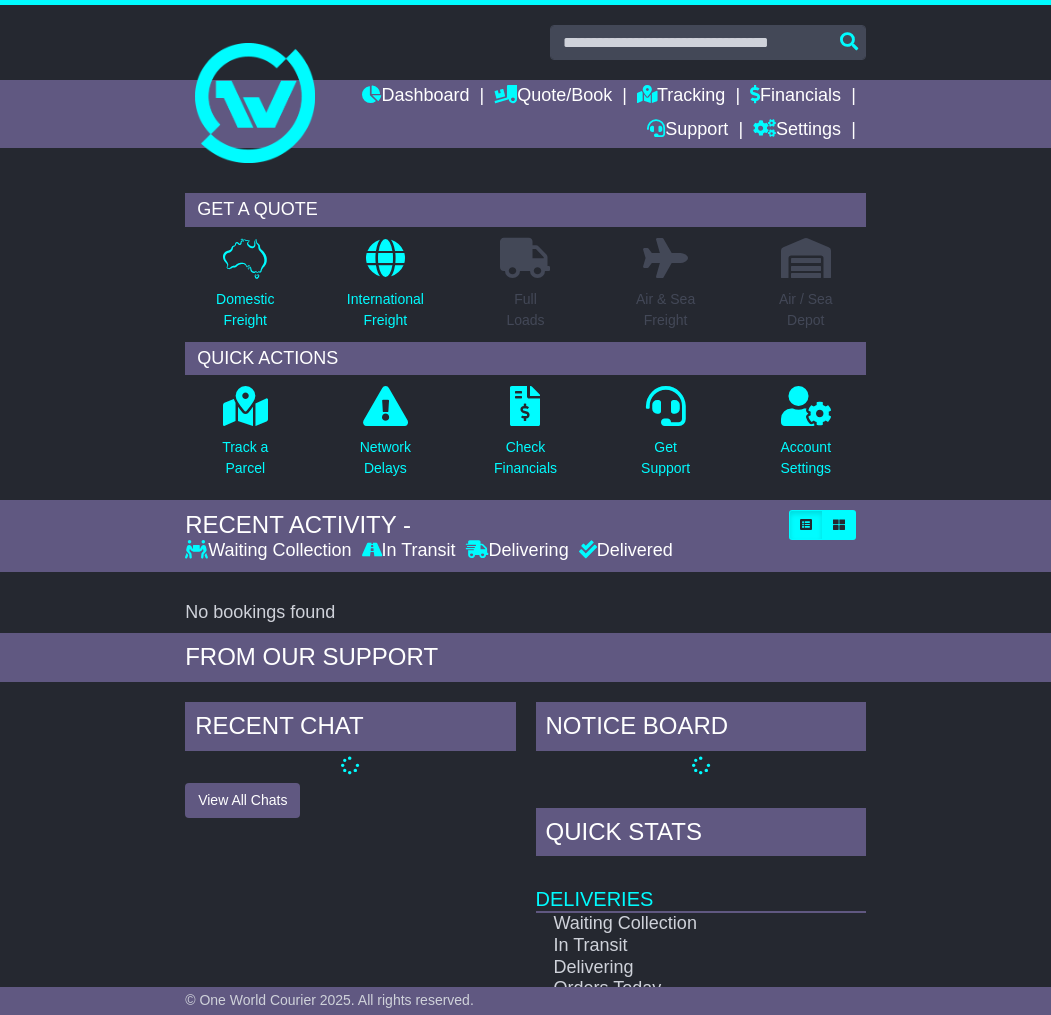 scroll, scrollTop: 0, scrollLeft: 0, axis: both 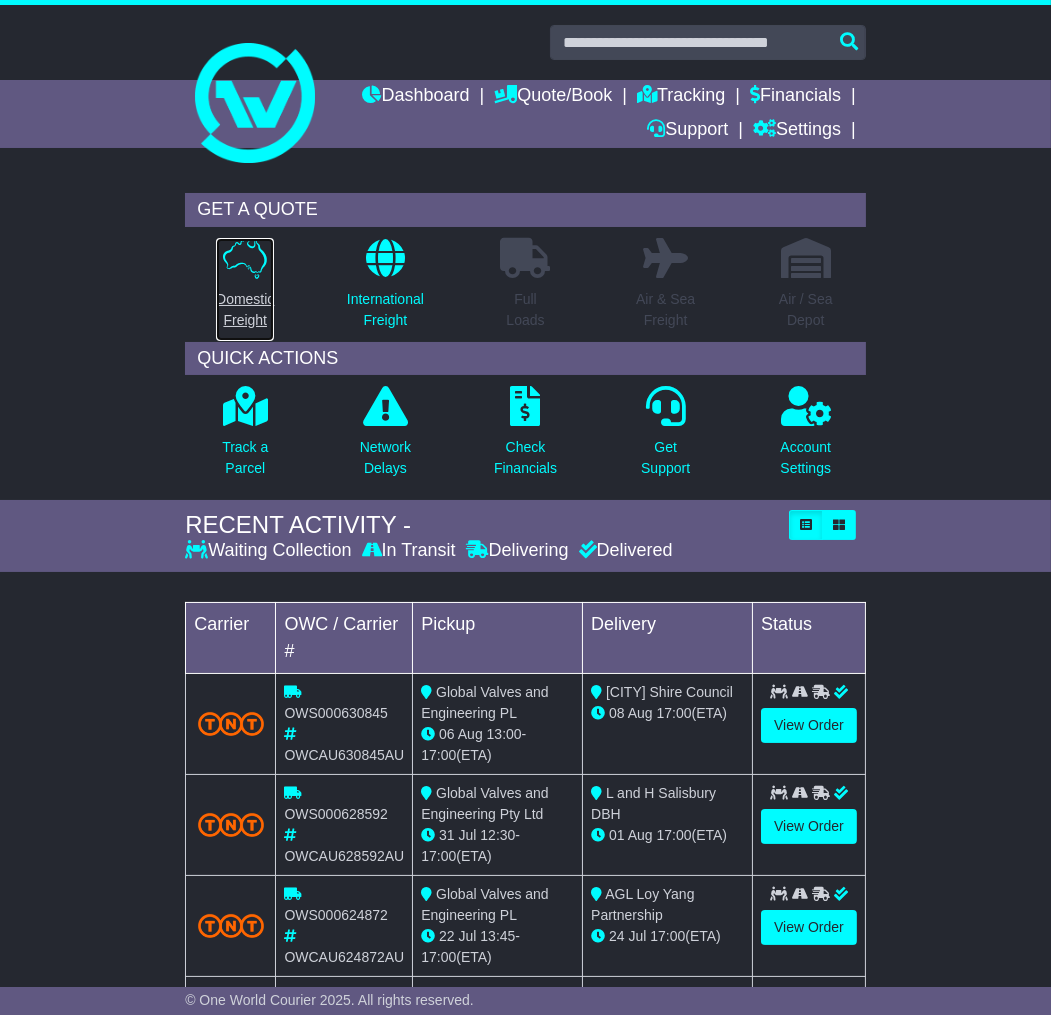 click on "Domestic Freight" at bounding box center [245, 310] 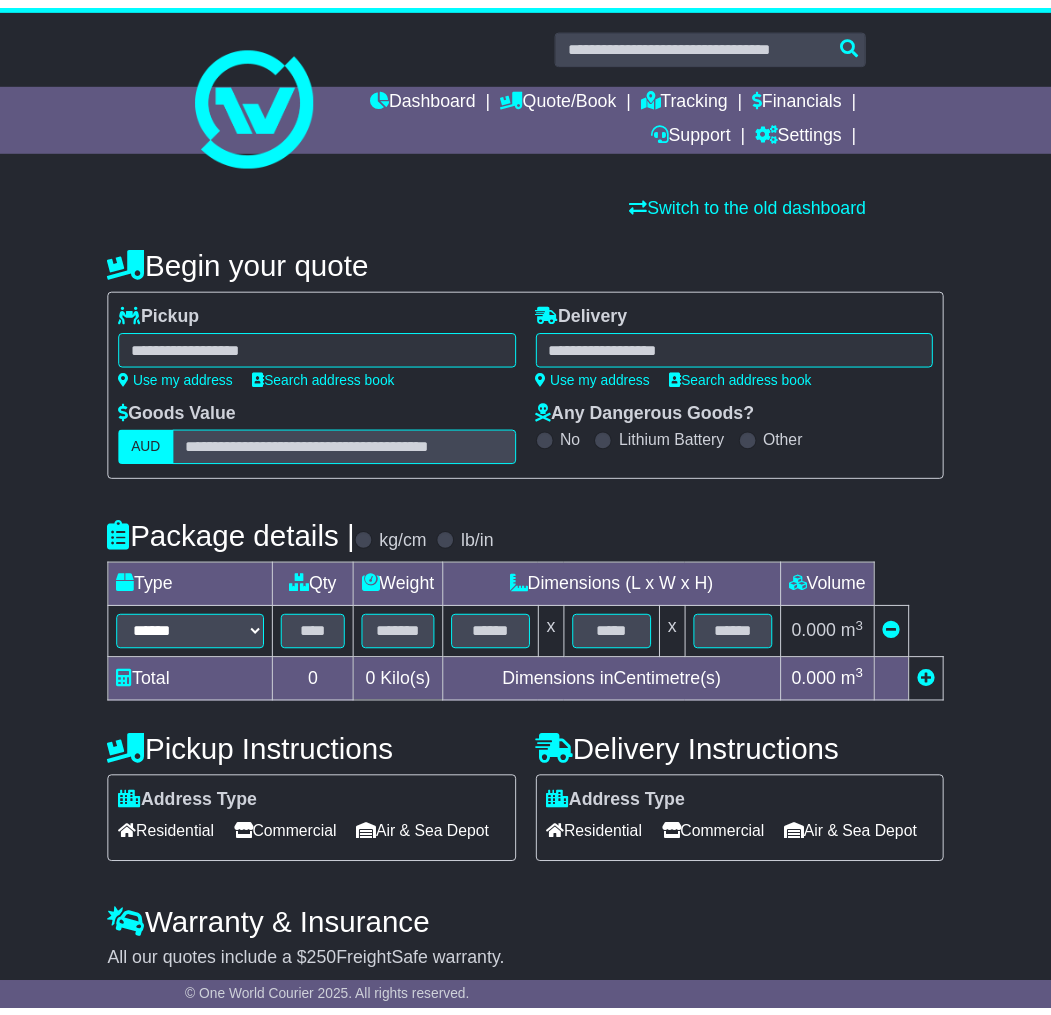 scroll, scrollTop: 0, scrollLeft: 0, axis: both 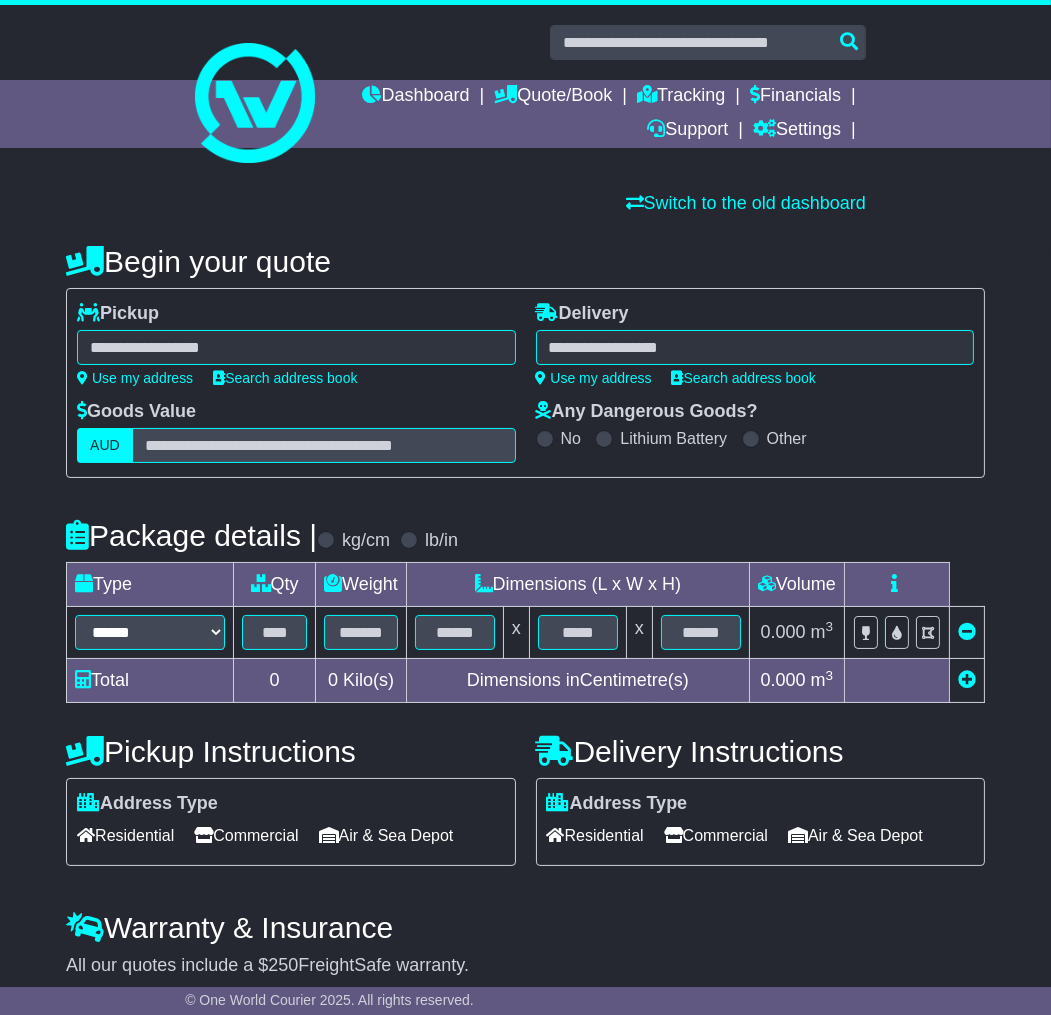 click at bounding box center (296, 347) 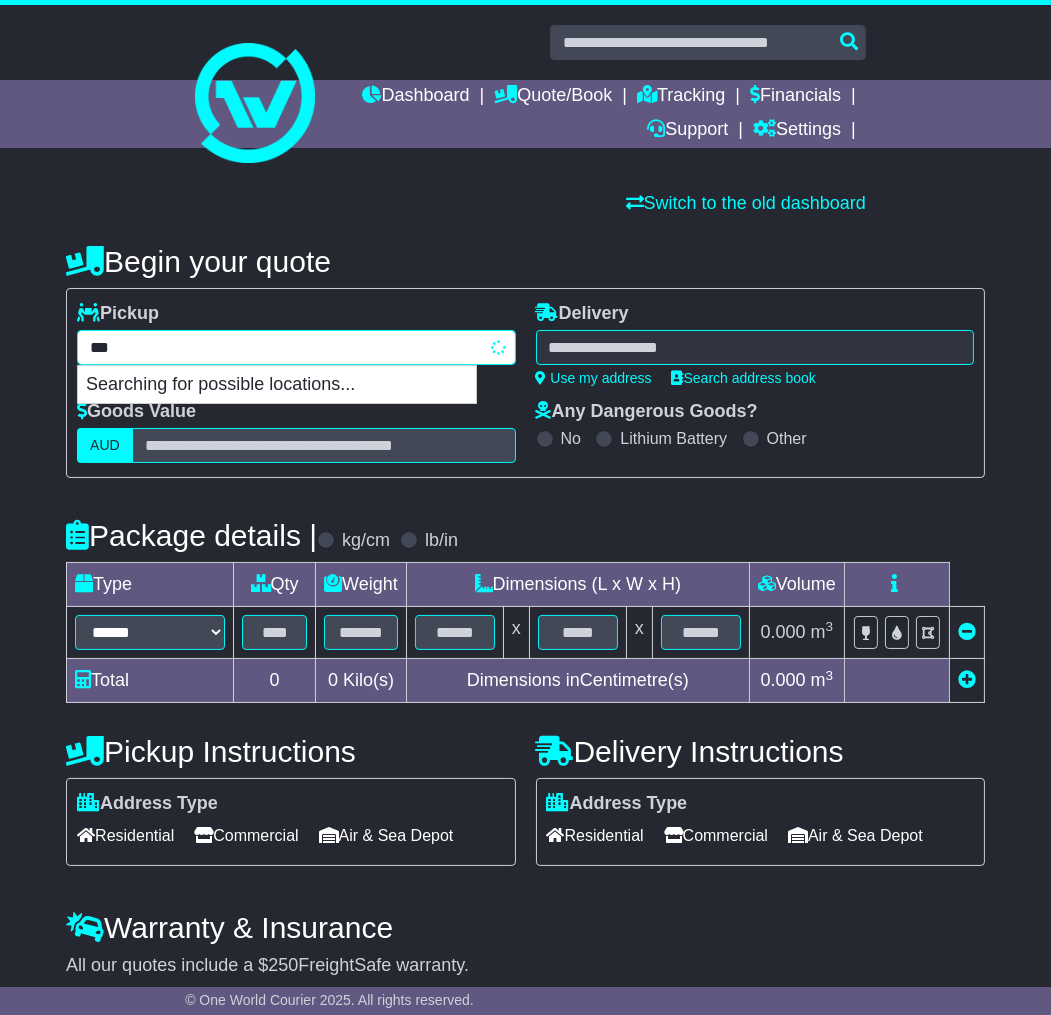 type on "****" 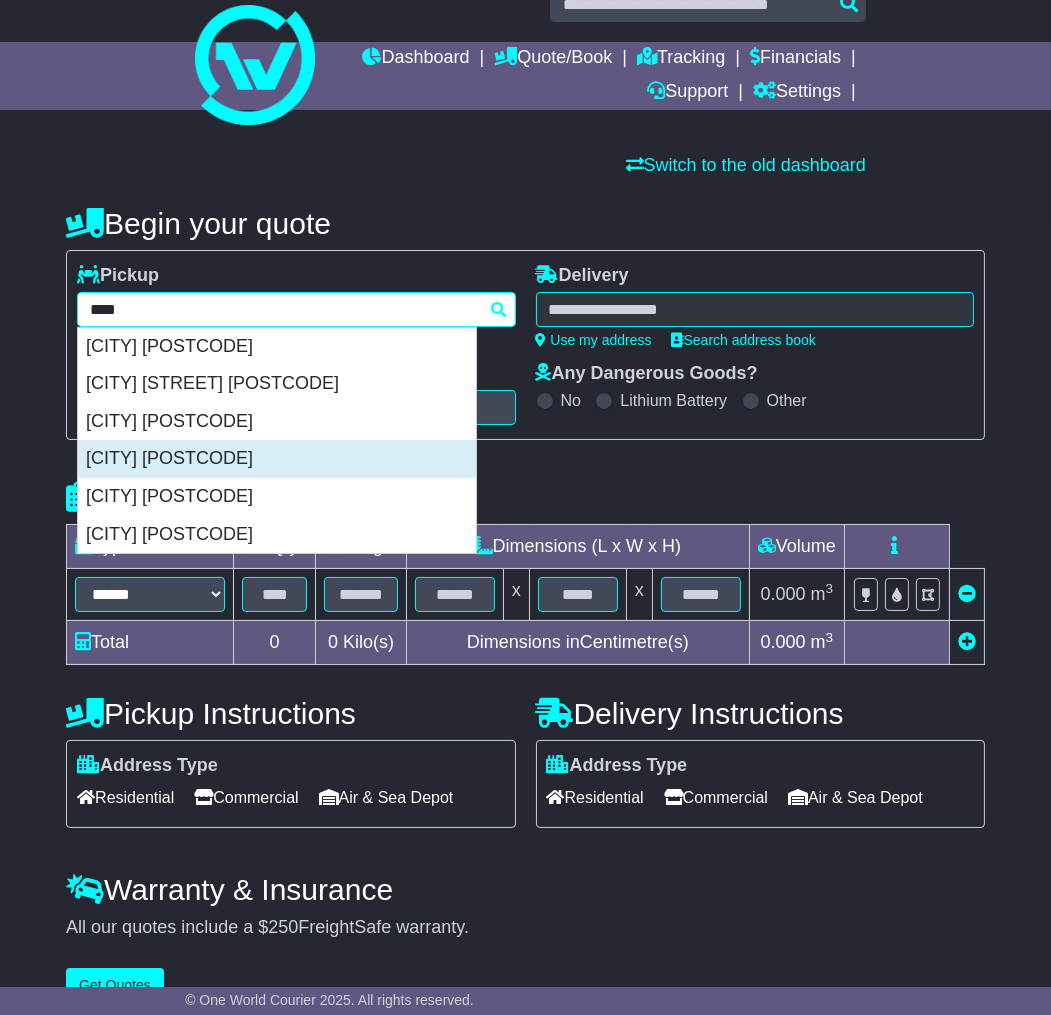 scroll, scrollTop: 75, scrollLeft: 0, axis: vertical 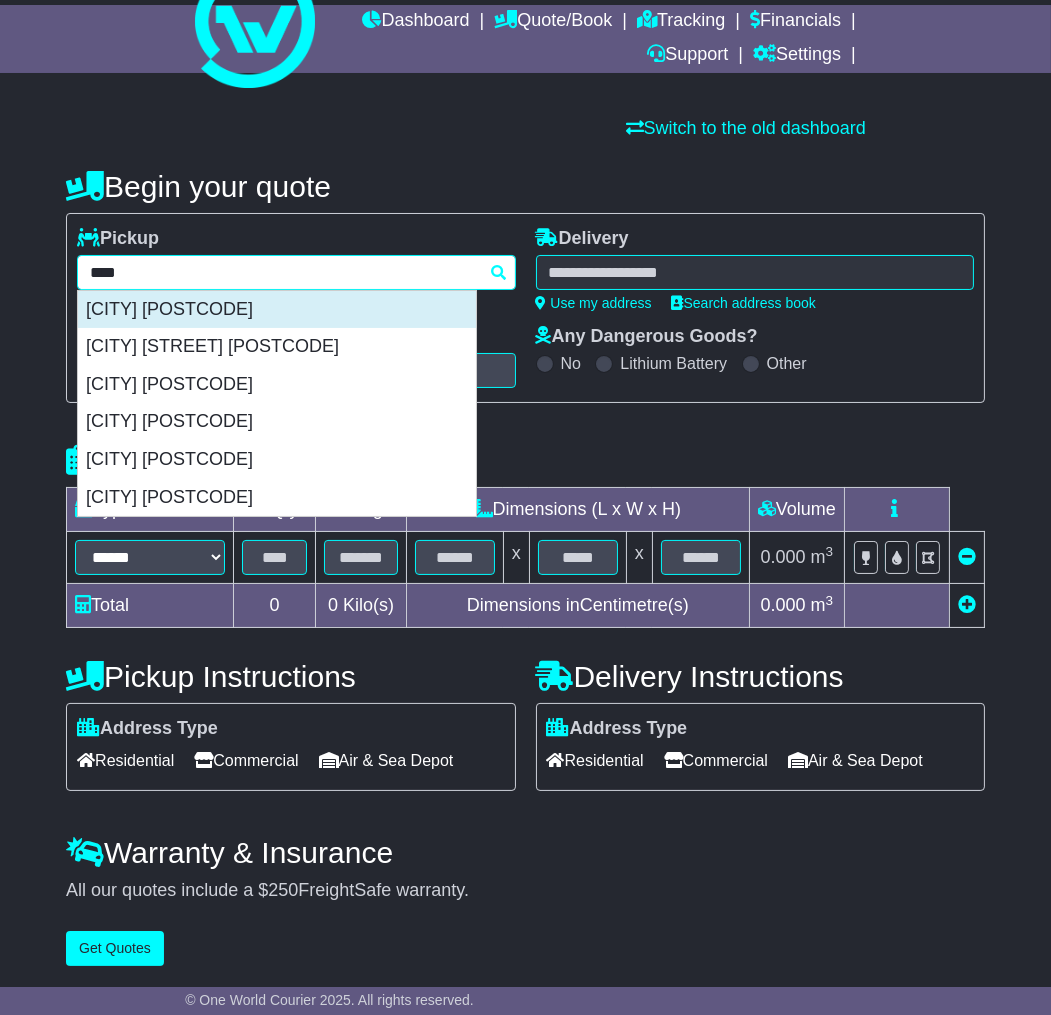 click on "BRISBANE 4000" at bounding box center (277, 310) 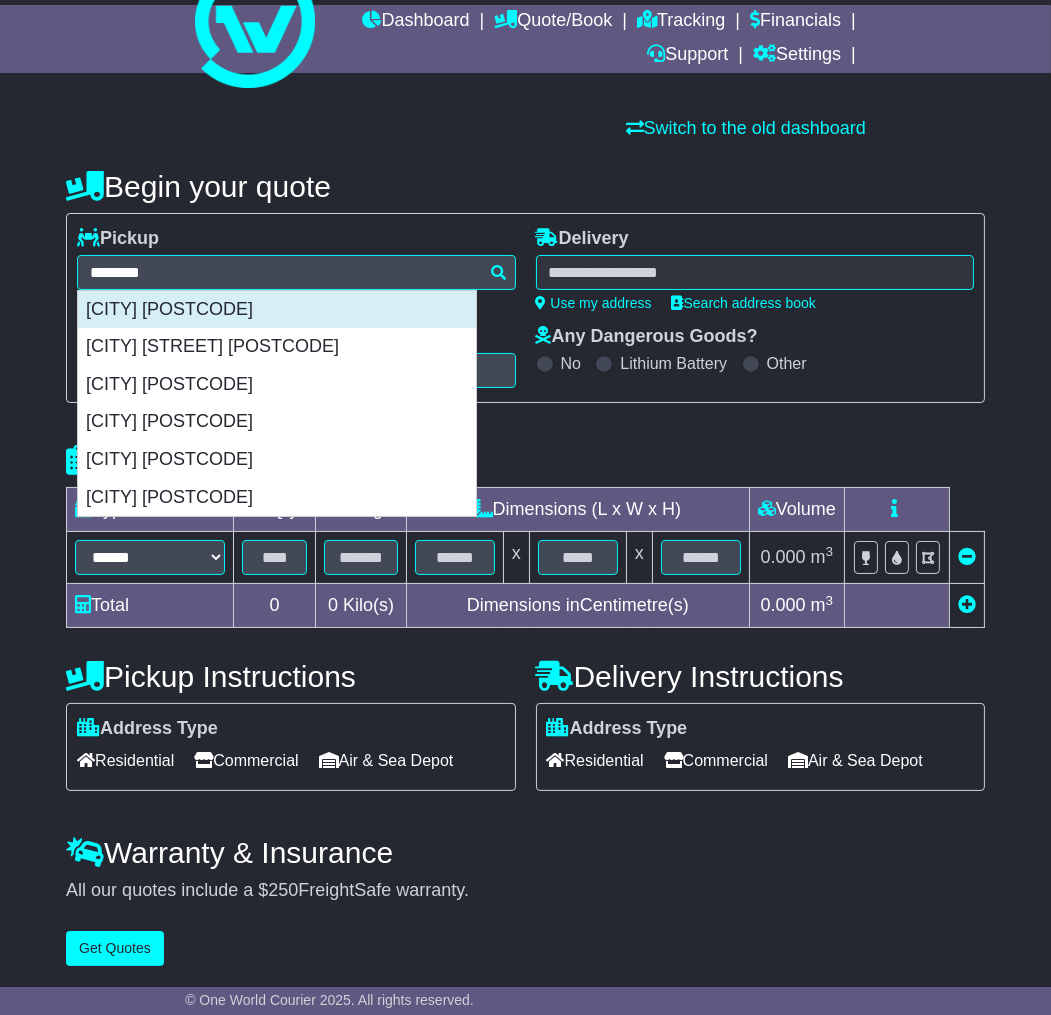 type on "**********" 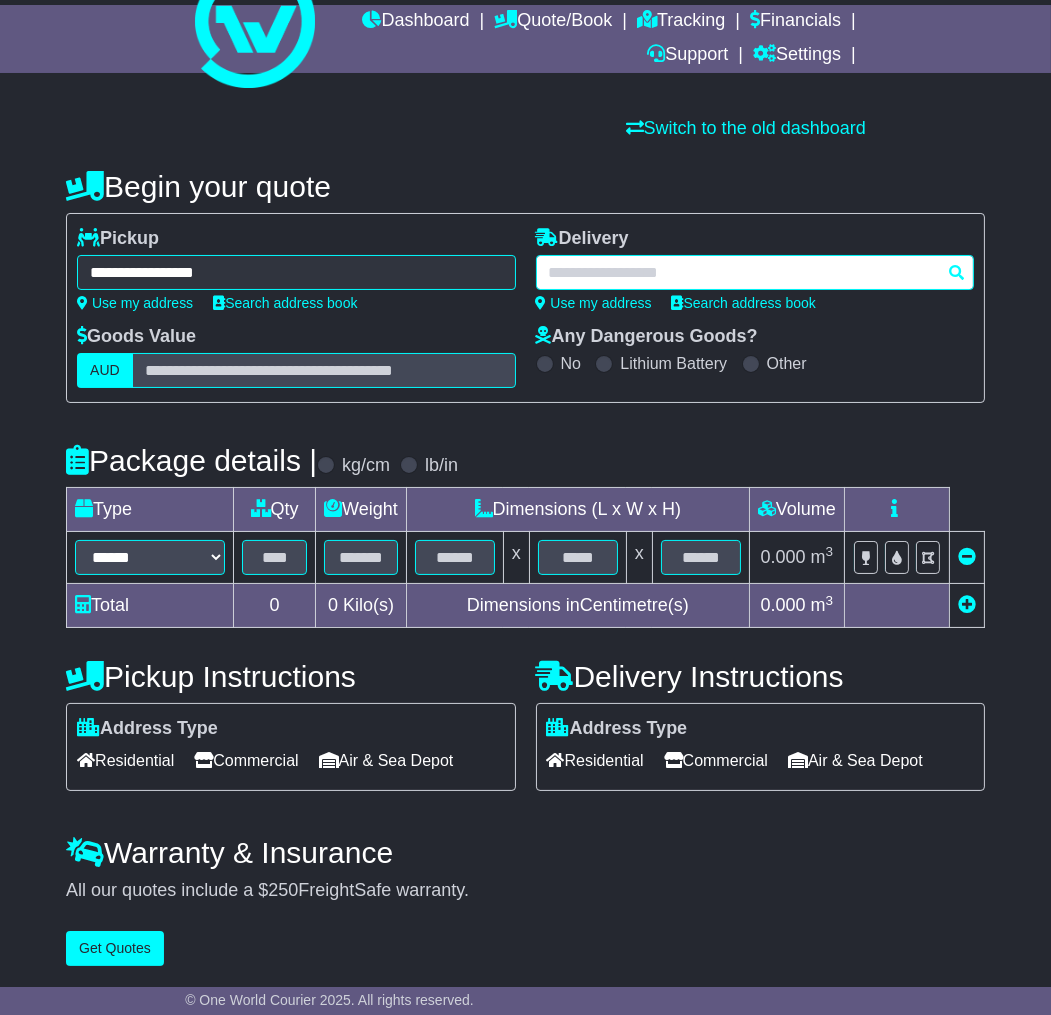 click at bounding box center [755, 272] 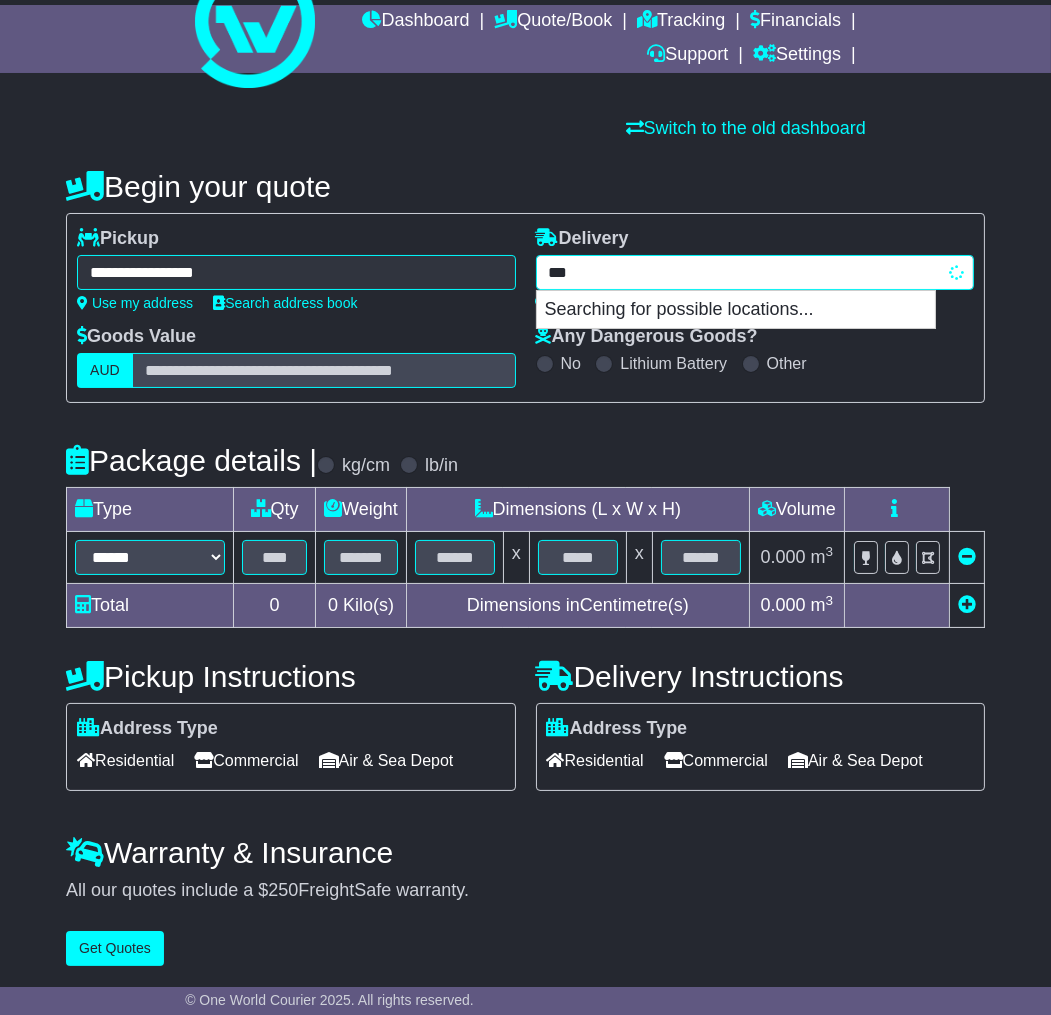 type on "****" 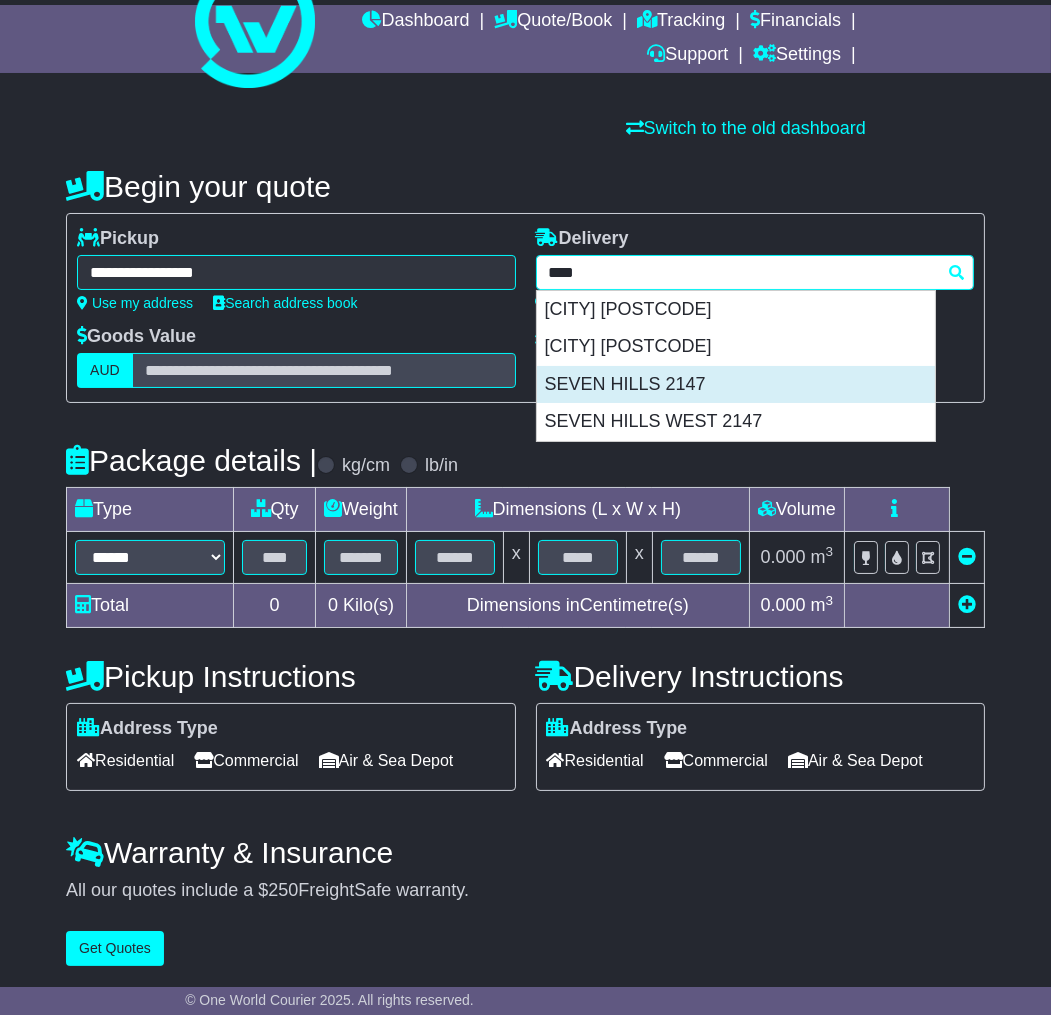 click on "SEVEN HILLS 2147" at bounding box center [736, 385] 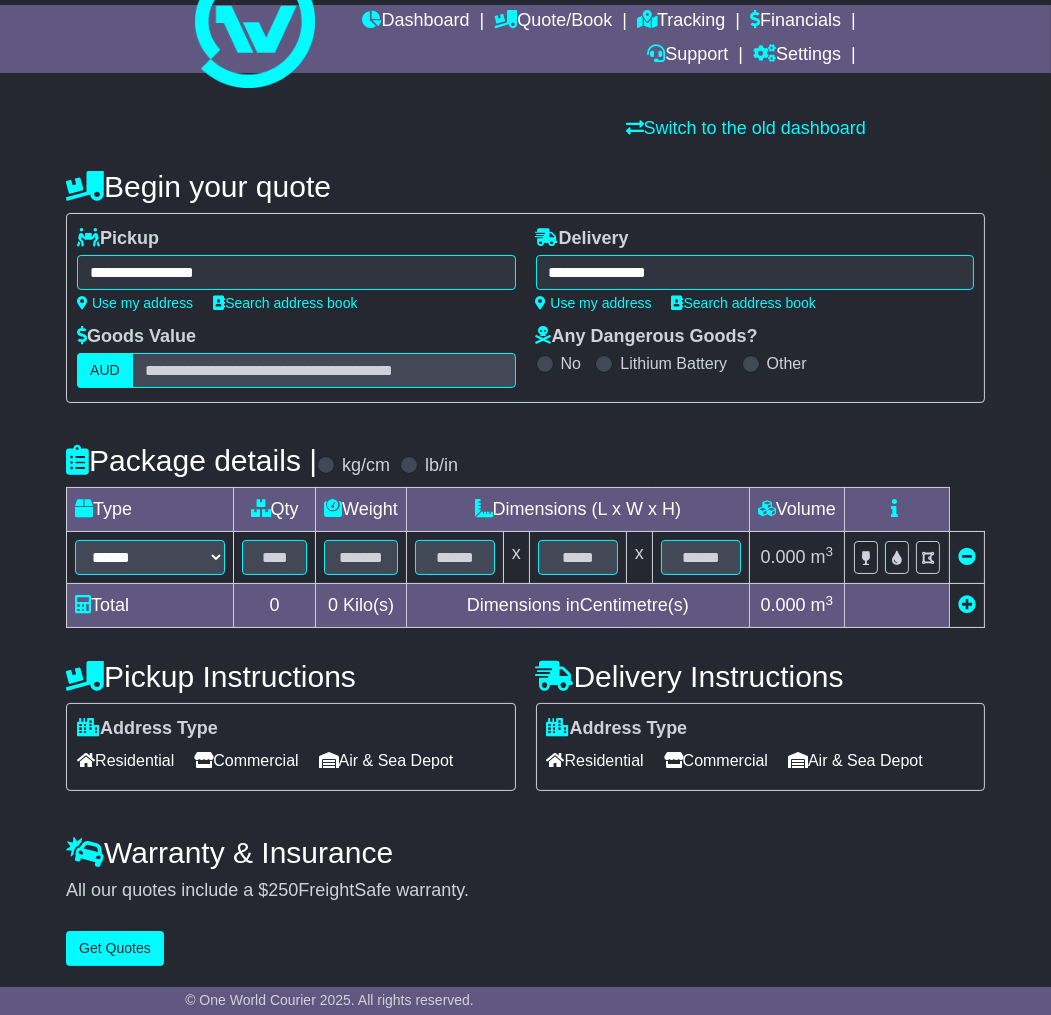 type on "**********" 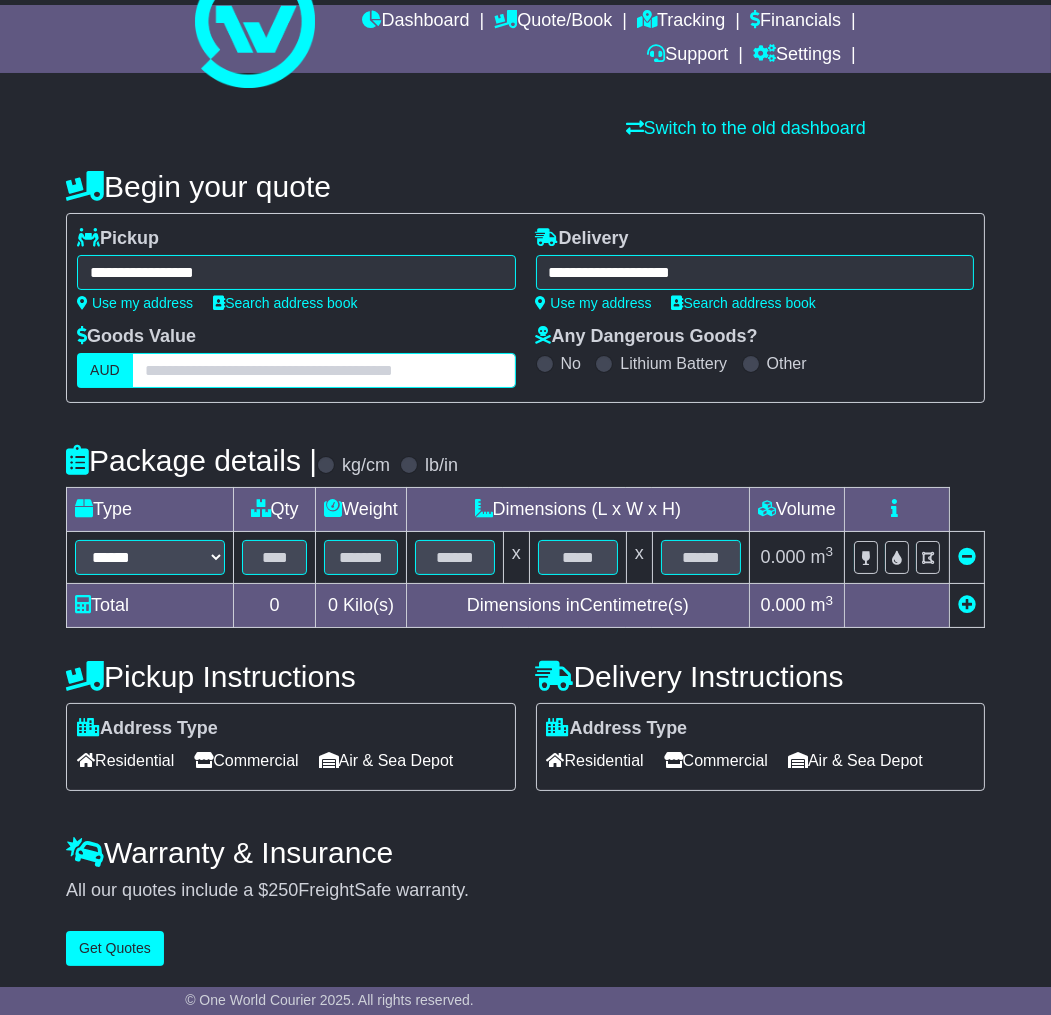 click at bounding box center (324, 370) 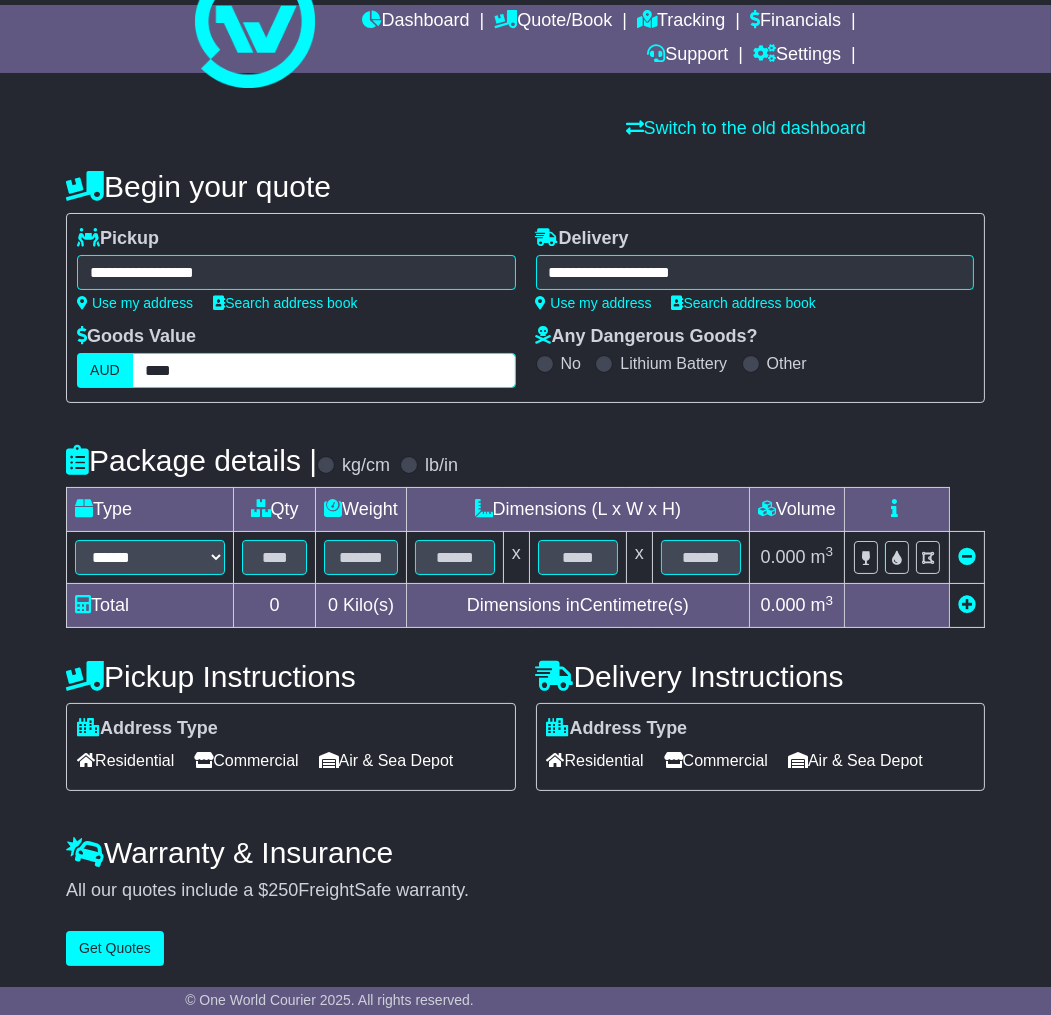 type on "****" 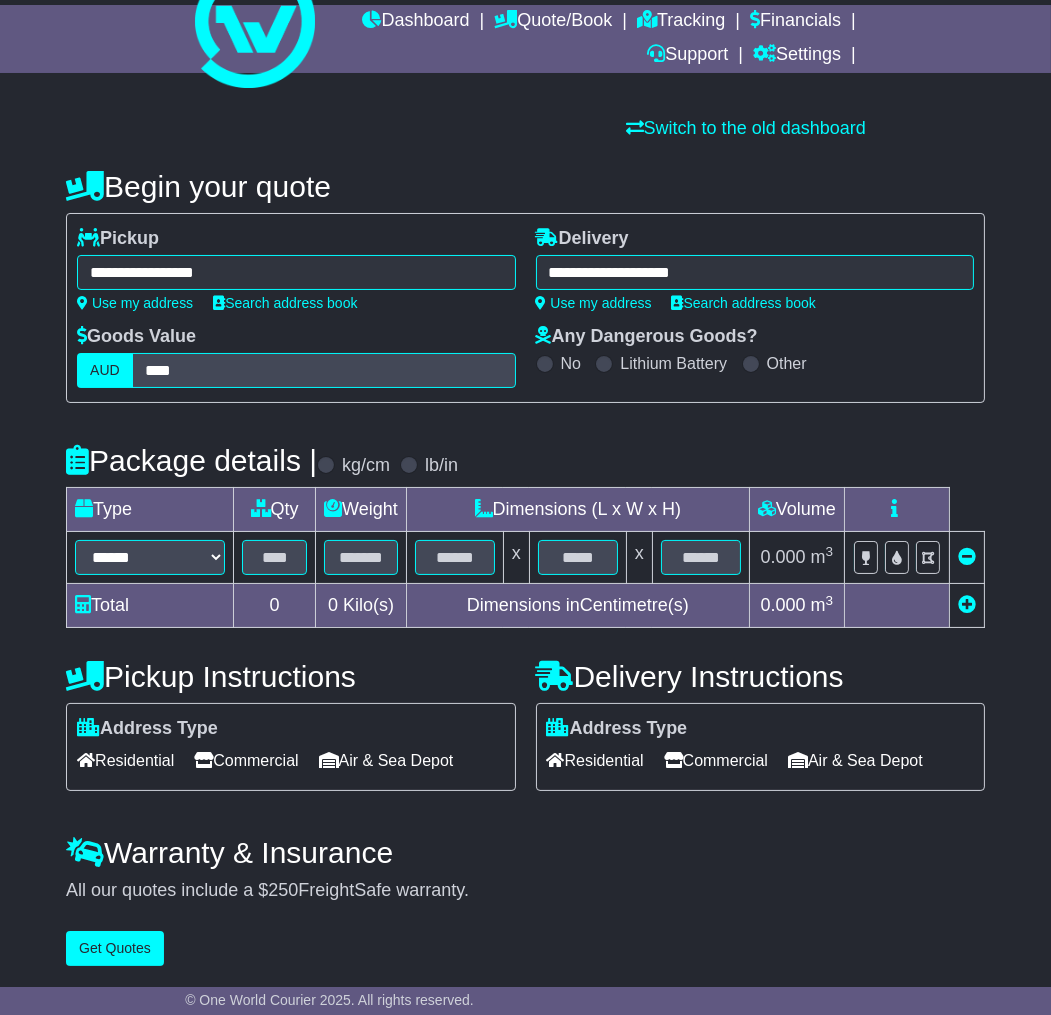 click on "**********" at bounding box center [525, 531] 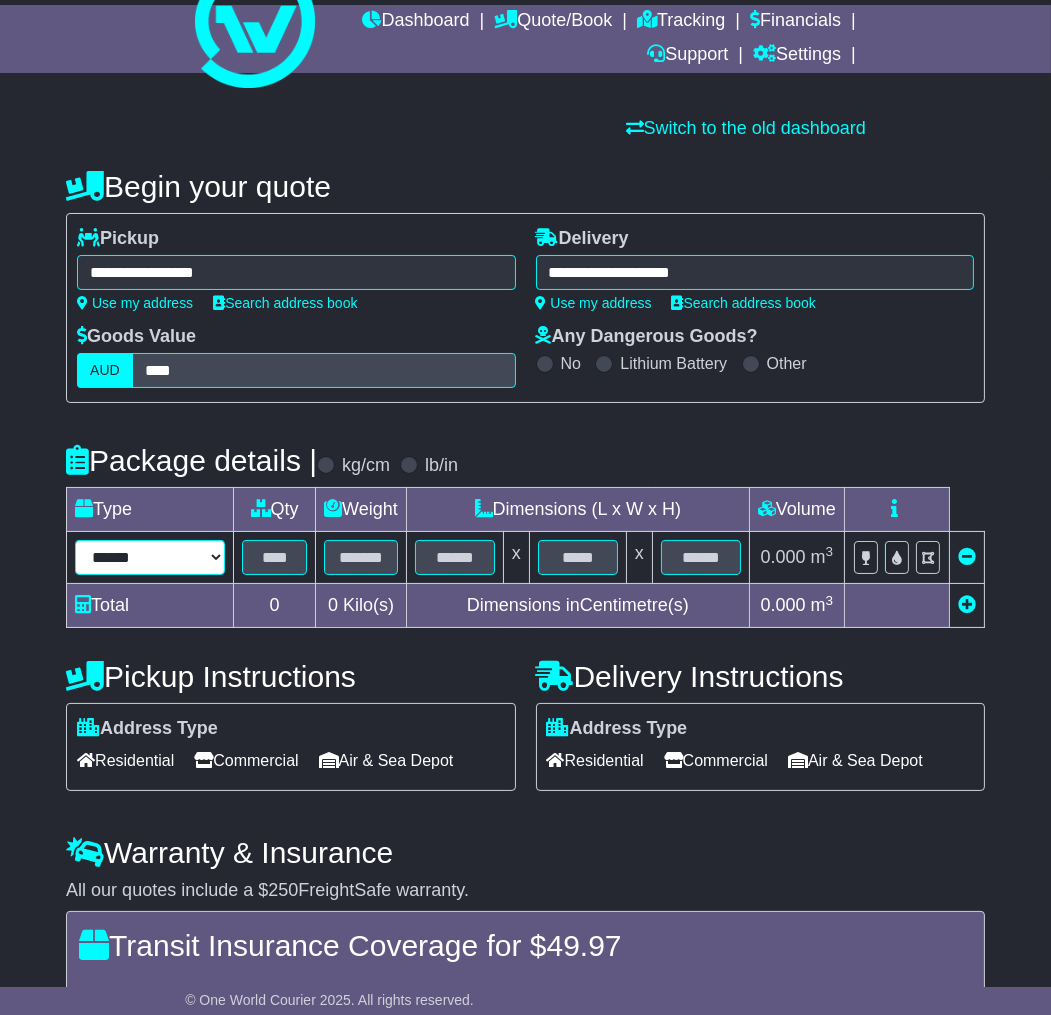 click on "****** ****** *** ******** ***** **** **** ****** *** *******" at bounding box center [150, 557] 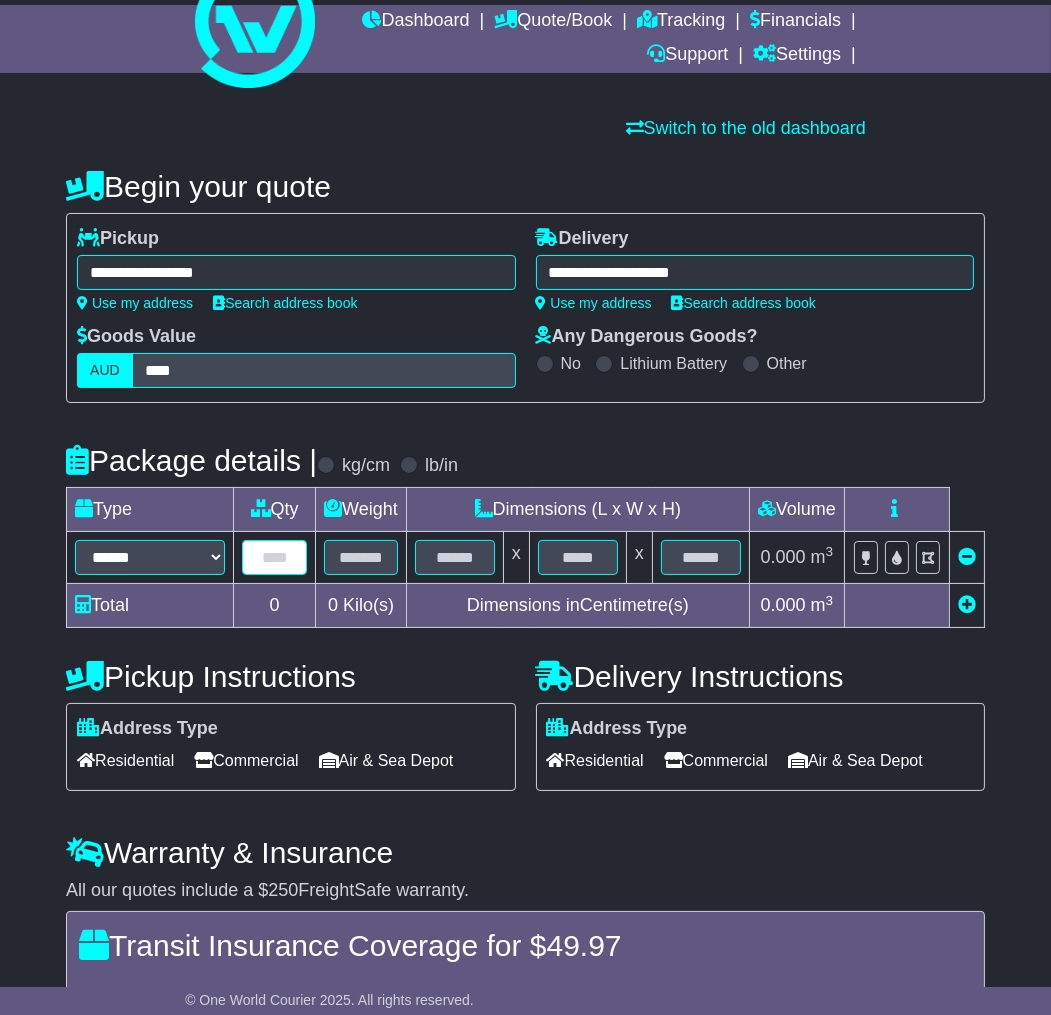click at bounding box center [274, 557] 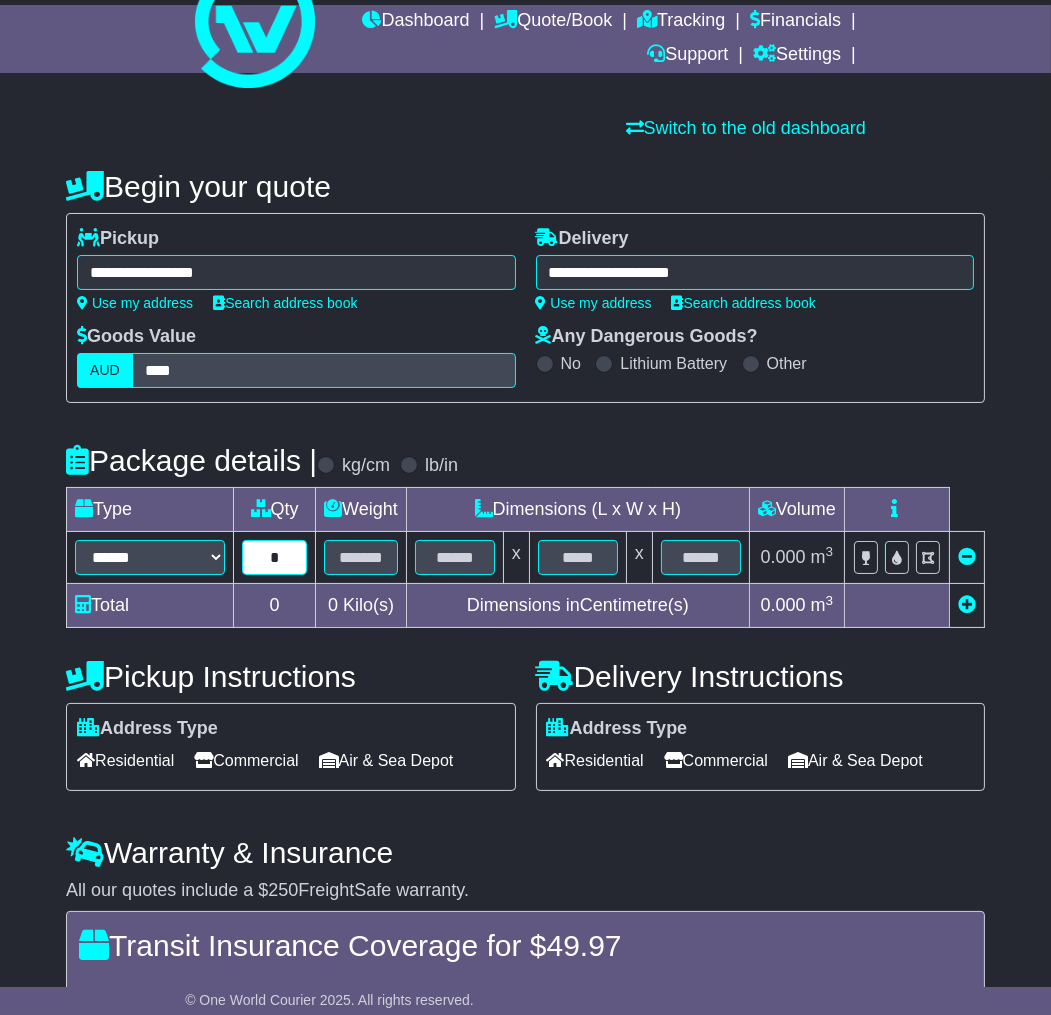 type on "*" 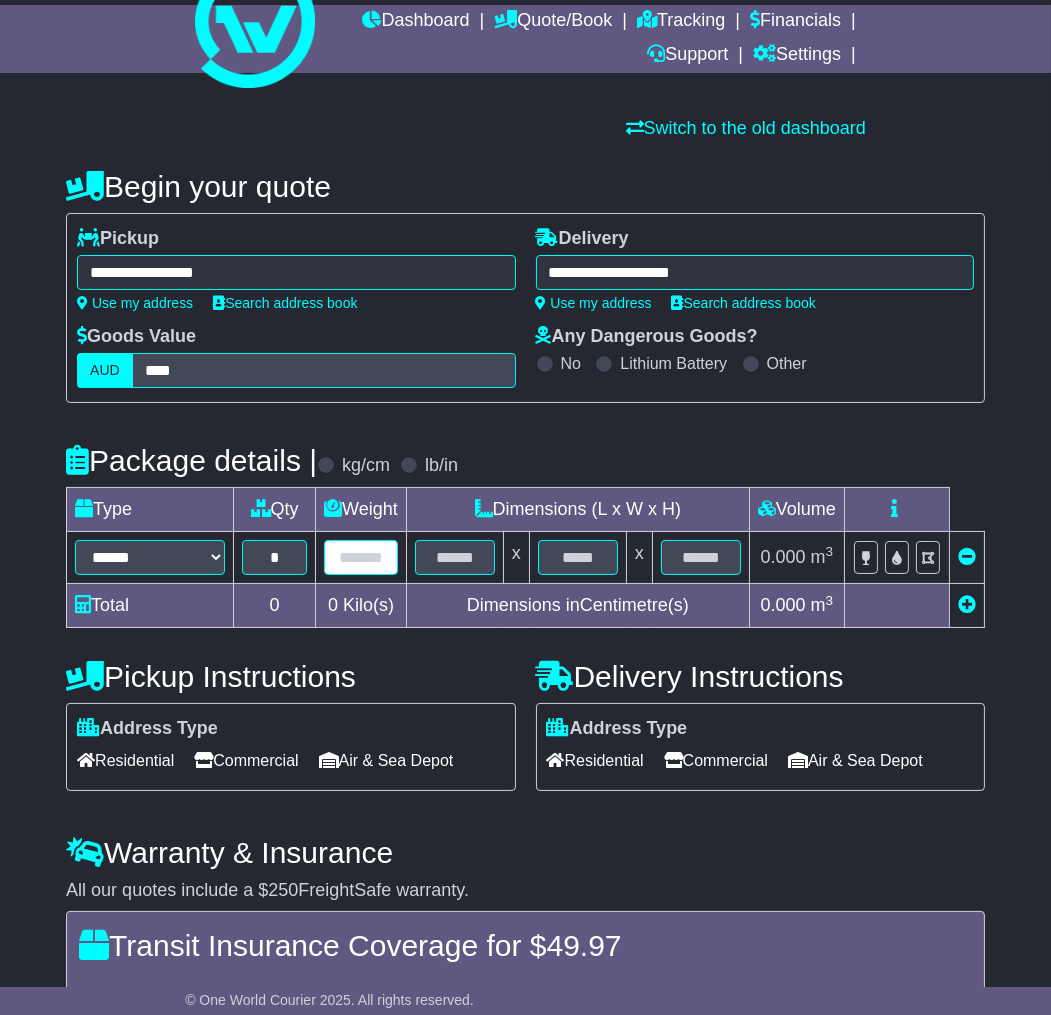 click at bounding box center (361, 557) 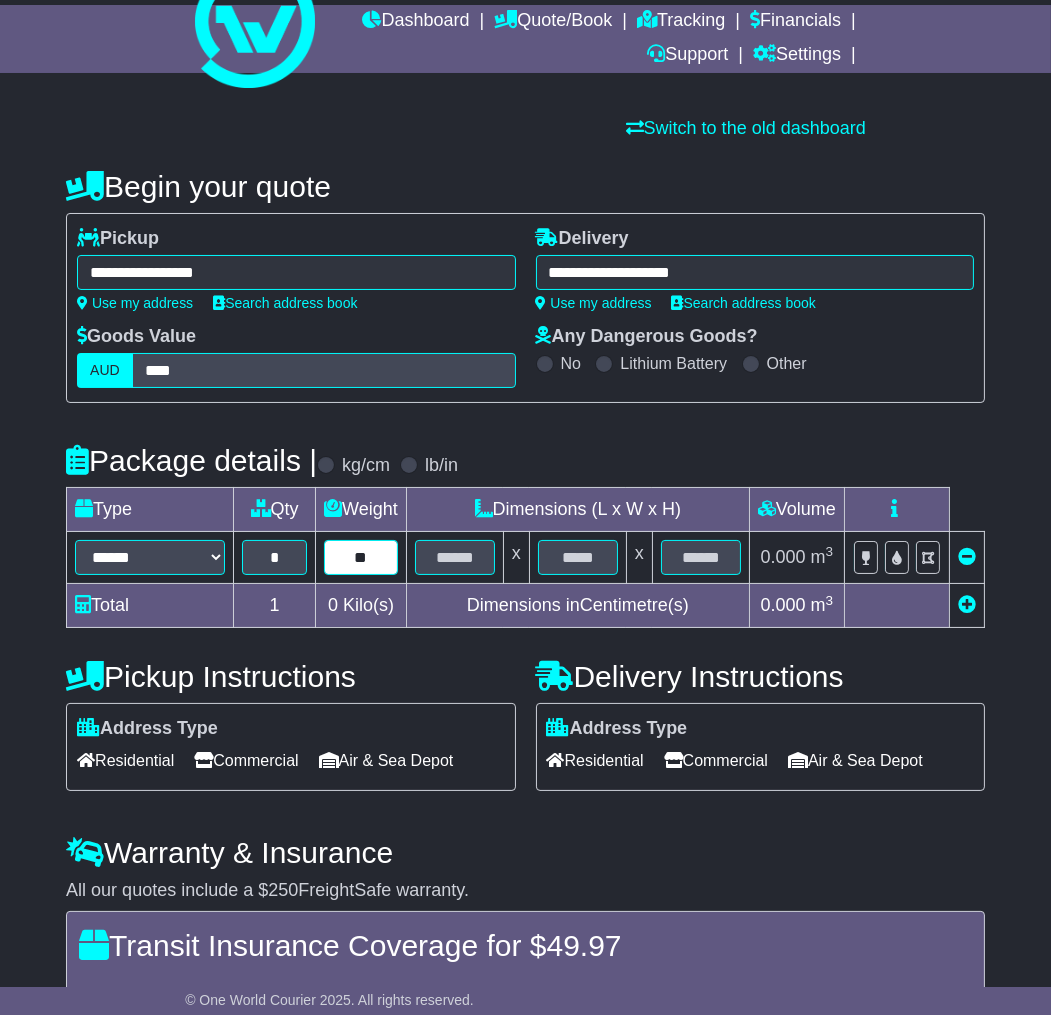 type on "**" 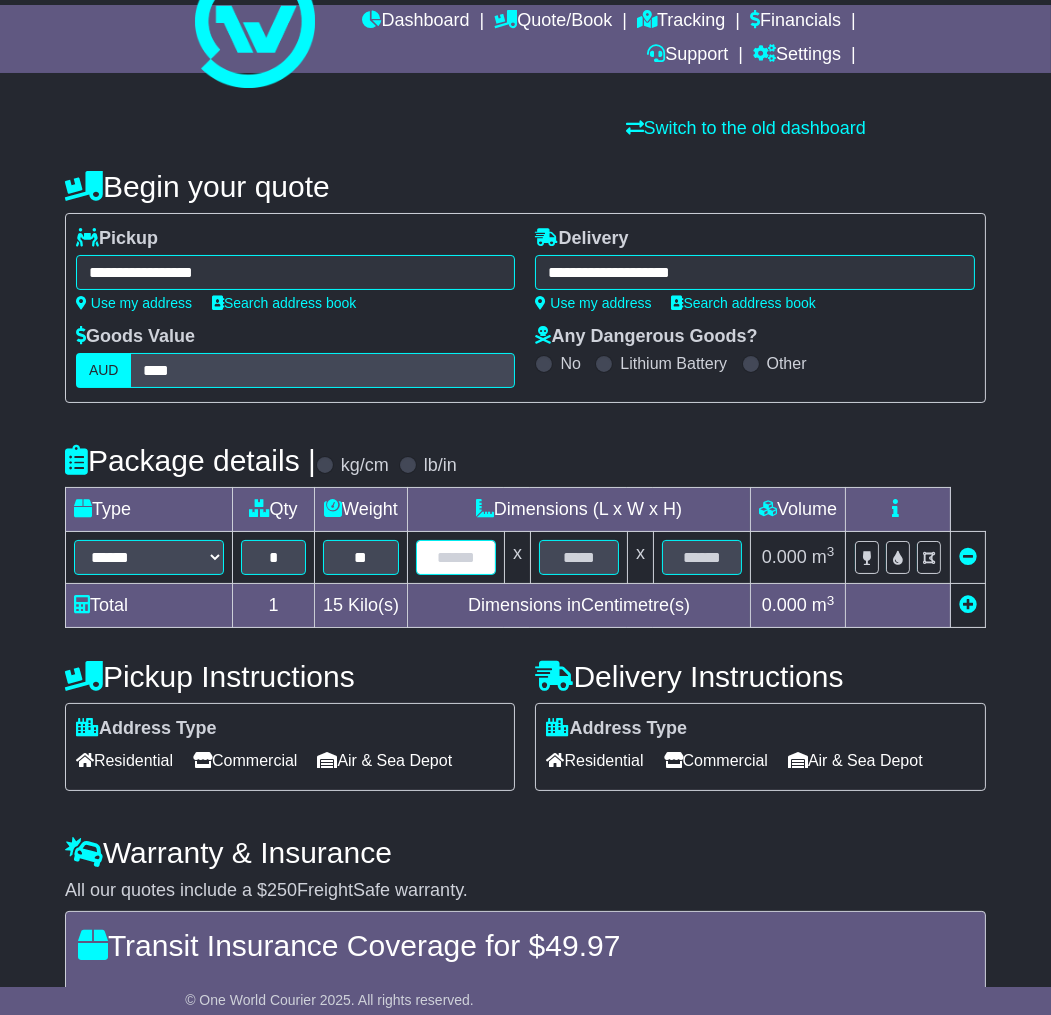 drag, startPoint x: 458, startPoint y: 565, endPoint x: 626, endPoint y: 481, distance: 187.82971 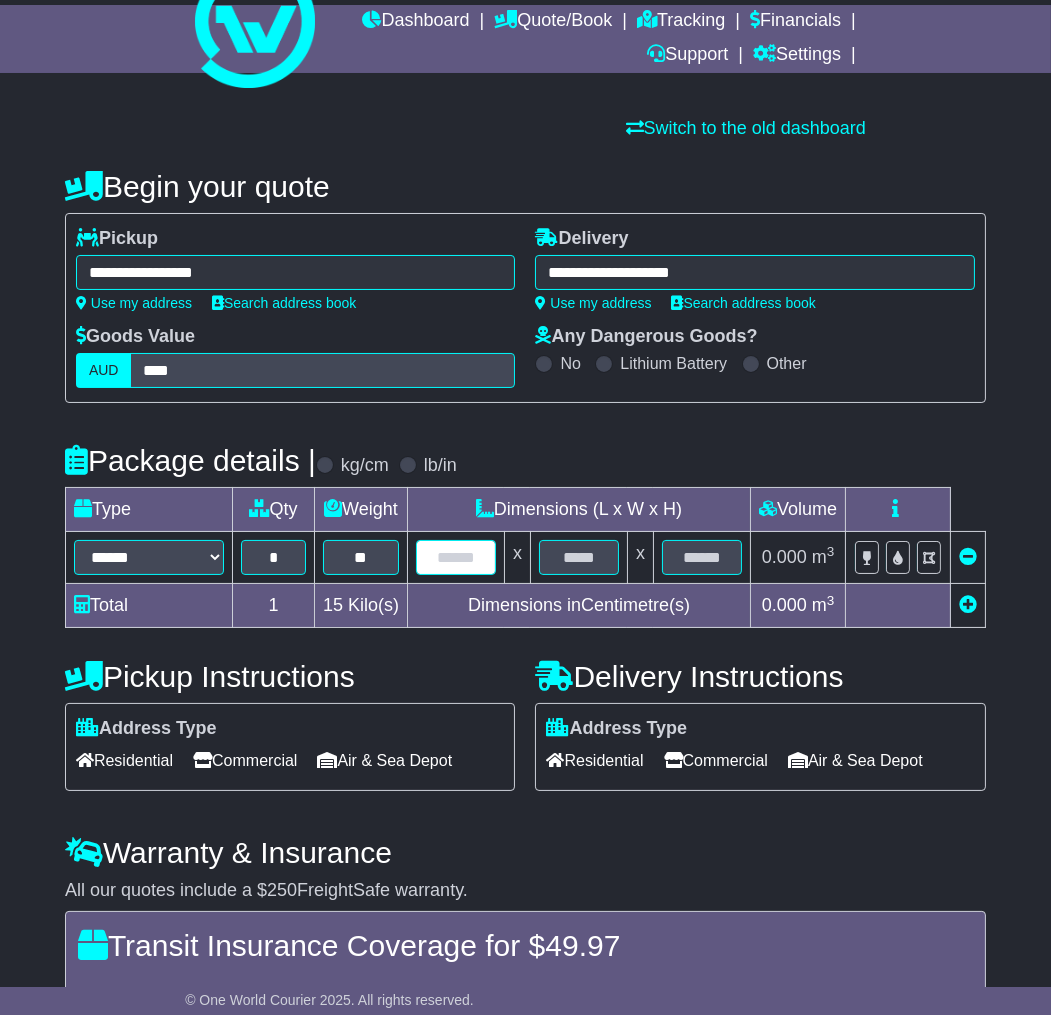 click at bounding box center [456, 557] 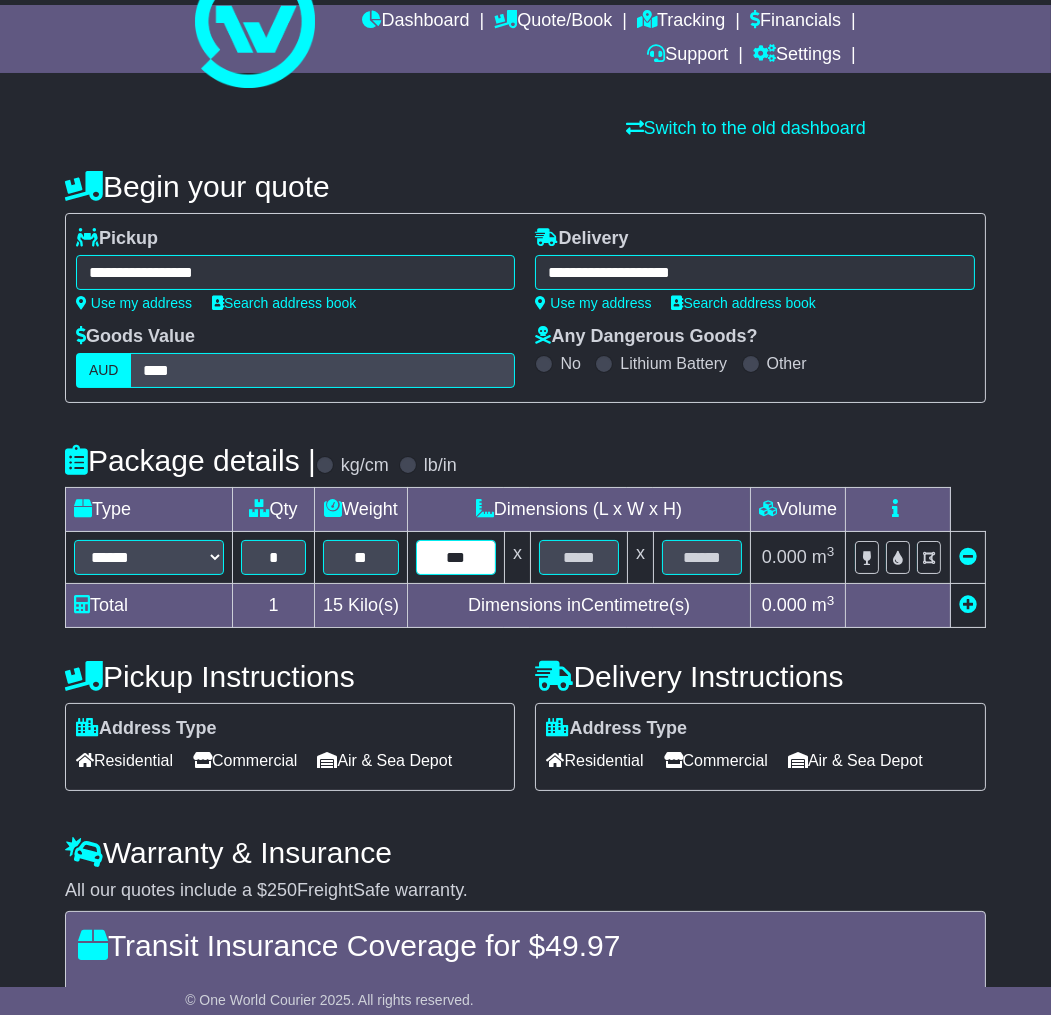 type on "***" 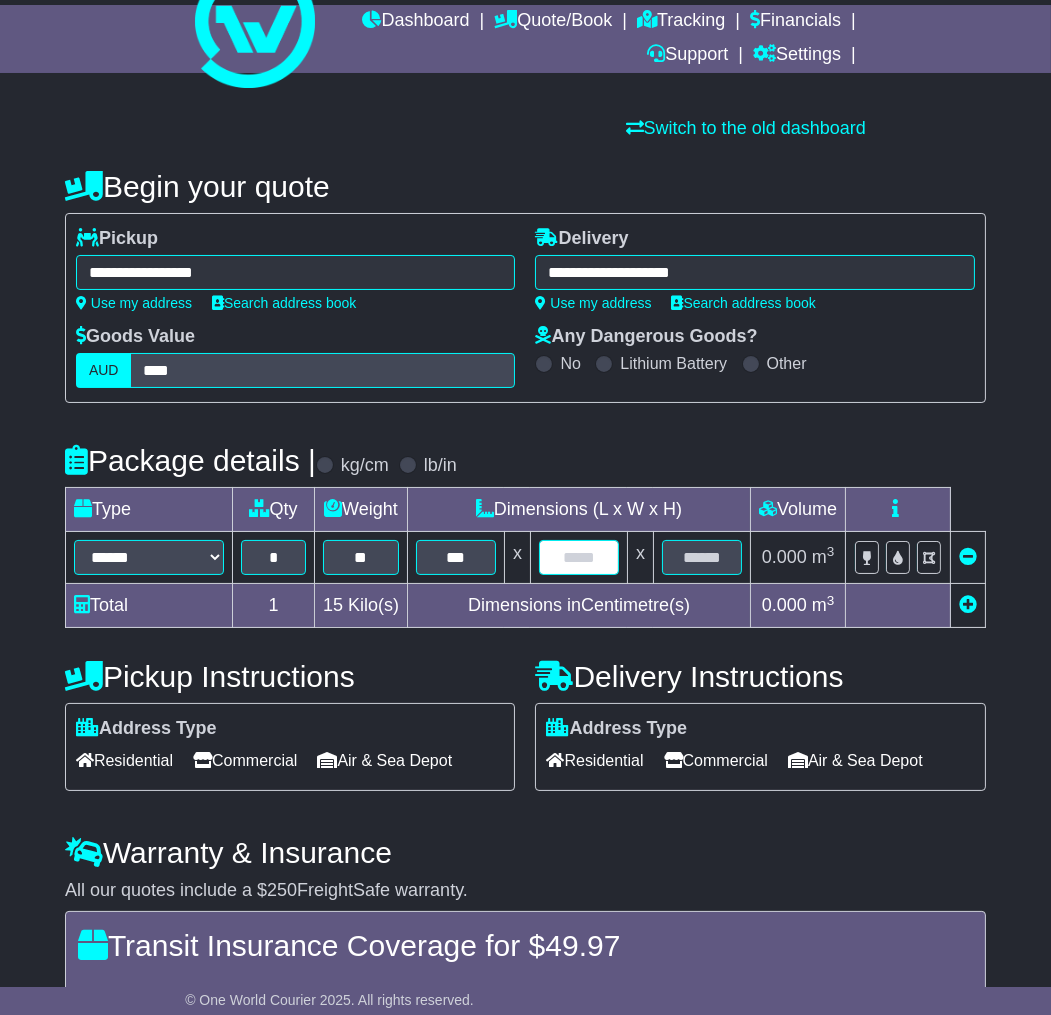 click at bounding box center (579, 557) 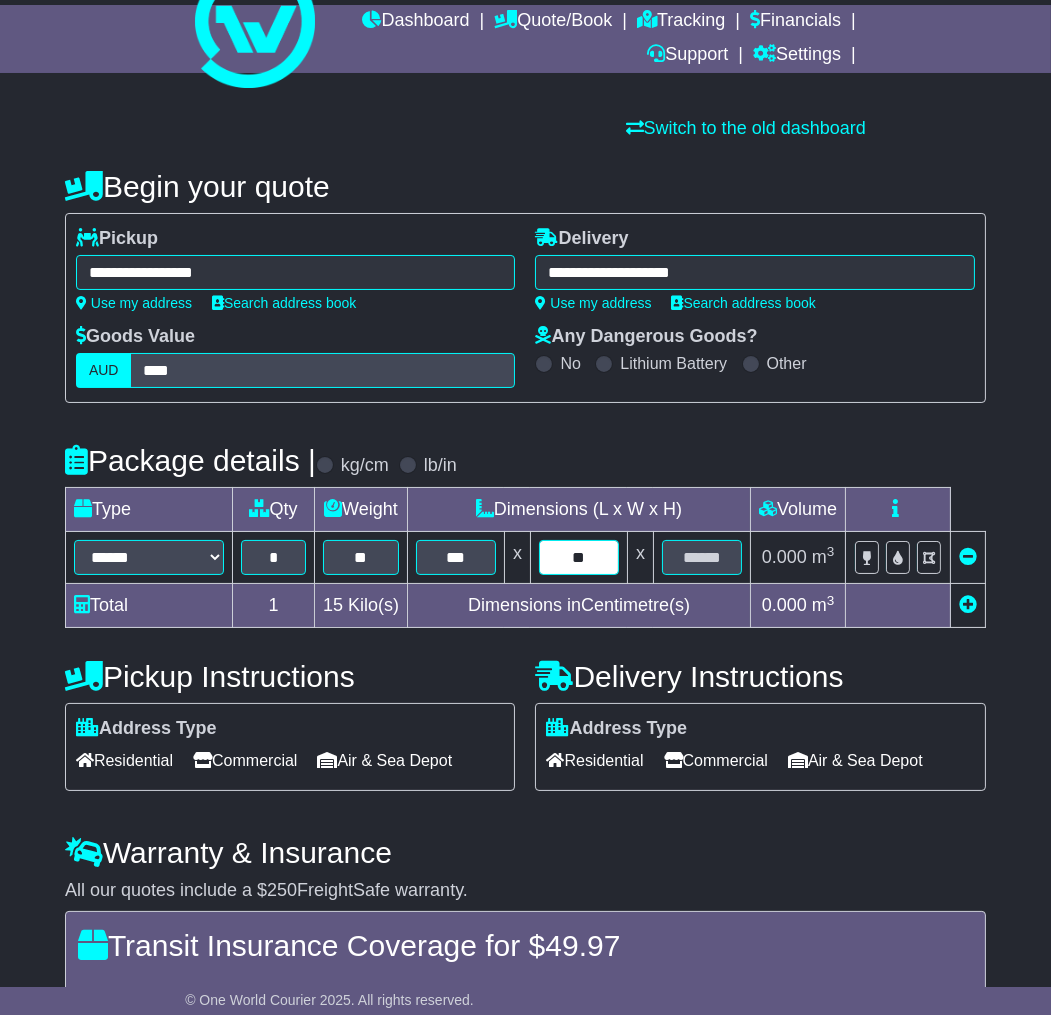 type on "**" 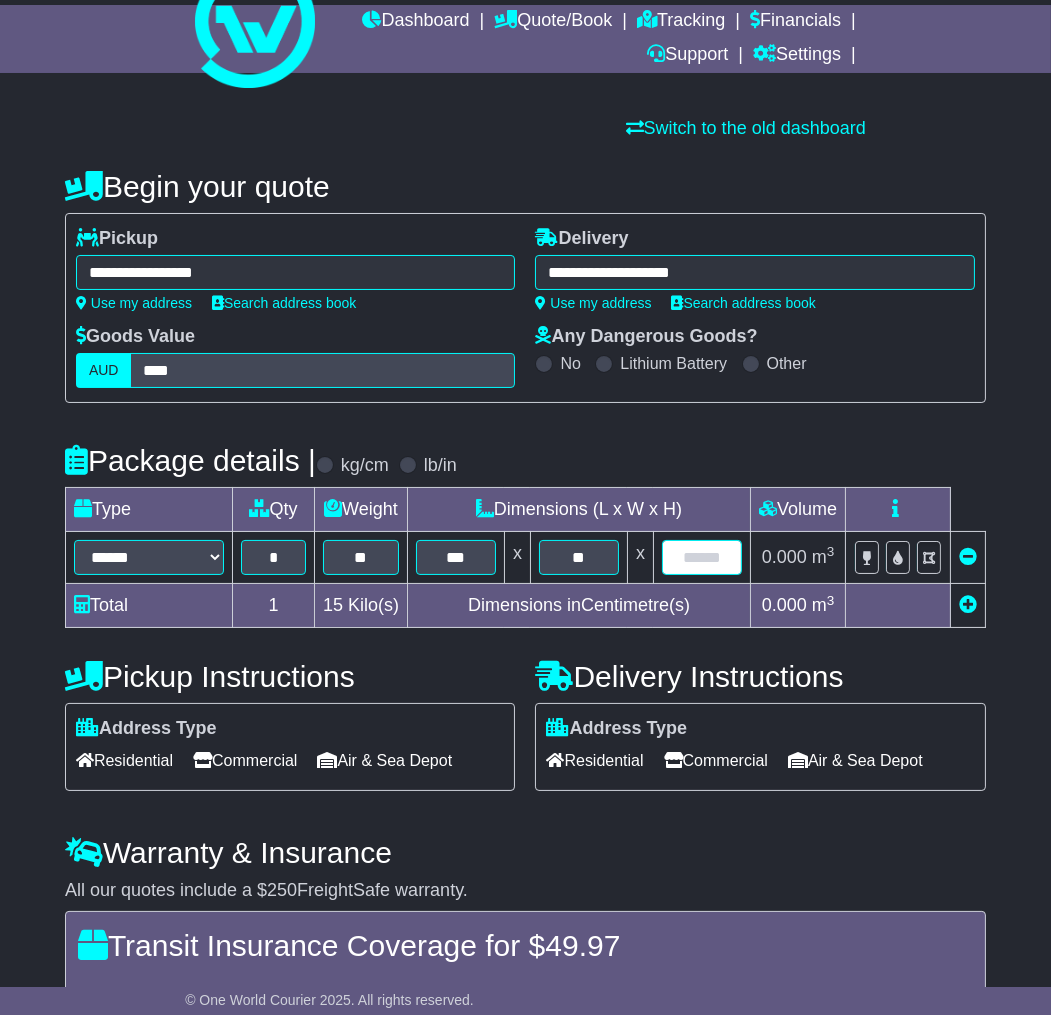 click at bounding box center (702, 557) 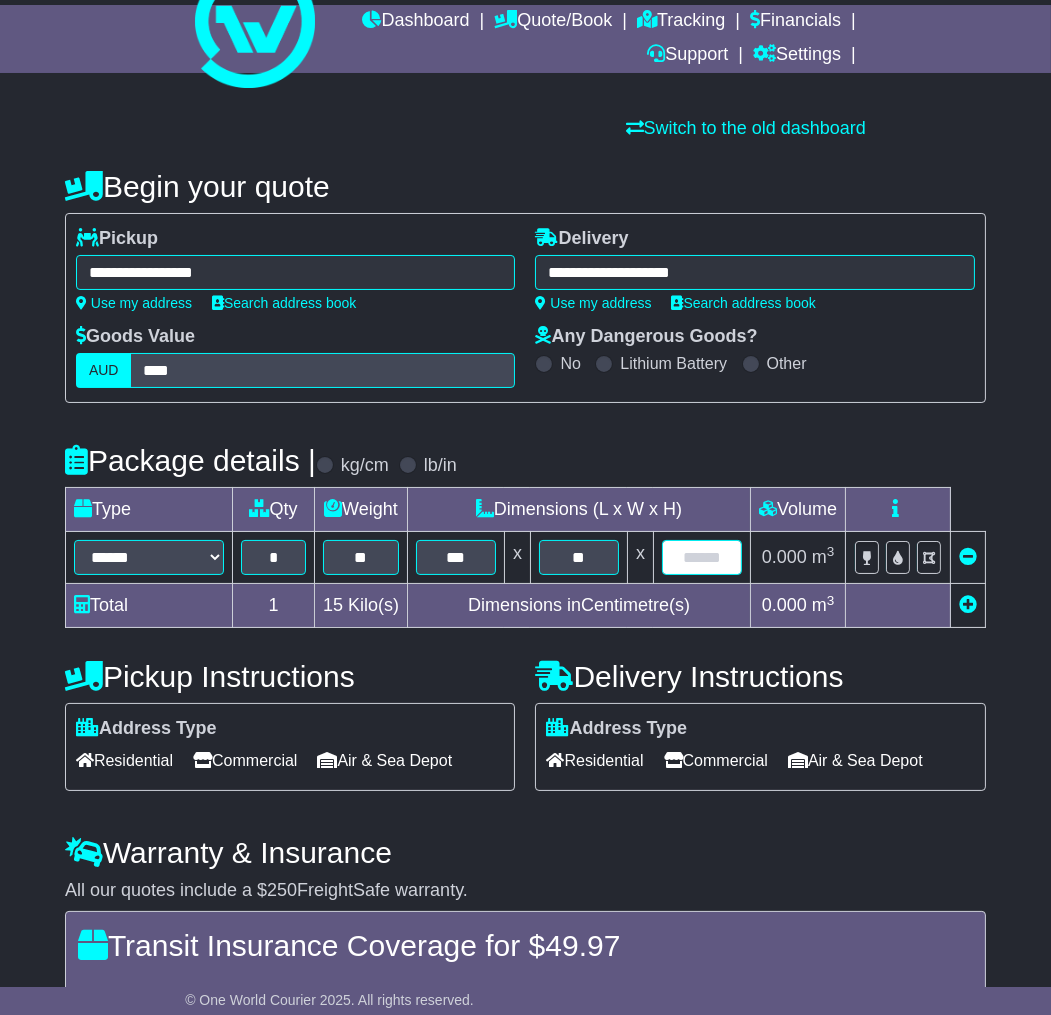click at bounding box center [702, 557] 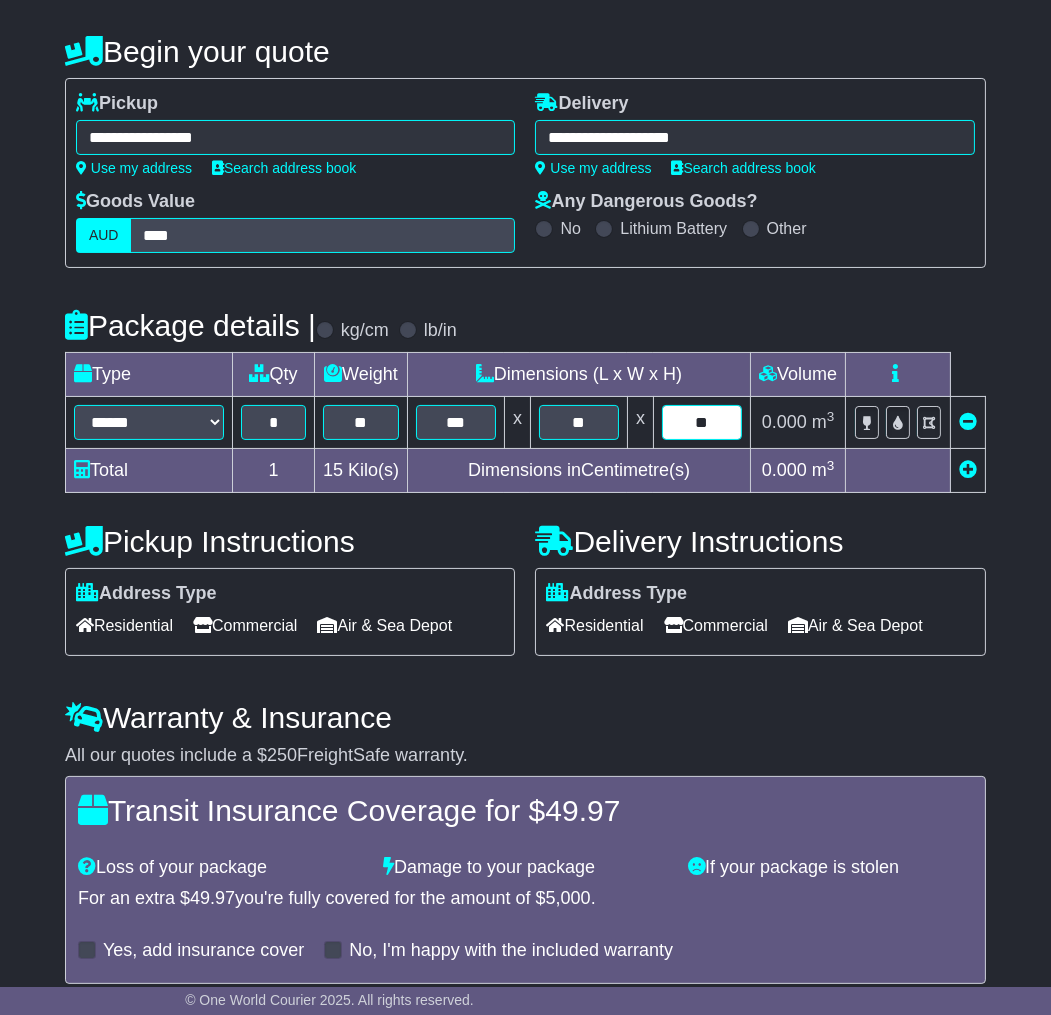 scroll, scrollTop: 294, scrollLeft: 0, axis: vertical 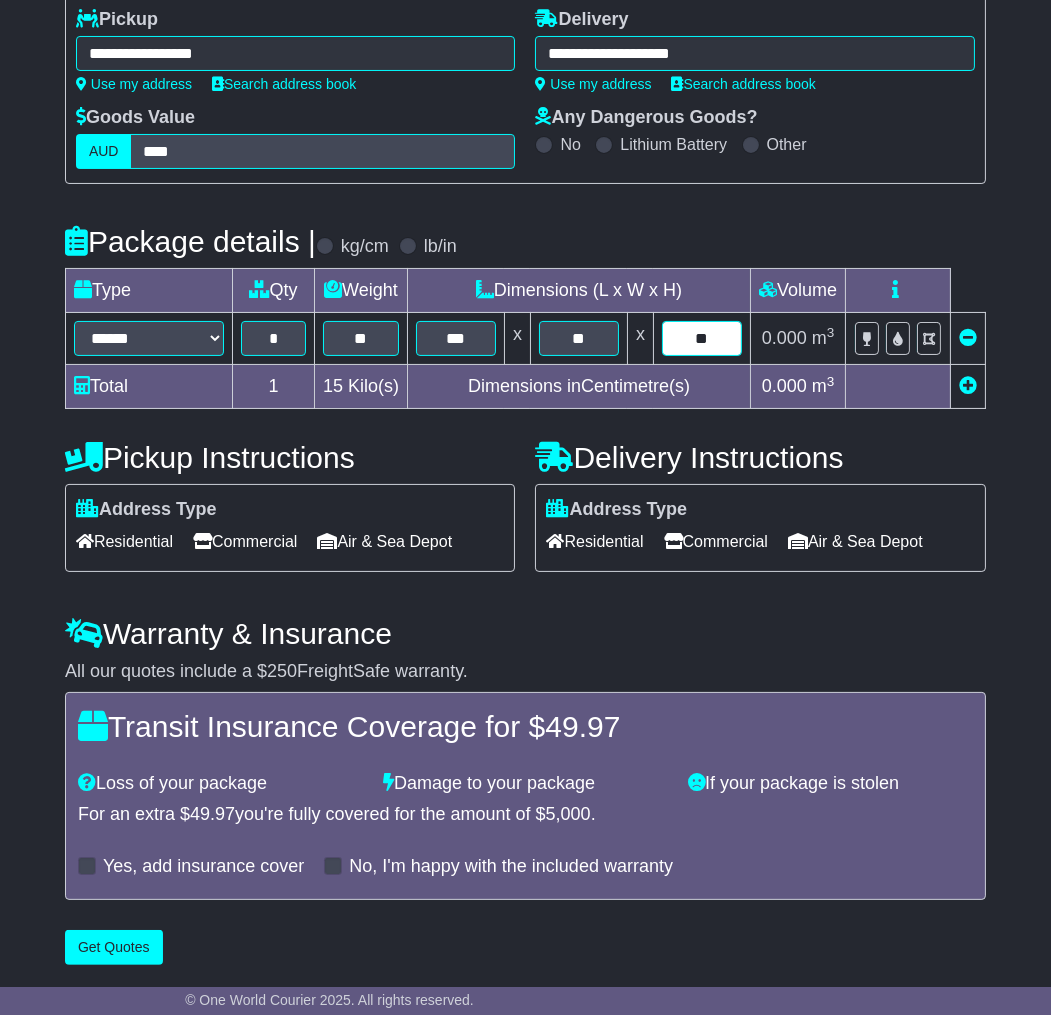 type on "**" 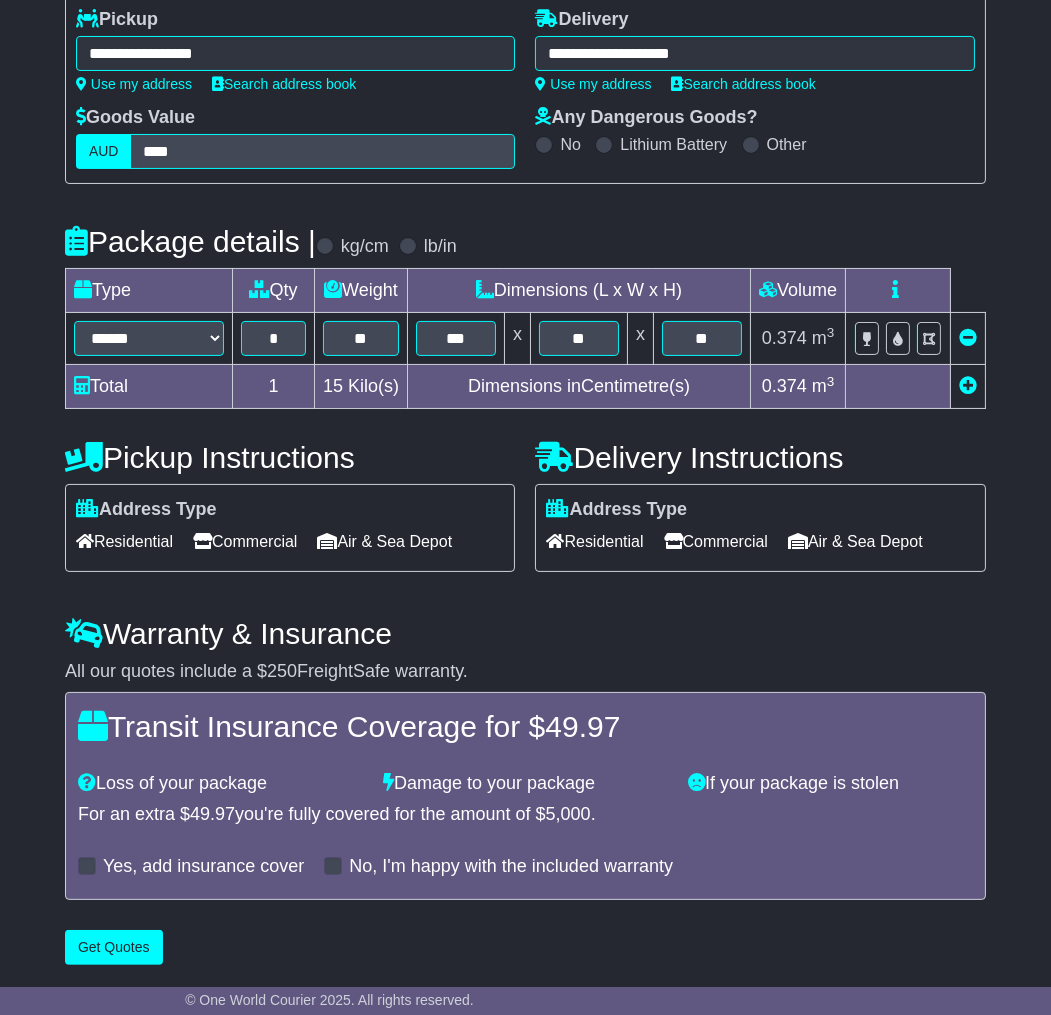 click on "Commercial" at bounding box center [245, 541] 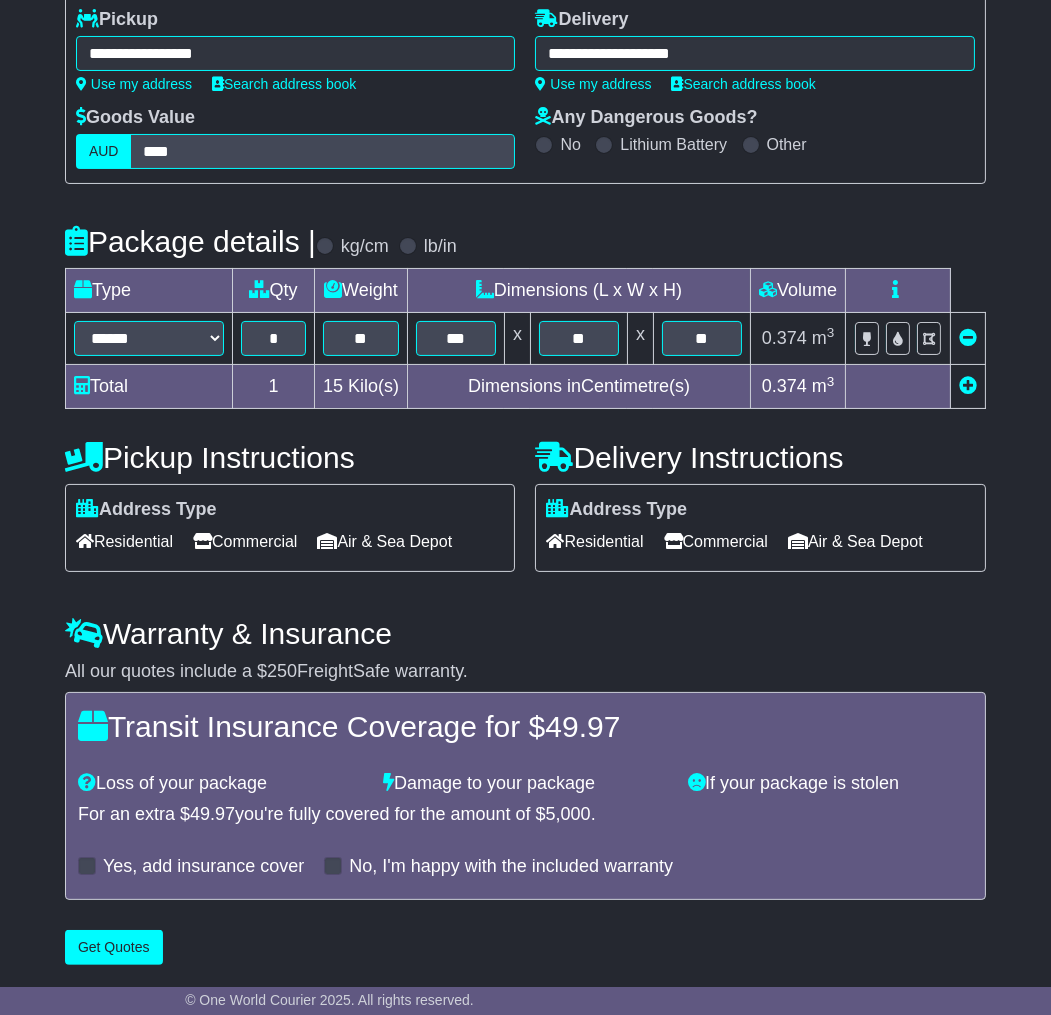 scroll, scrollTop: 296, scrollLeft: 0, axis: vertical 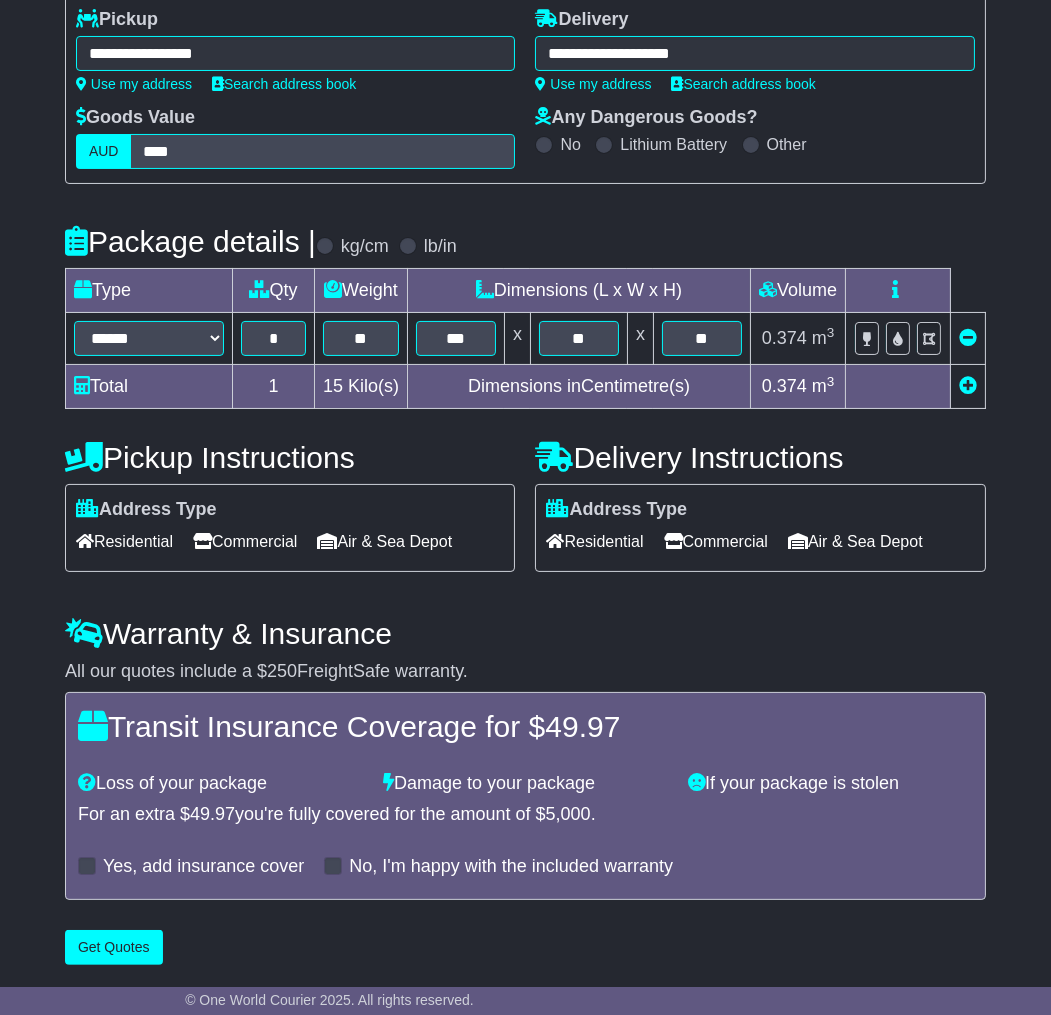 click at bounding box center [87, 866] 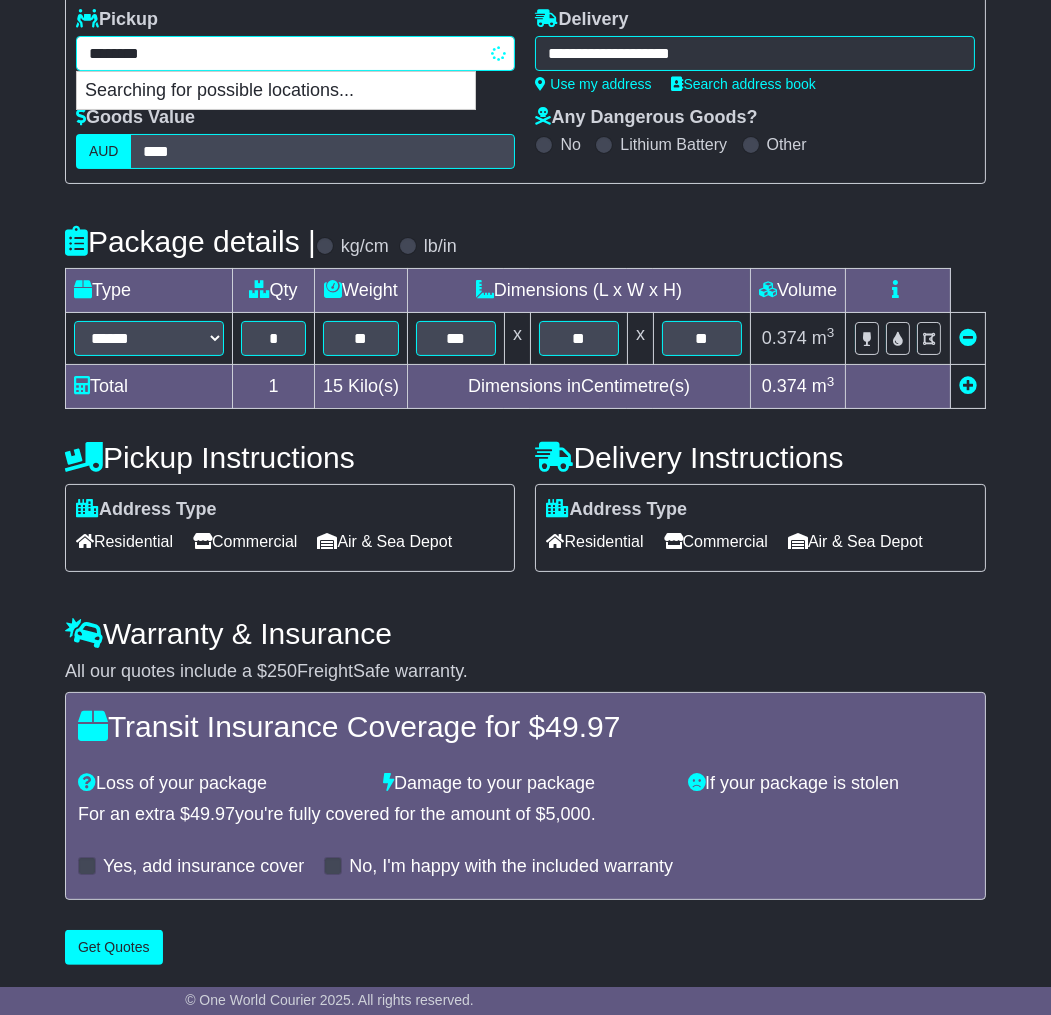 click on "**********" at bounding box center [296, 53] 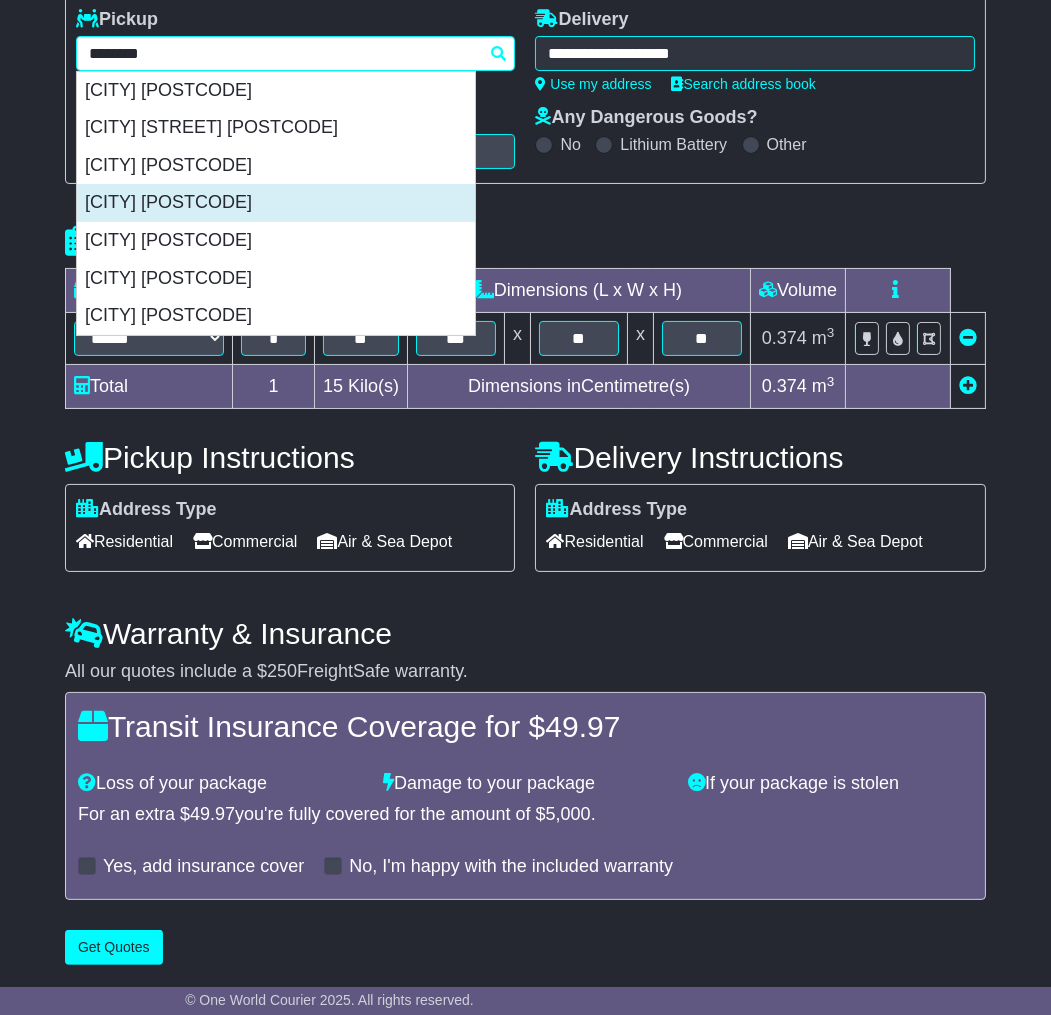 click on "BRISBANE CITY 4000" at bounding box center (276, 203) 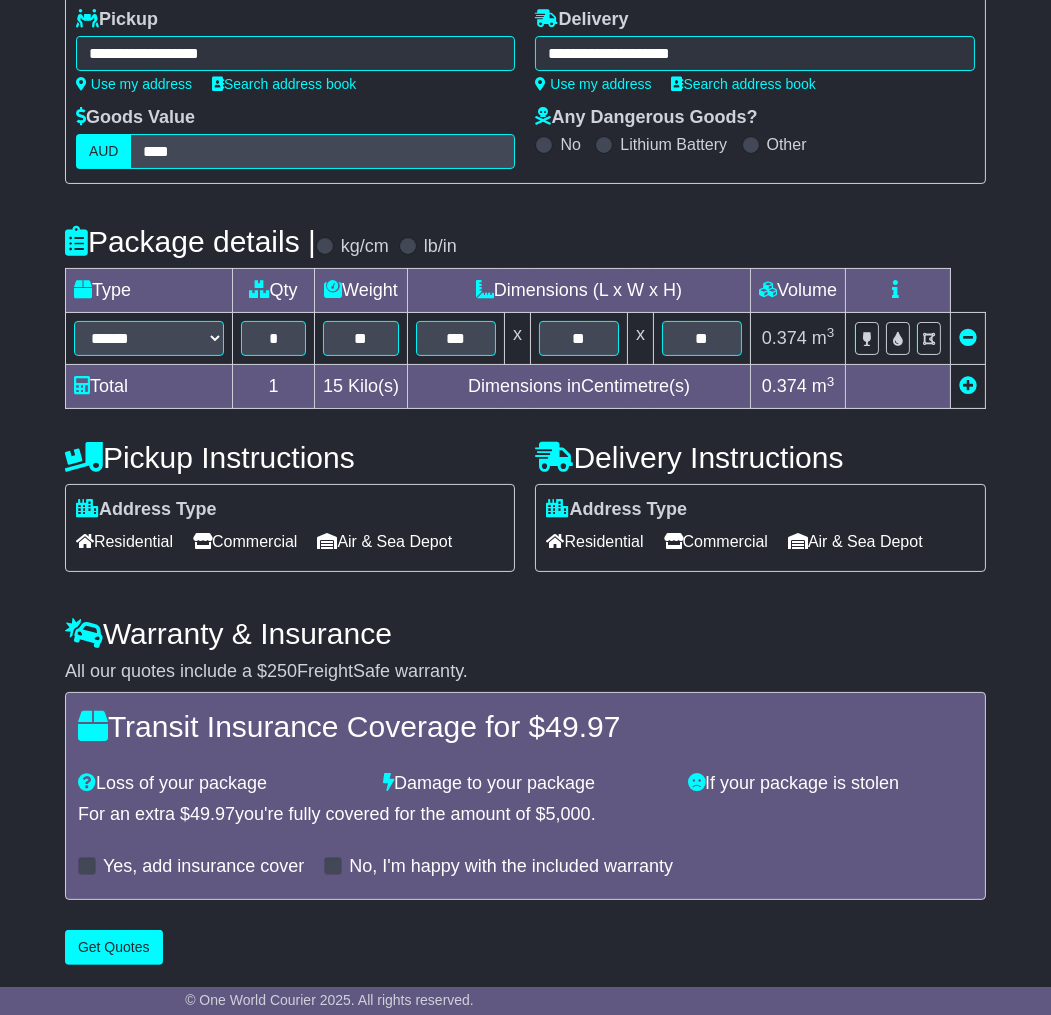 type on "**********" 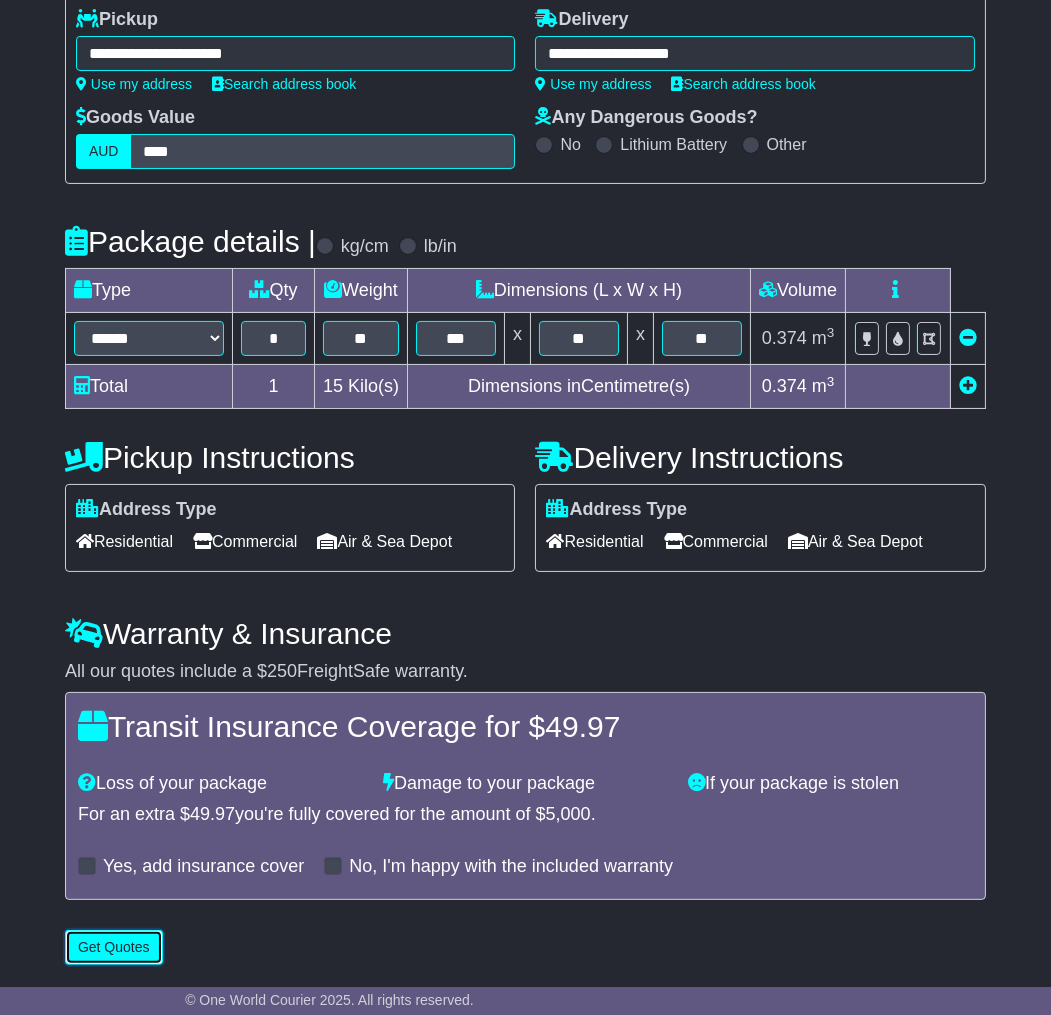 click on "Get Quotes" at bounding box center (114, 947) 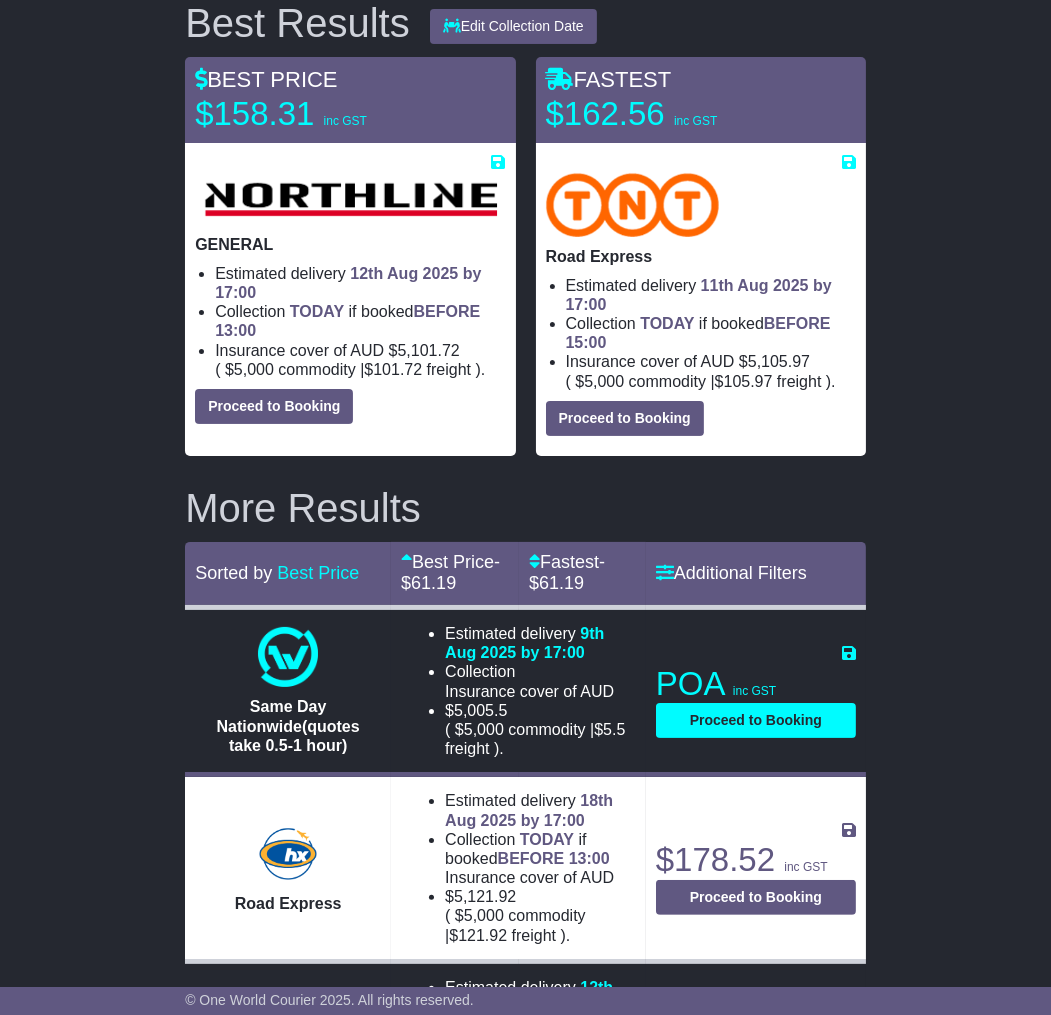 scroll, scrollTop: 202, scrollLeft: 0, axis: vertical 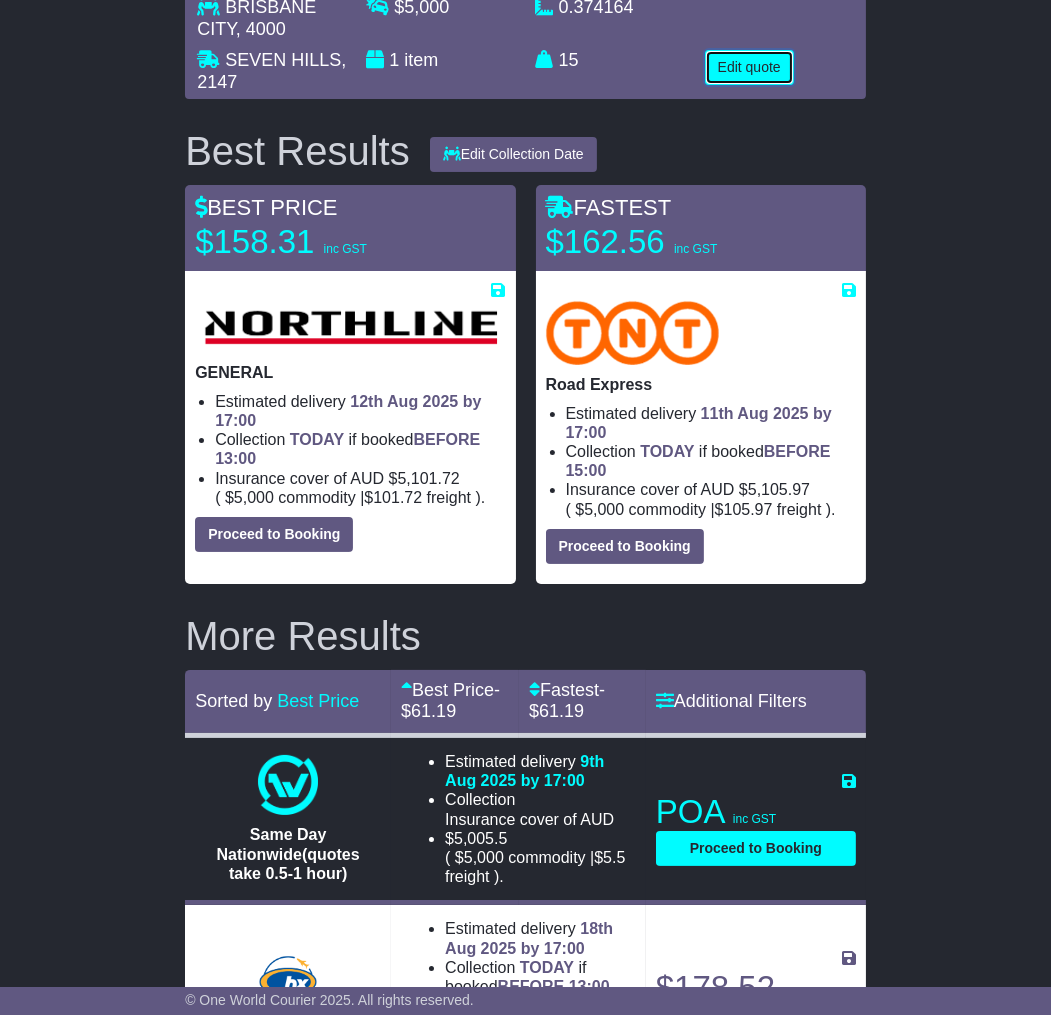click on "Edit quote" at bounding box center [749, 67] 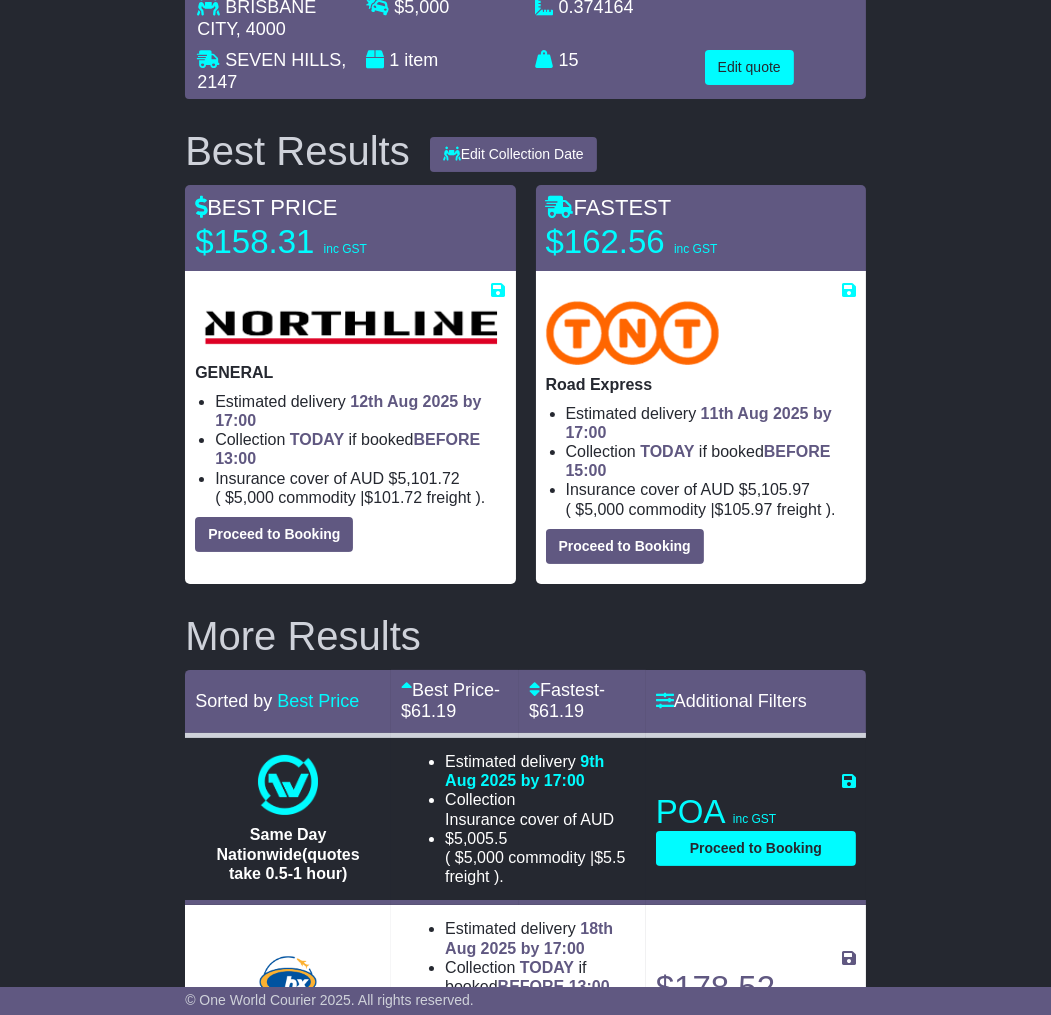 scroll, scrollTop: 296, scrollLeft: 0, axis: vertical 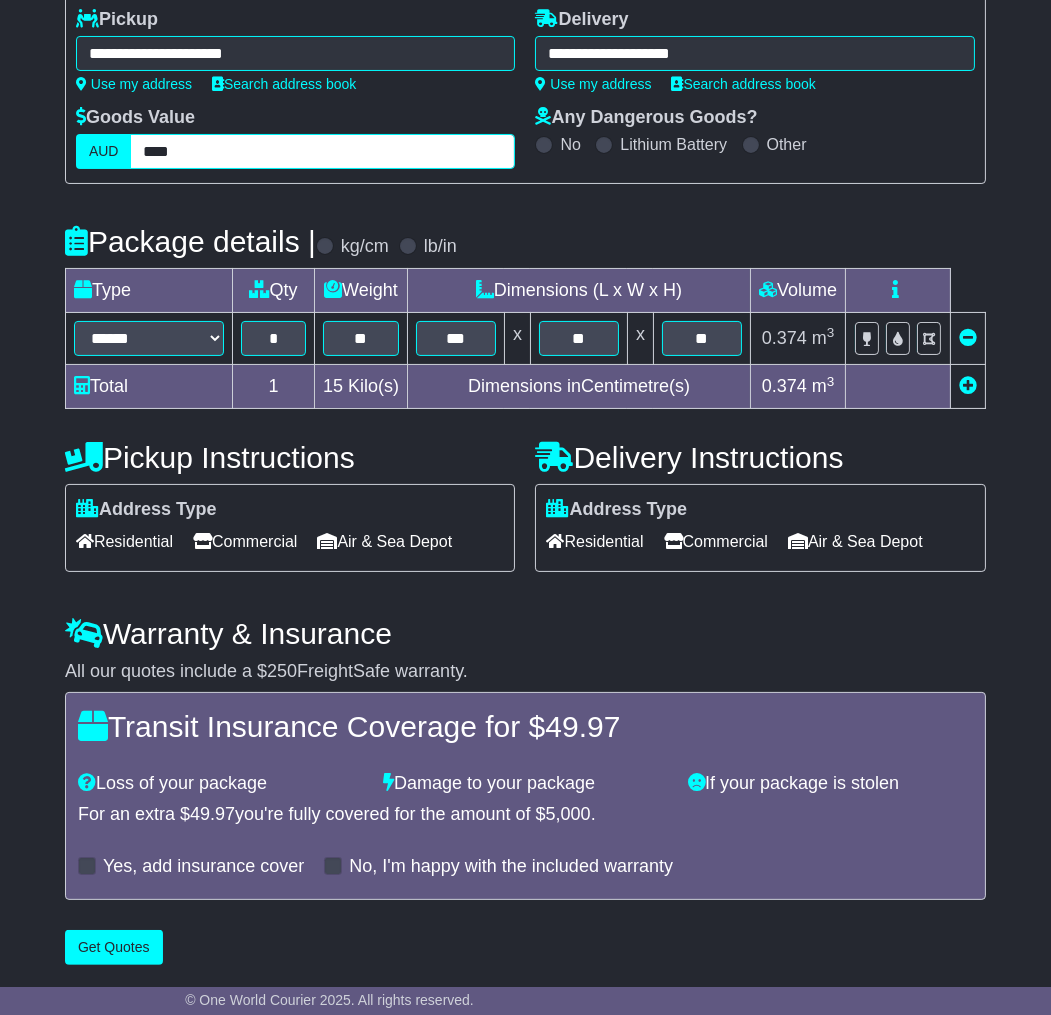 click on "****" at bounding box center [322, 151] 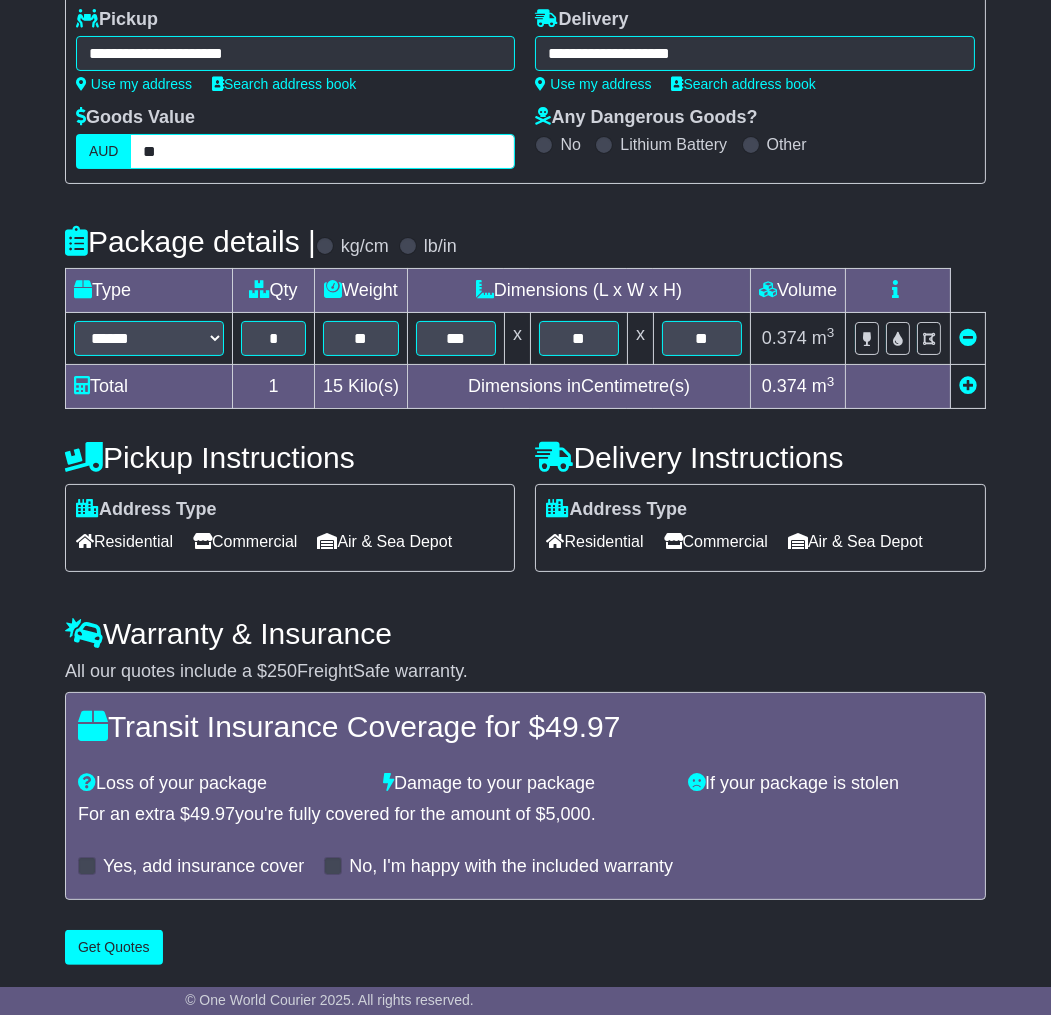type on "*" 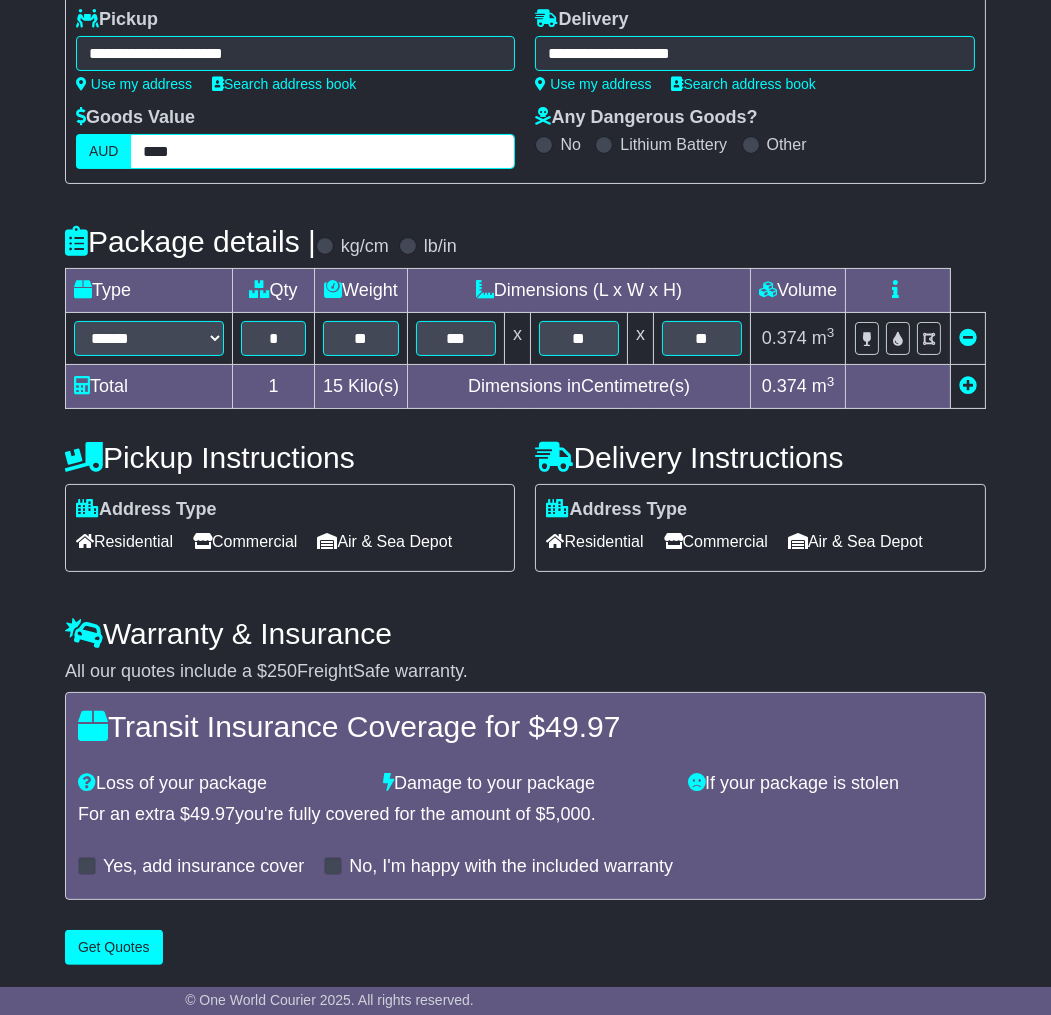 type on "****" 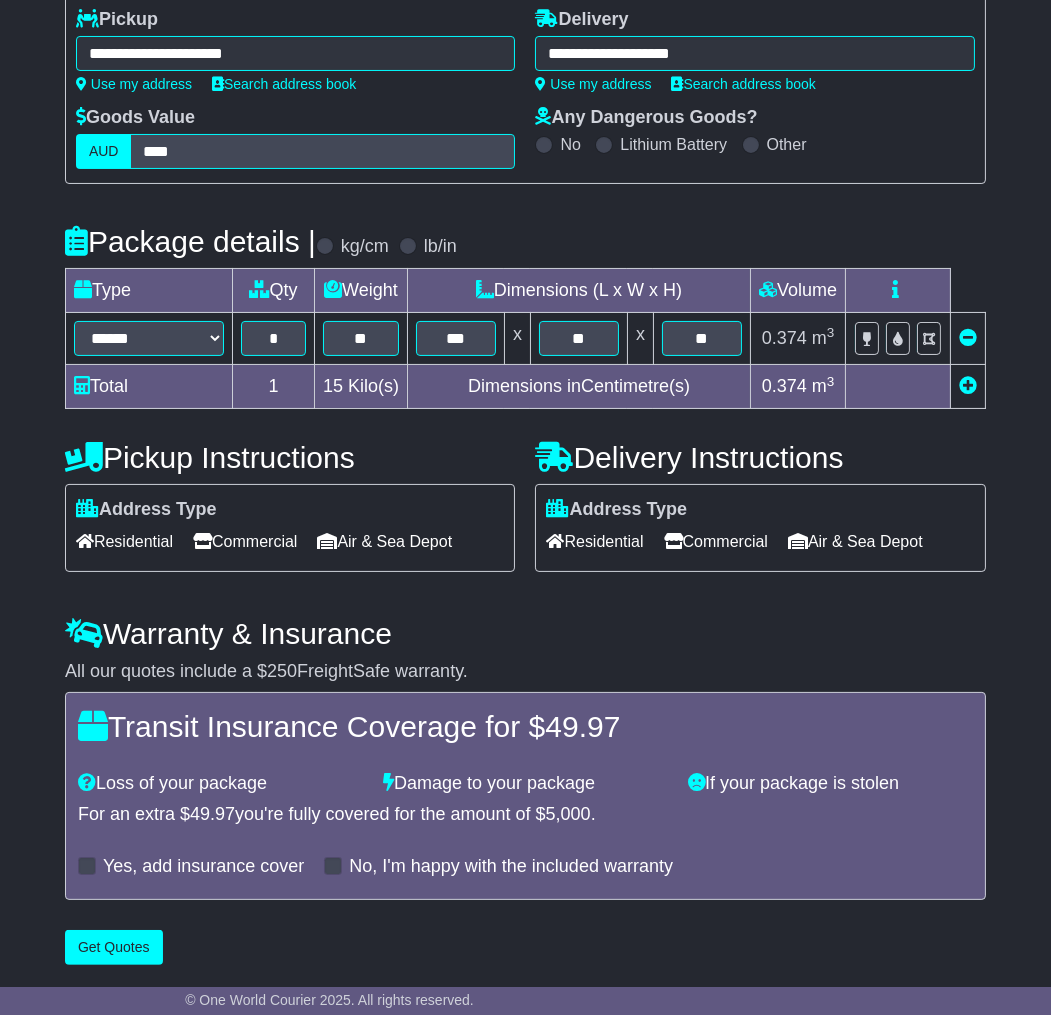 scroll, scrollTop: 77, scrollLeft: 0, axis: vertical 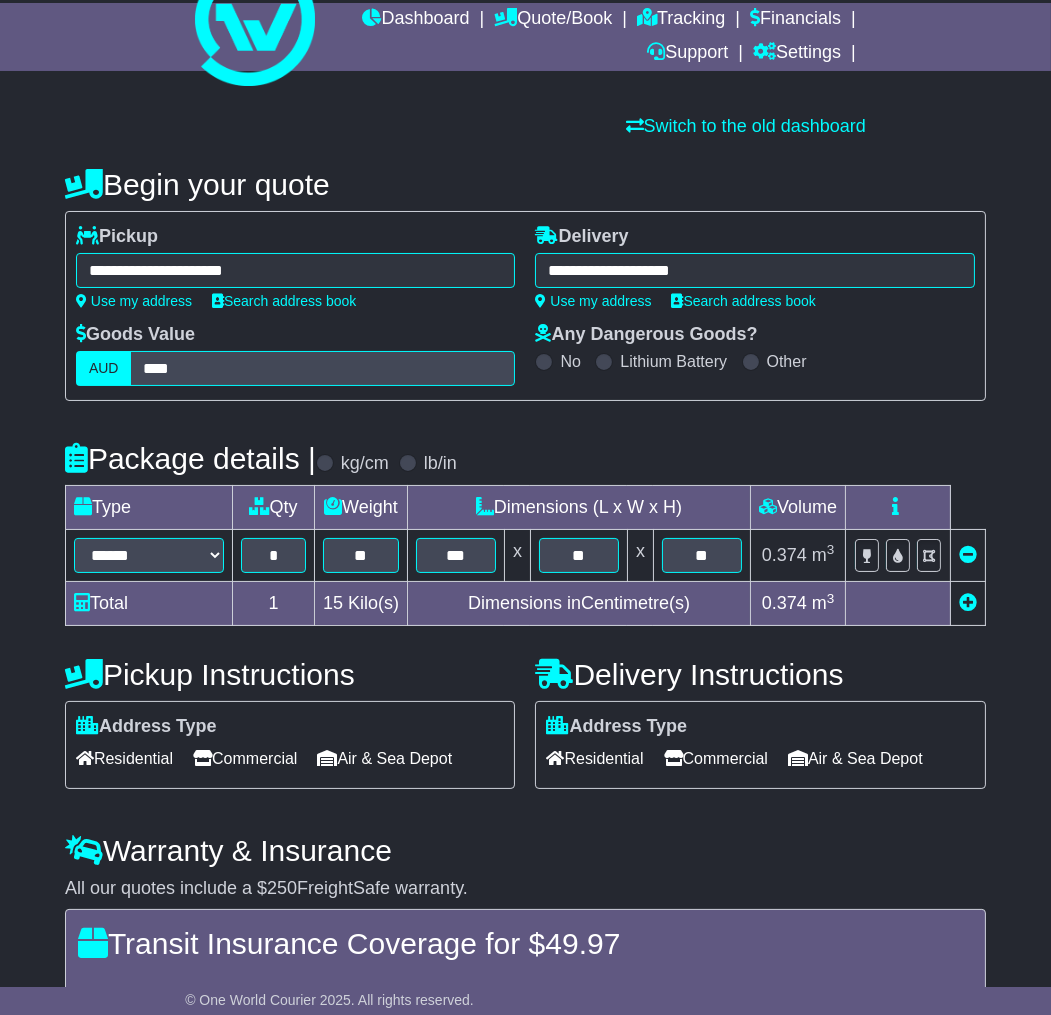 click on "**********" at bounding box center [525, 637] 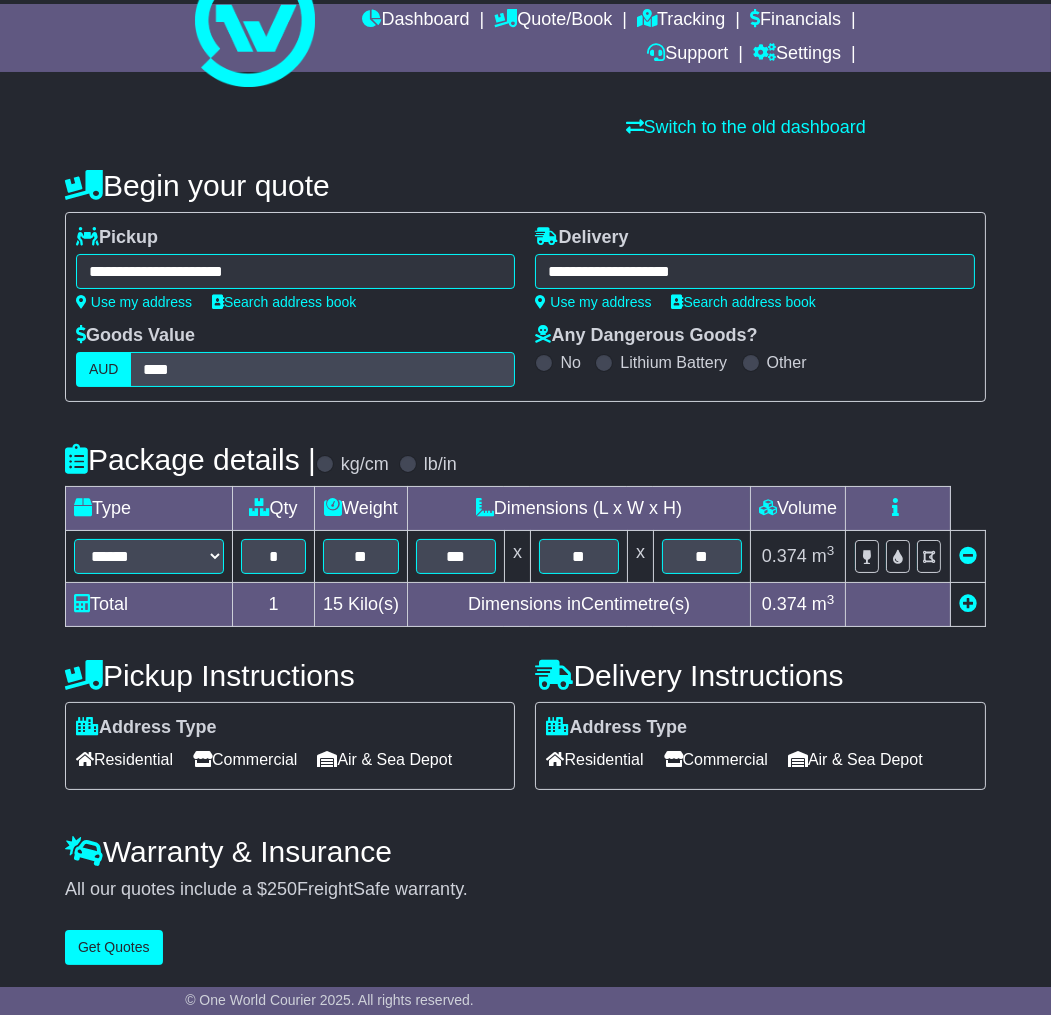 scroll, scrollTop: 296, scrollLeft: 0, axis: vertical 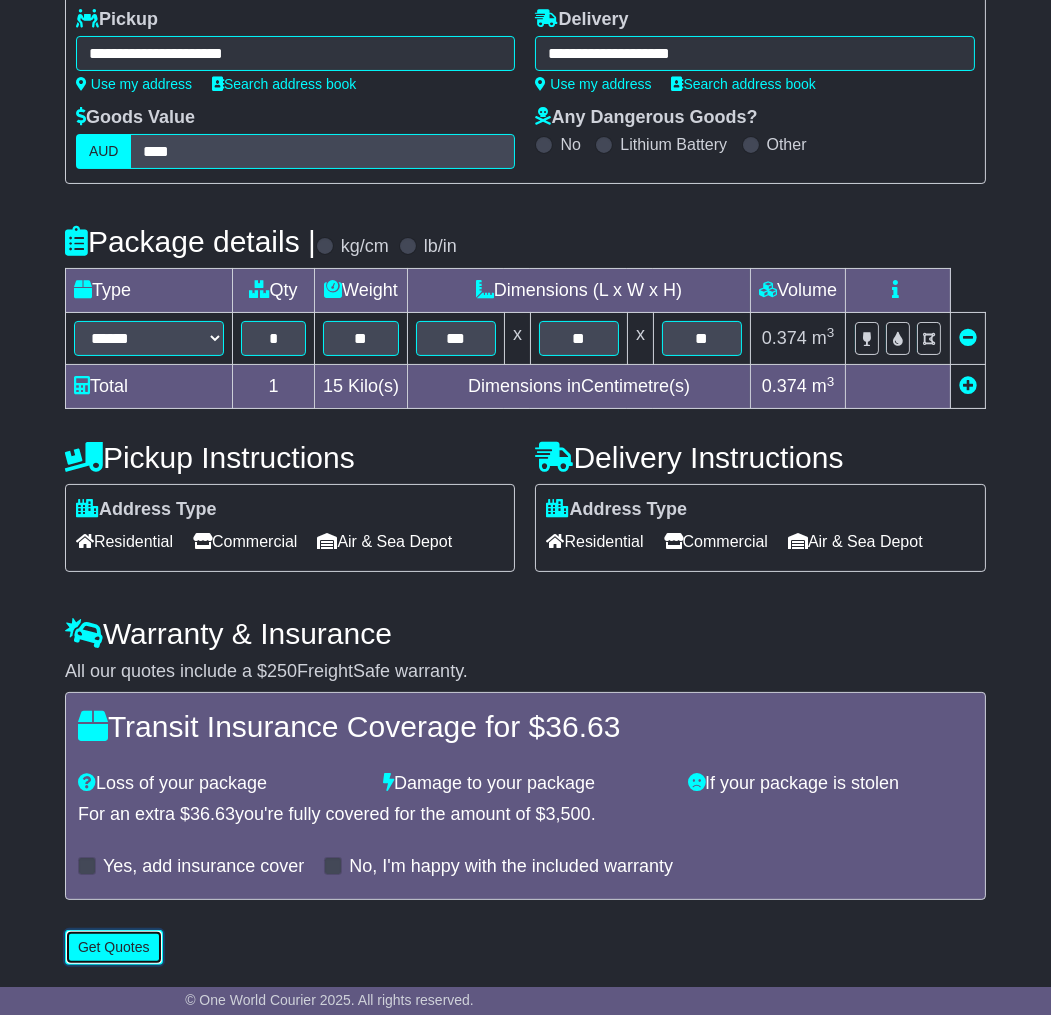 click on "Get Quotes" at bounding box center [114, 947] 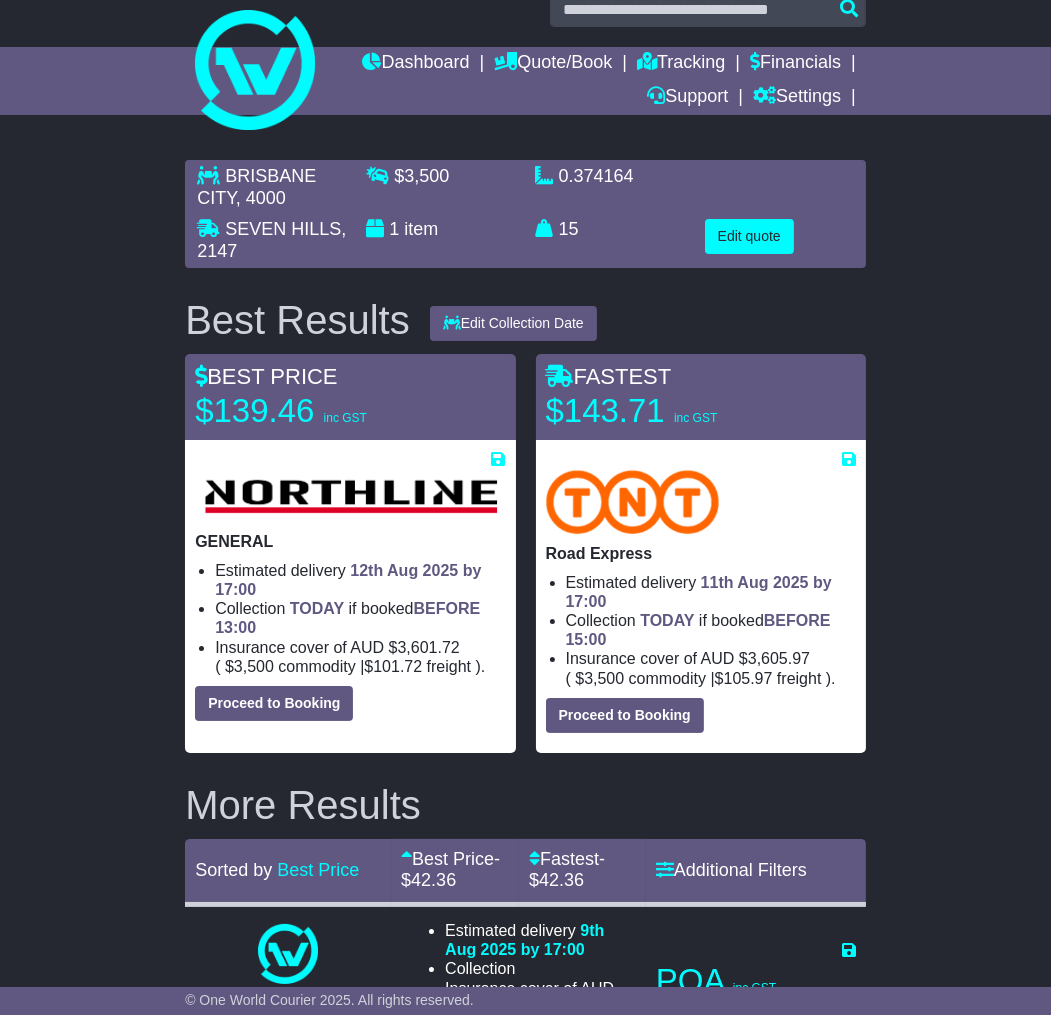 scroll, scrollTop: 0, scrollLeft: 0, axis: both 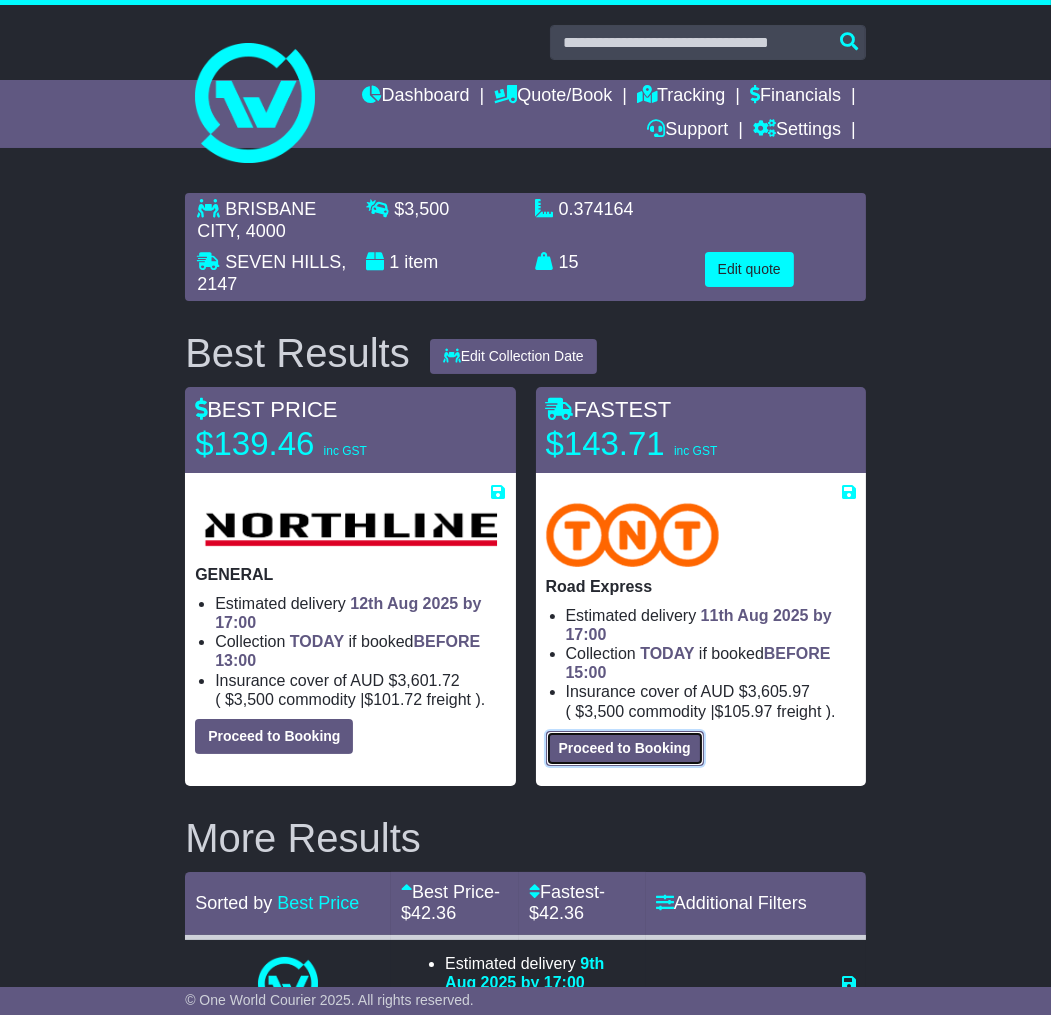 click on "Proceed to Booking" at bounding box center [625, 748] 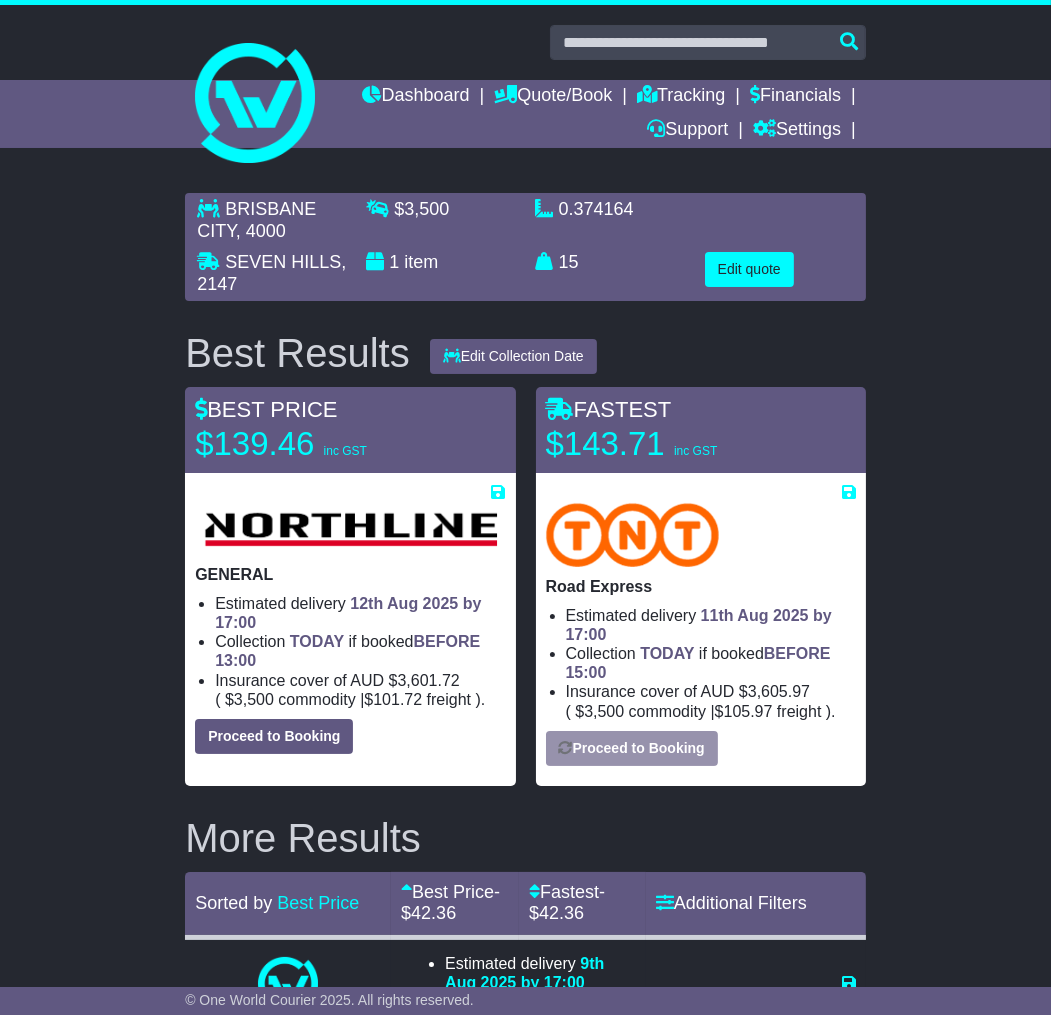 select on "*****" 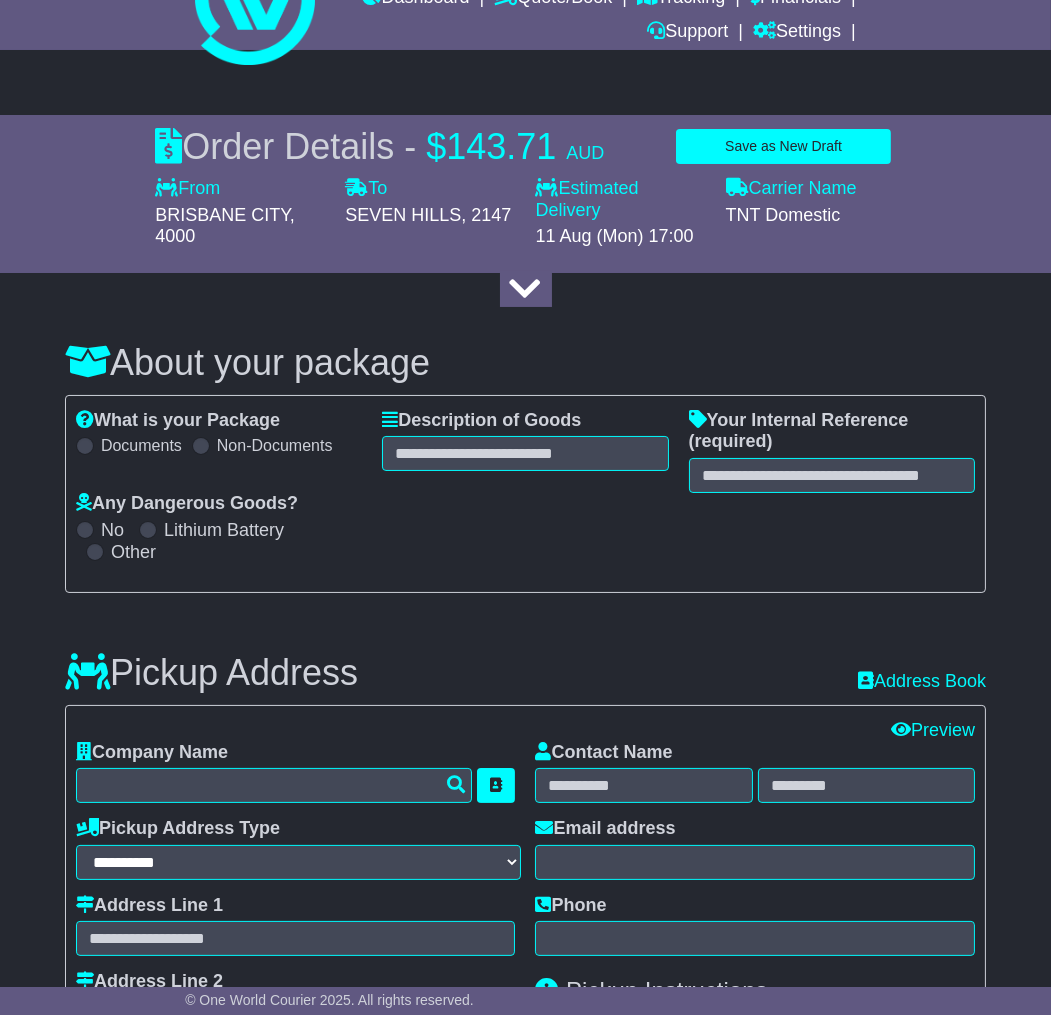 scroll, scrollTop: 111, scrollLeft: 0, axis: vertical 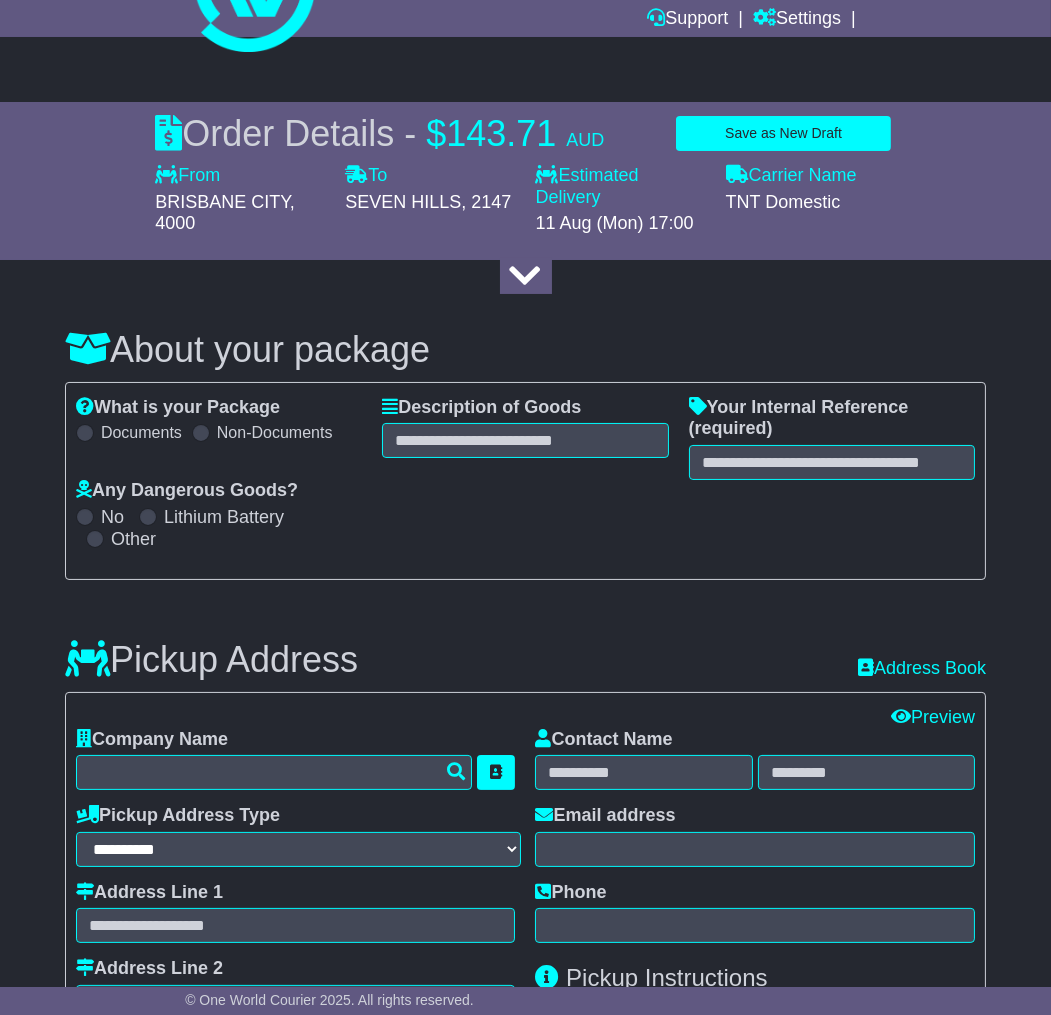 click on "About your package
What is your Package
Documents
Non-Documents
What are the Incoterms?
***
***
***
***
***
***
Description of Goods
Attention: dangerous goods are not allowed by service.
Your Internal Reference (required)
Any Dangerous Goods?
No" at bounding box center (525, 440) 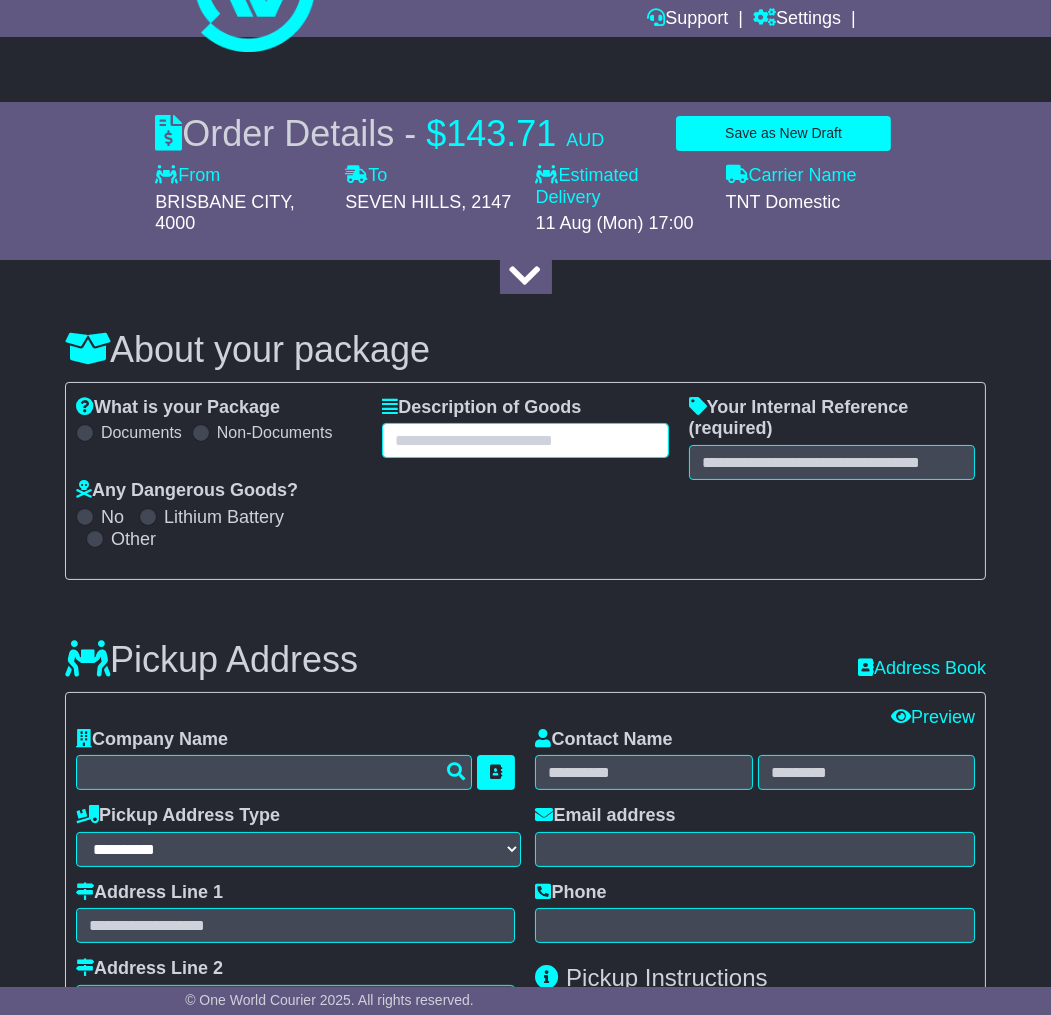 click at bounding box center [525, 440] 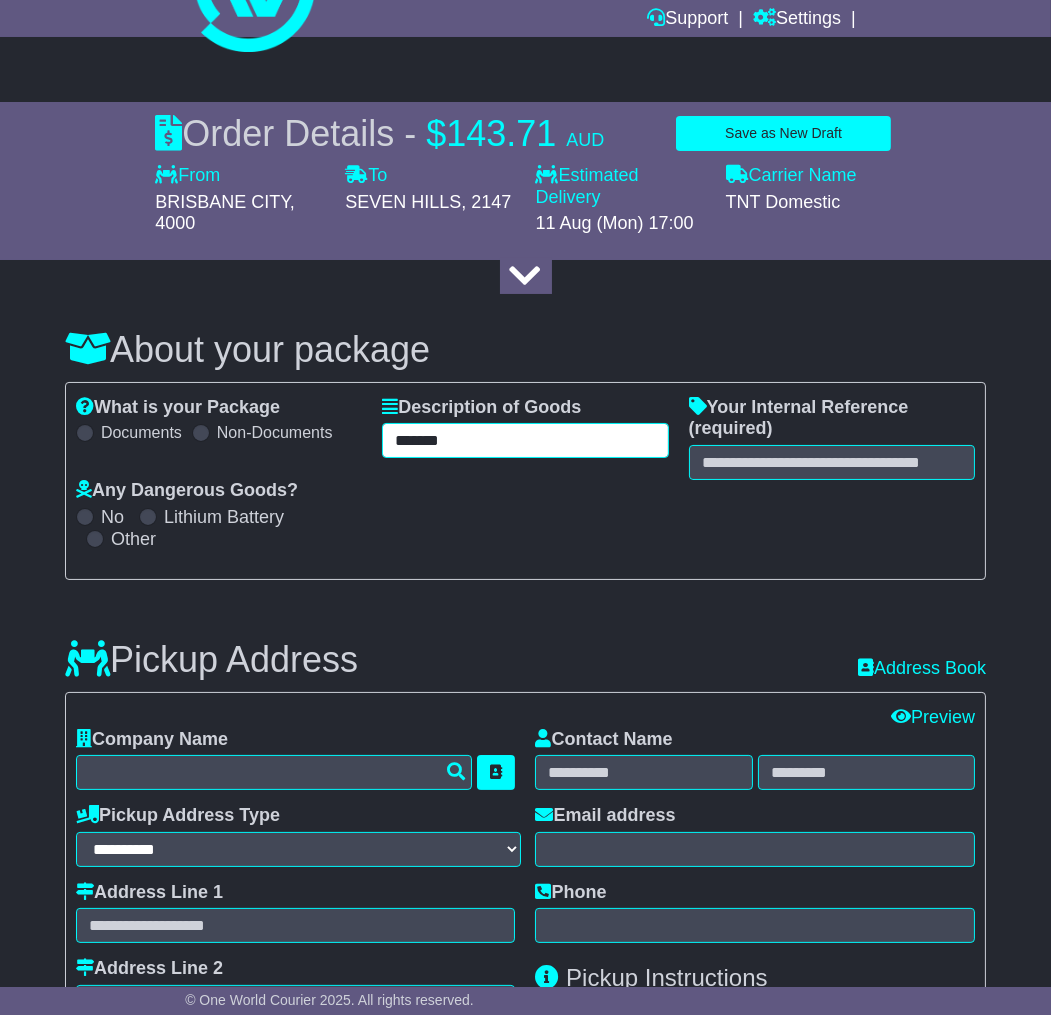 type on "*******" 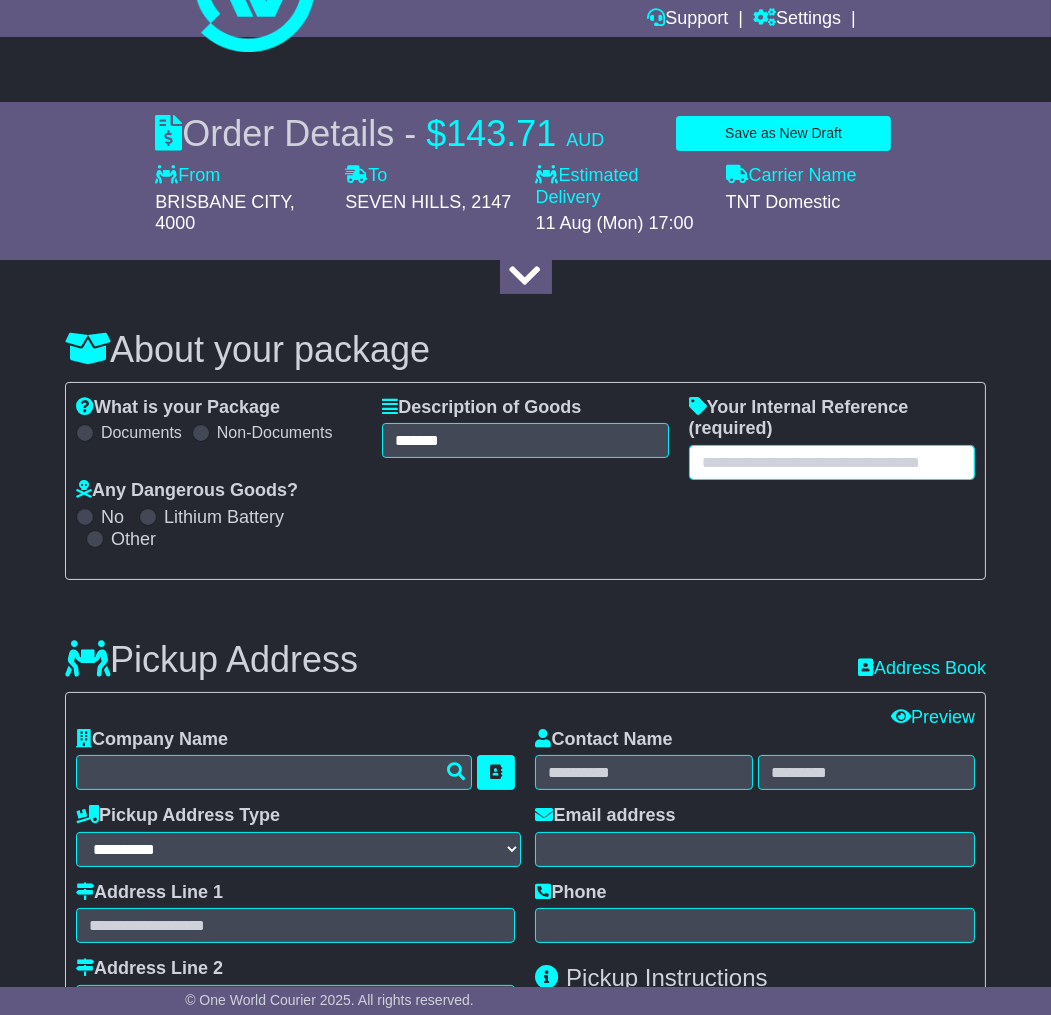click at bounding box center [832, 462] 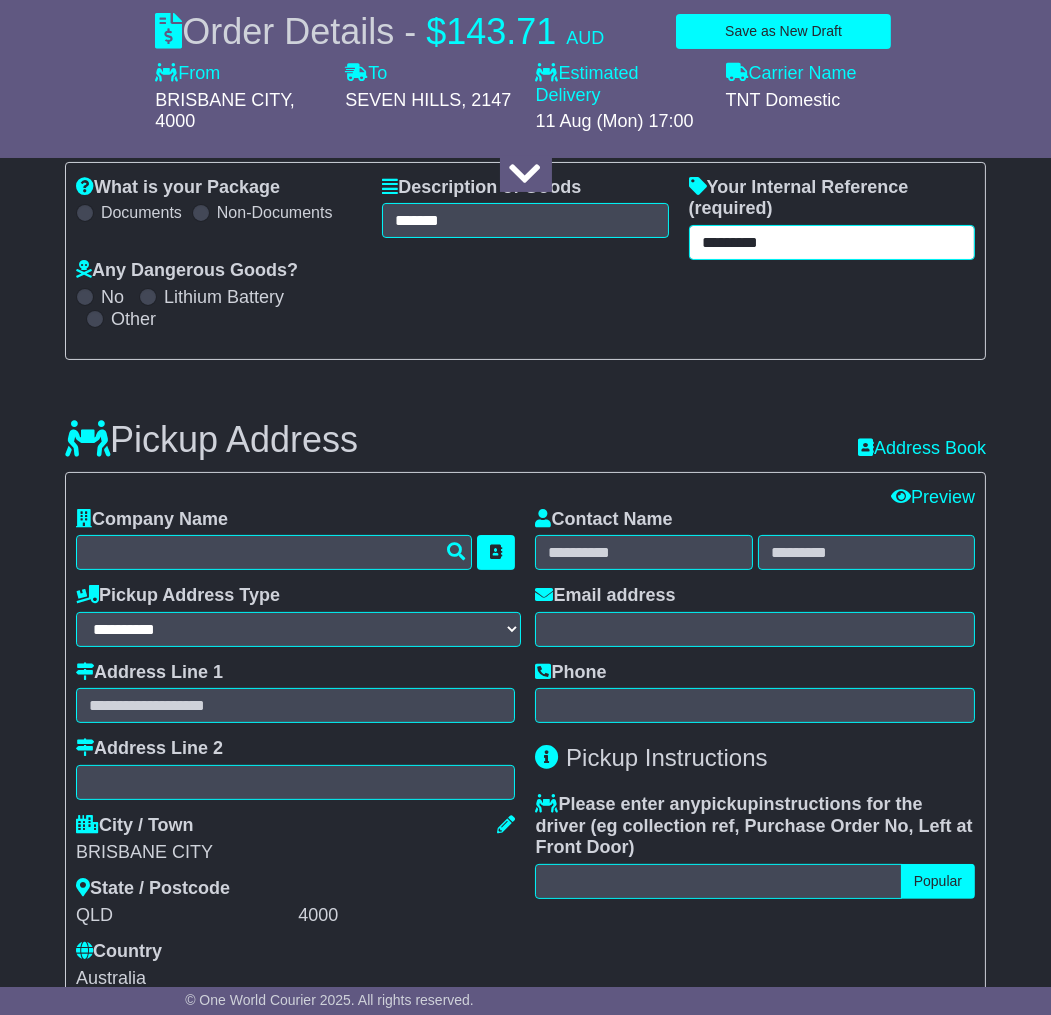 scroll, scrollTop: 333, scrollLeft: 0, axis: vertical 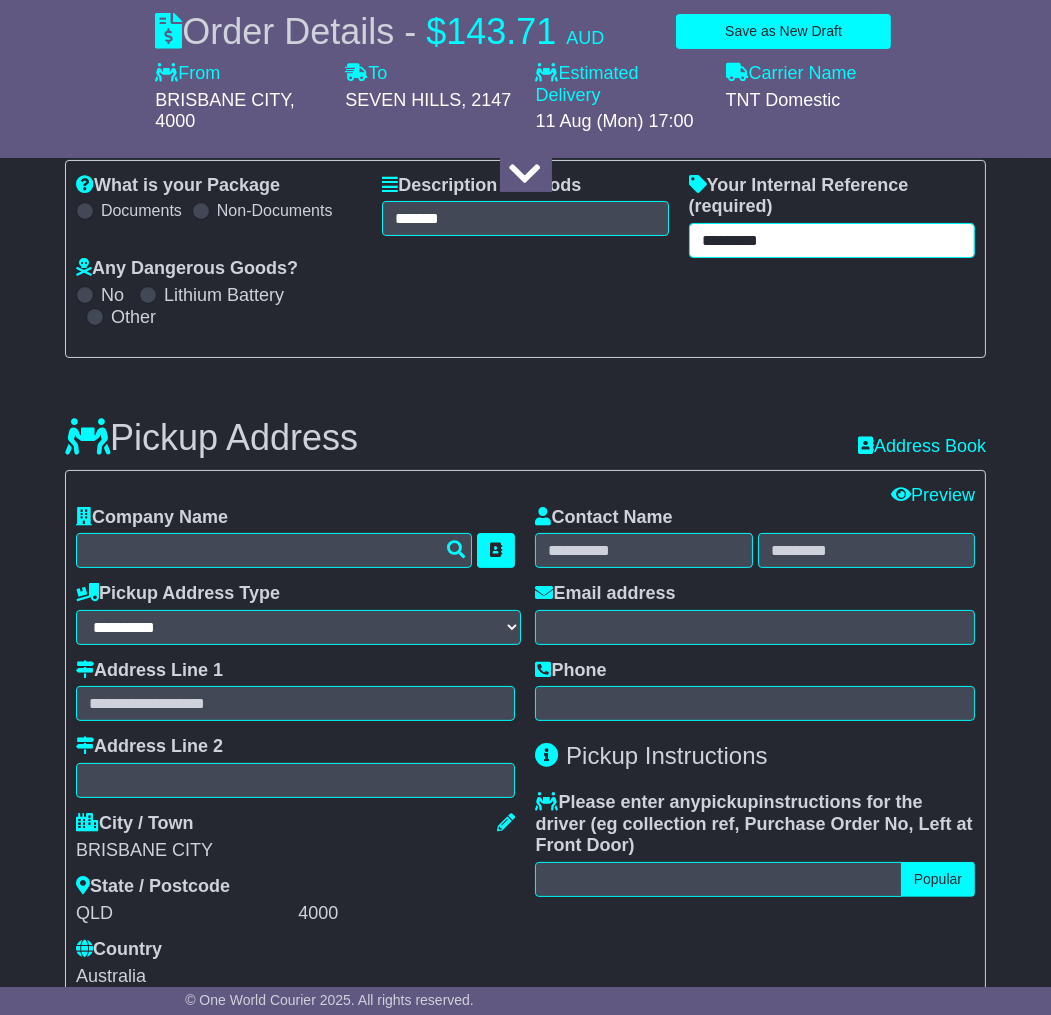 type on "*********" 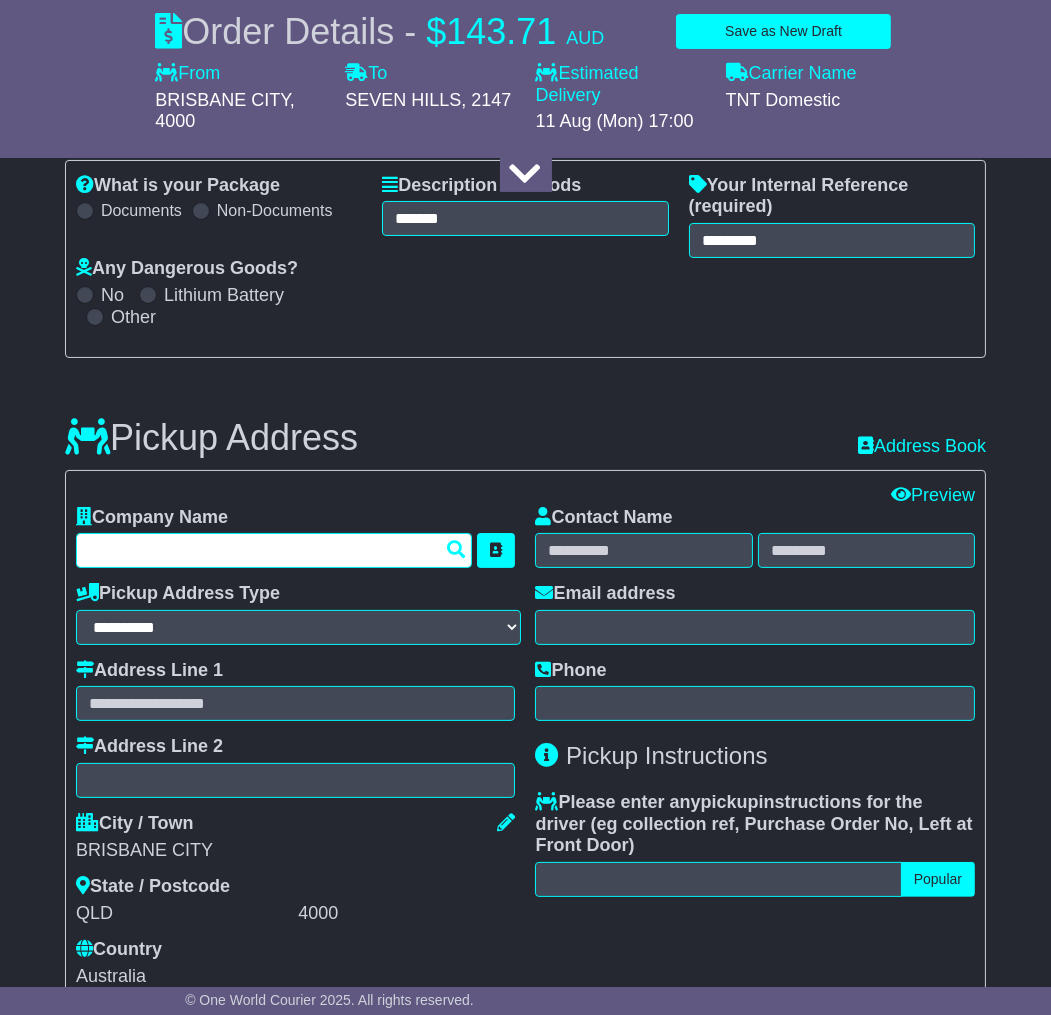 click at bounding box center (274, 550) 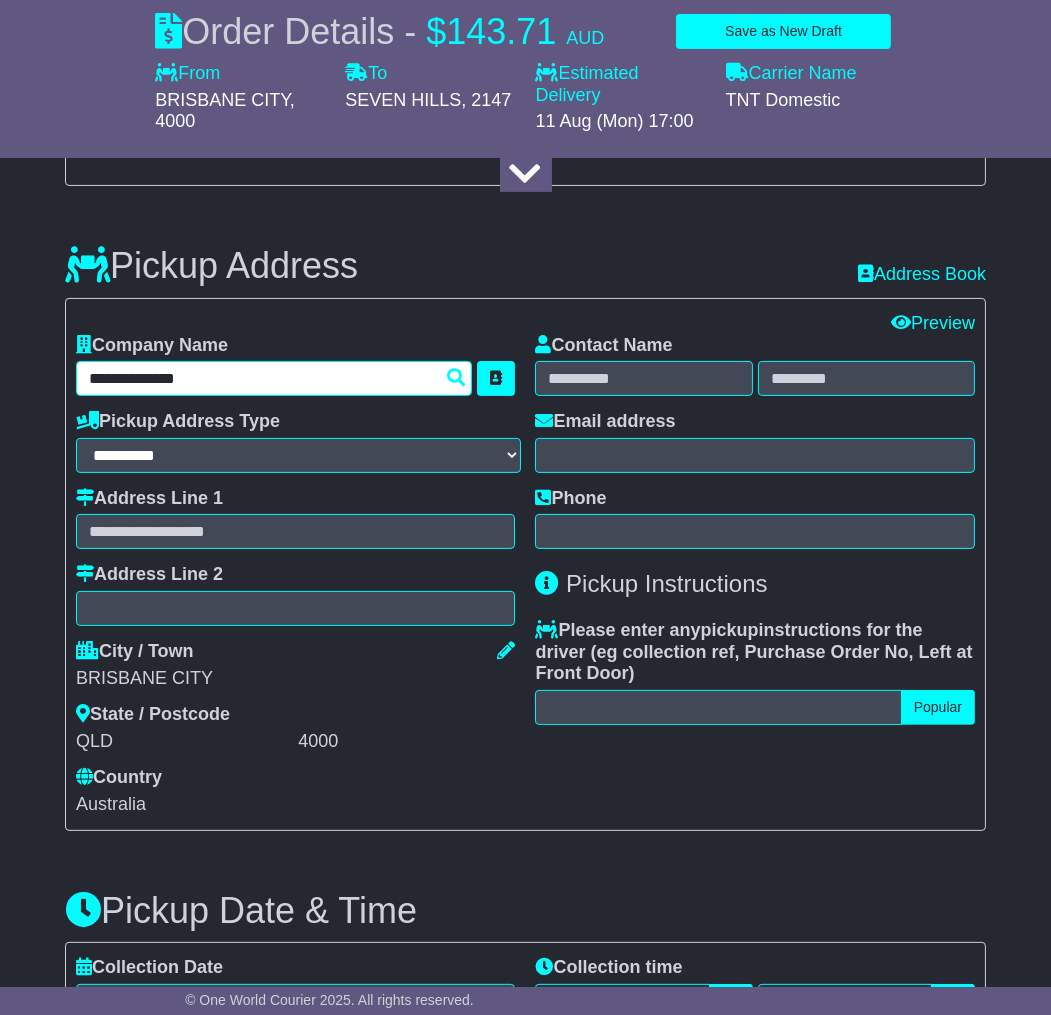 scroll, scrollTop: 555, scrollLeft: 0, axis: vertical 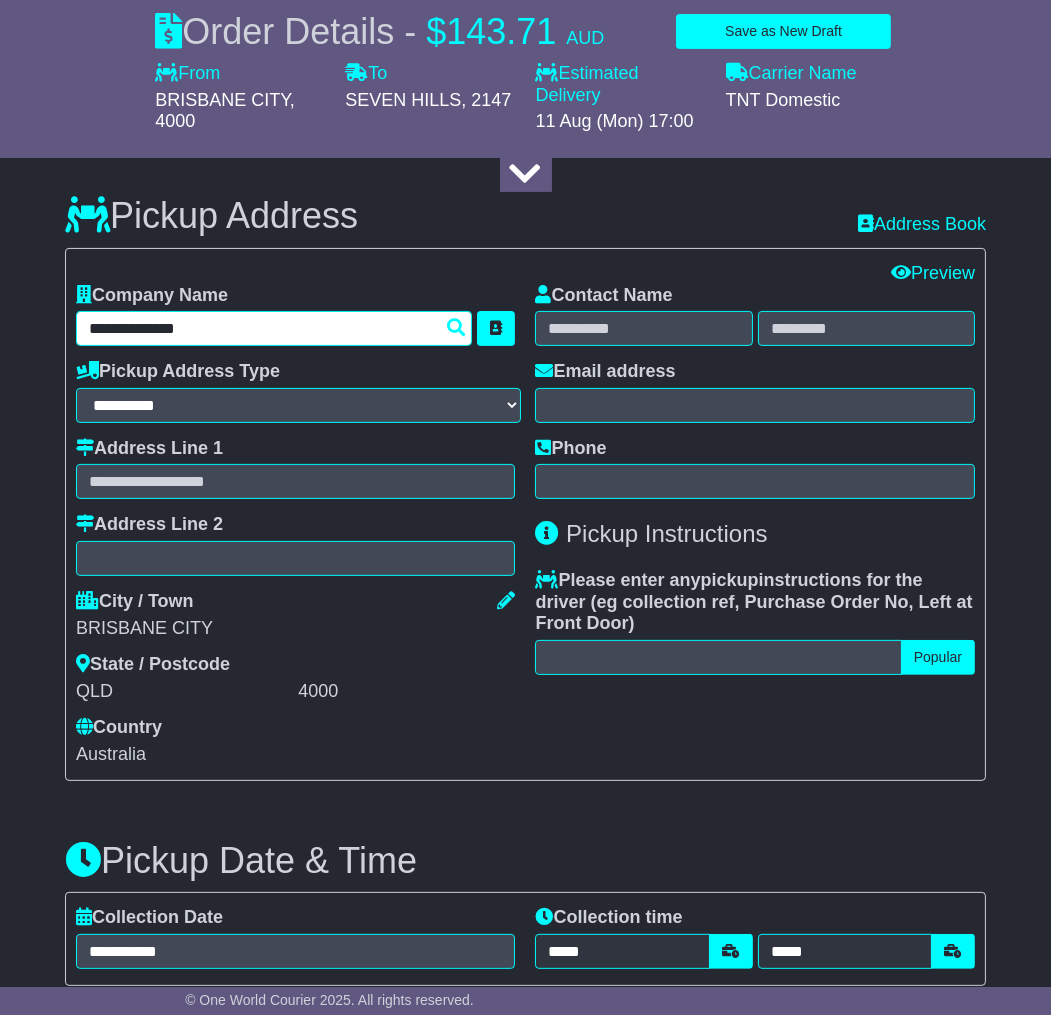 type on "**********" 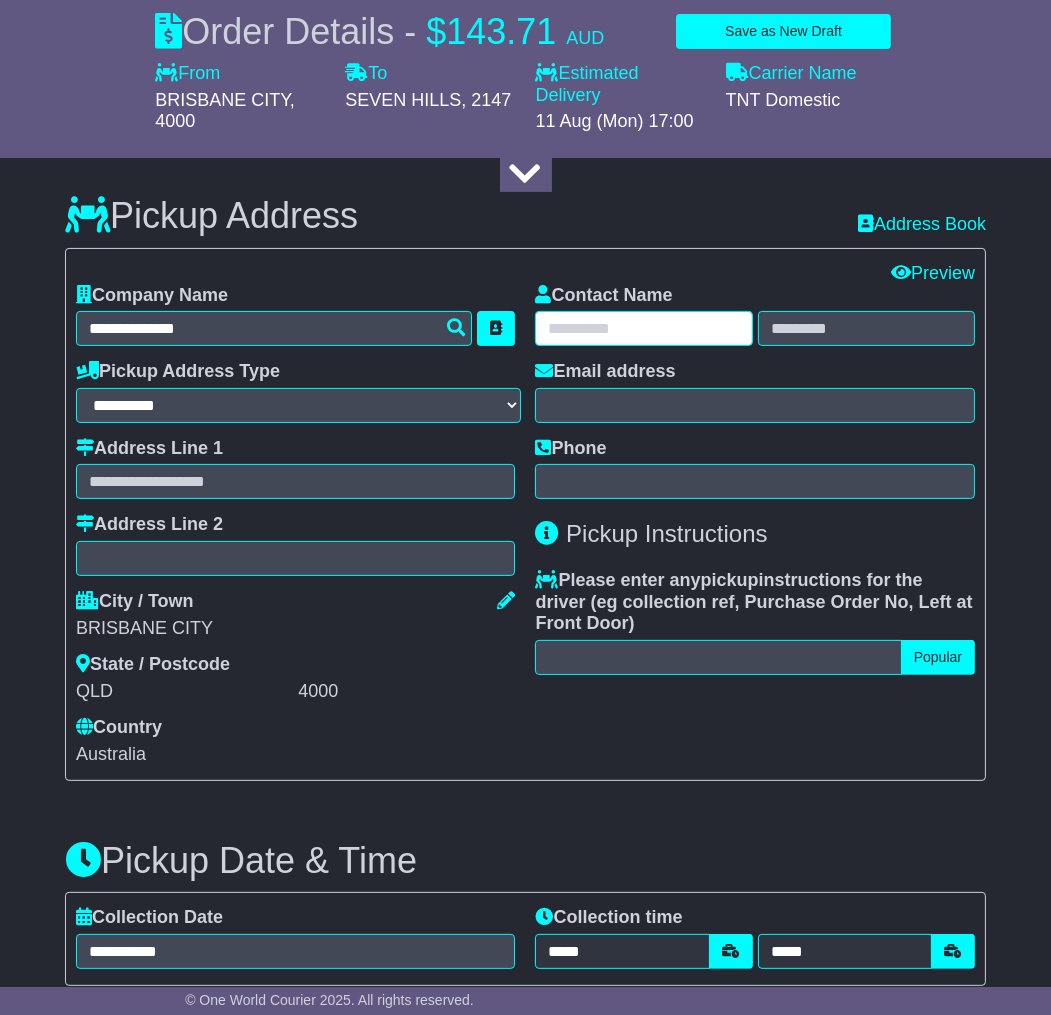 click at bounding box center (643, 328) 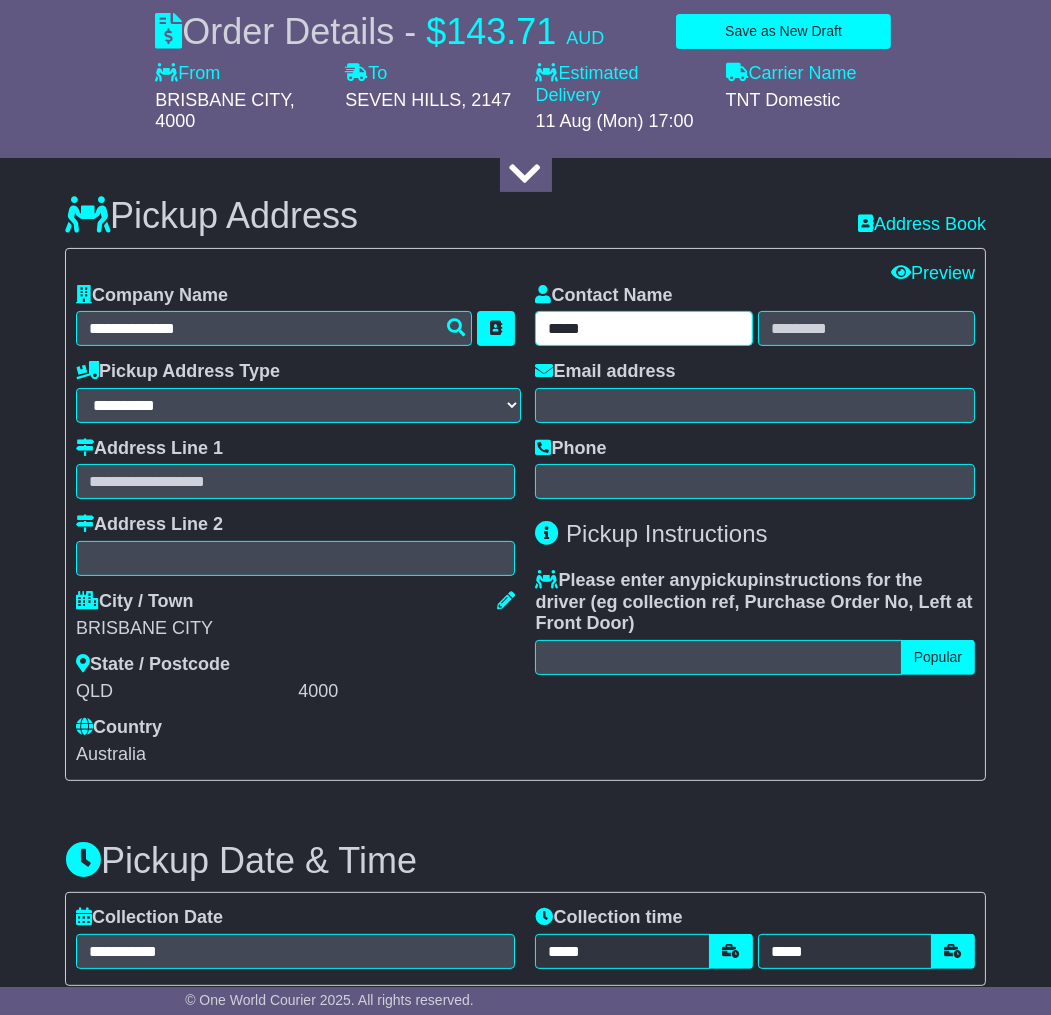 type on "*****" 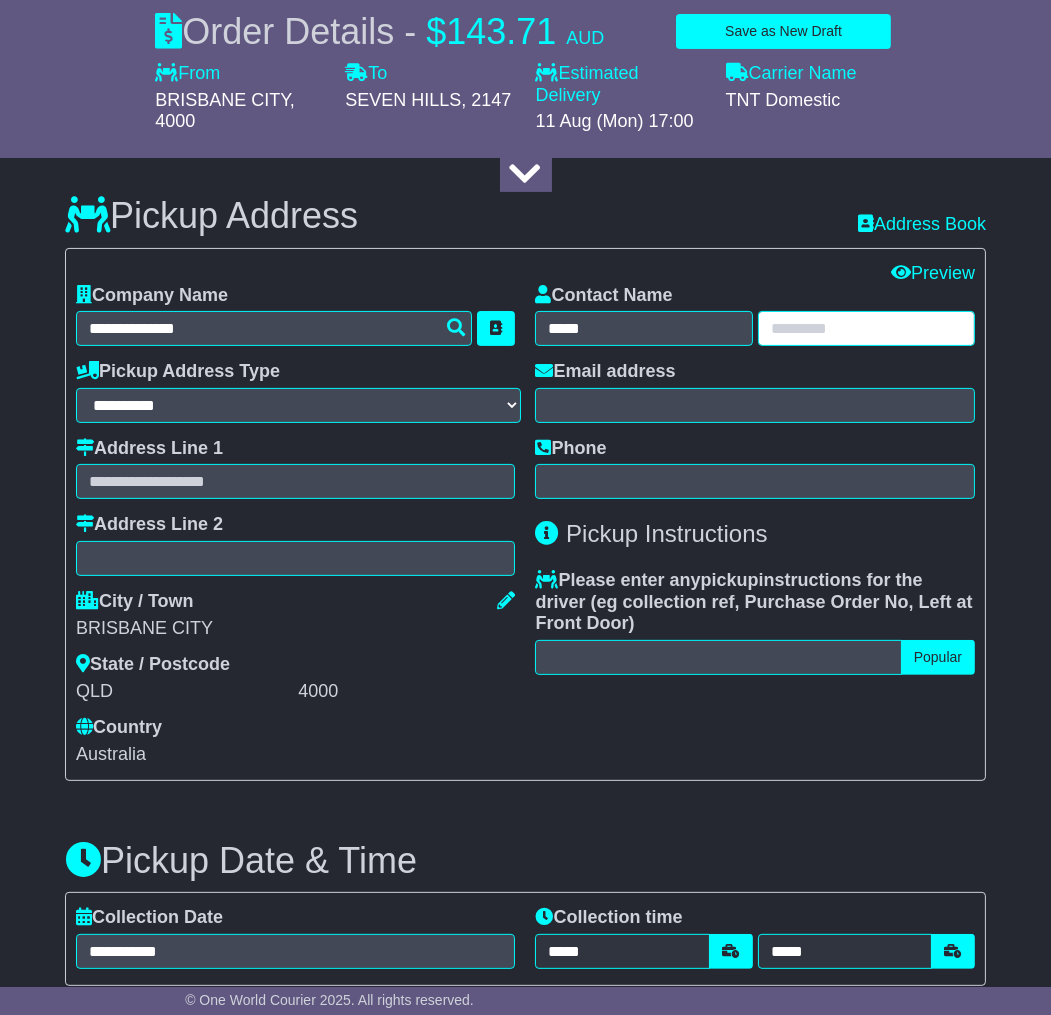 click at bounding box center (866, 328) 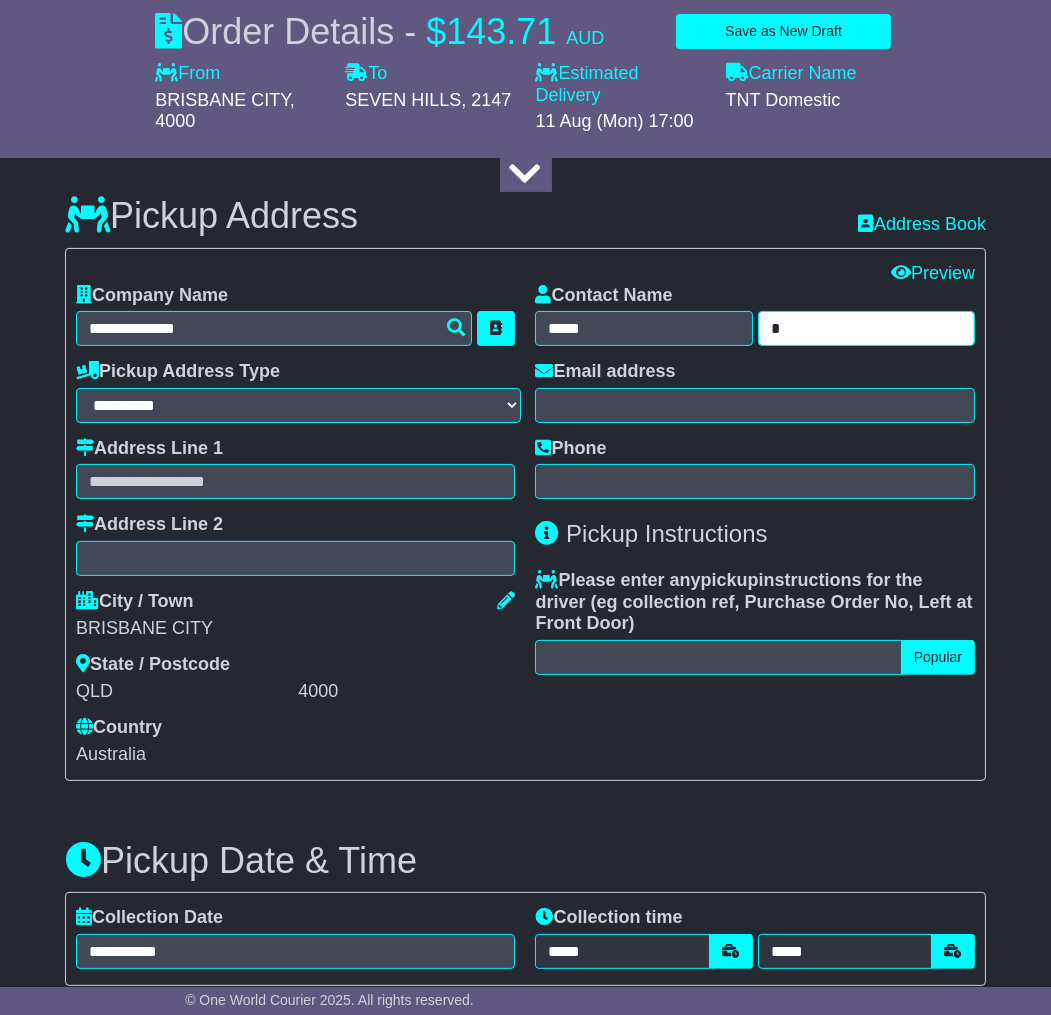 type on "*" 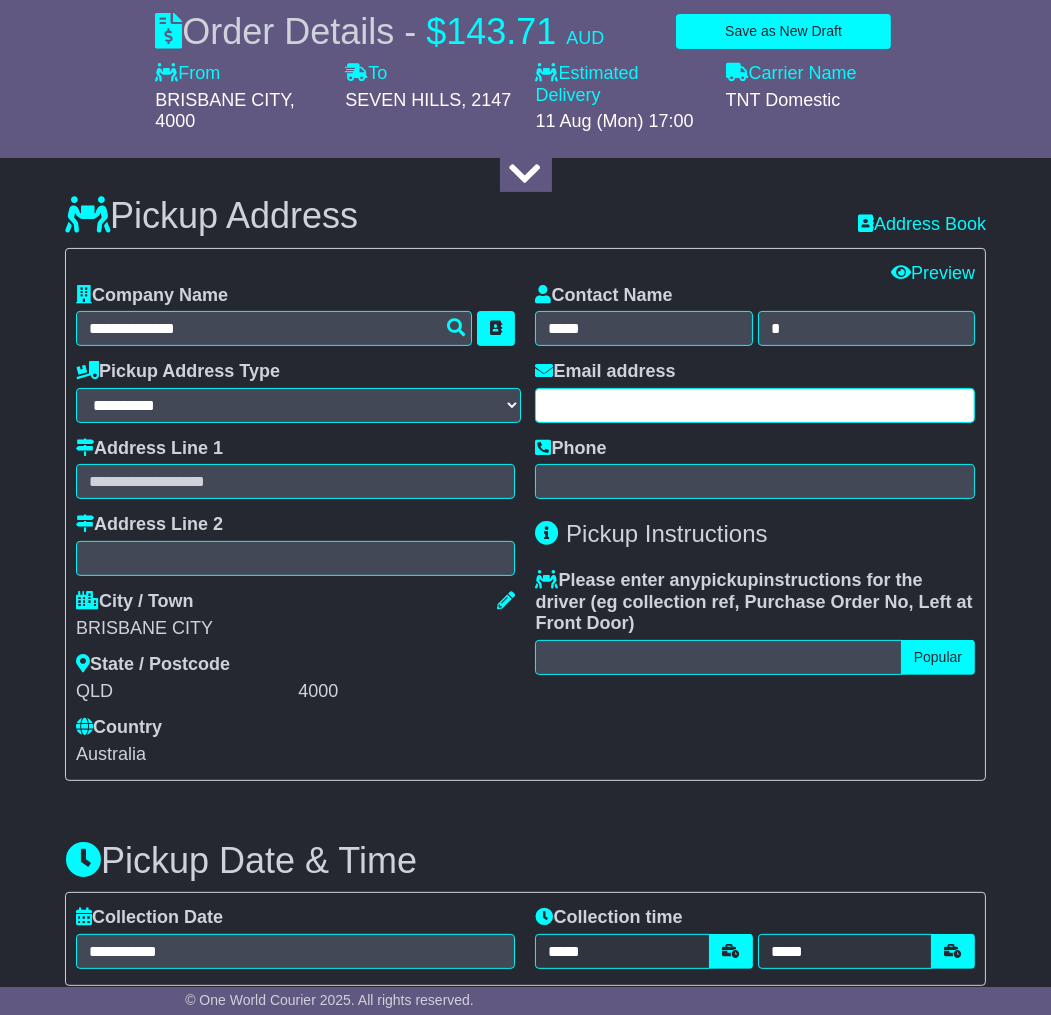 click at bounding box center (755, 405) 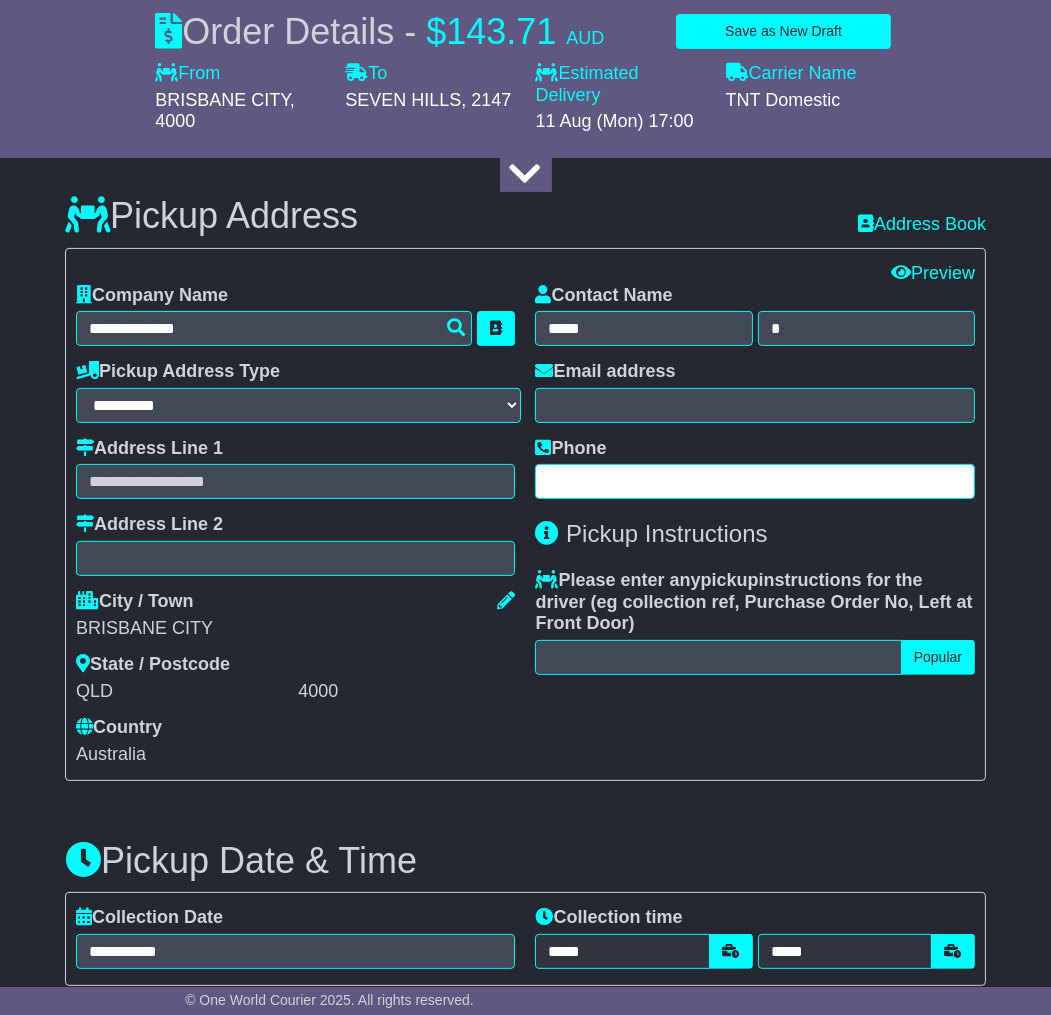 click at bounding box center [755, 481] 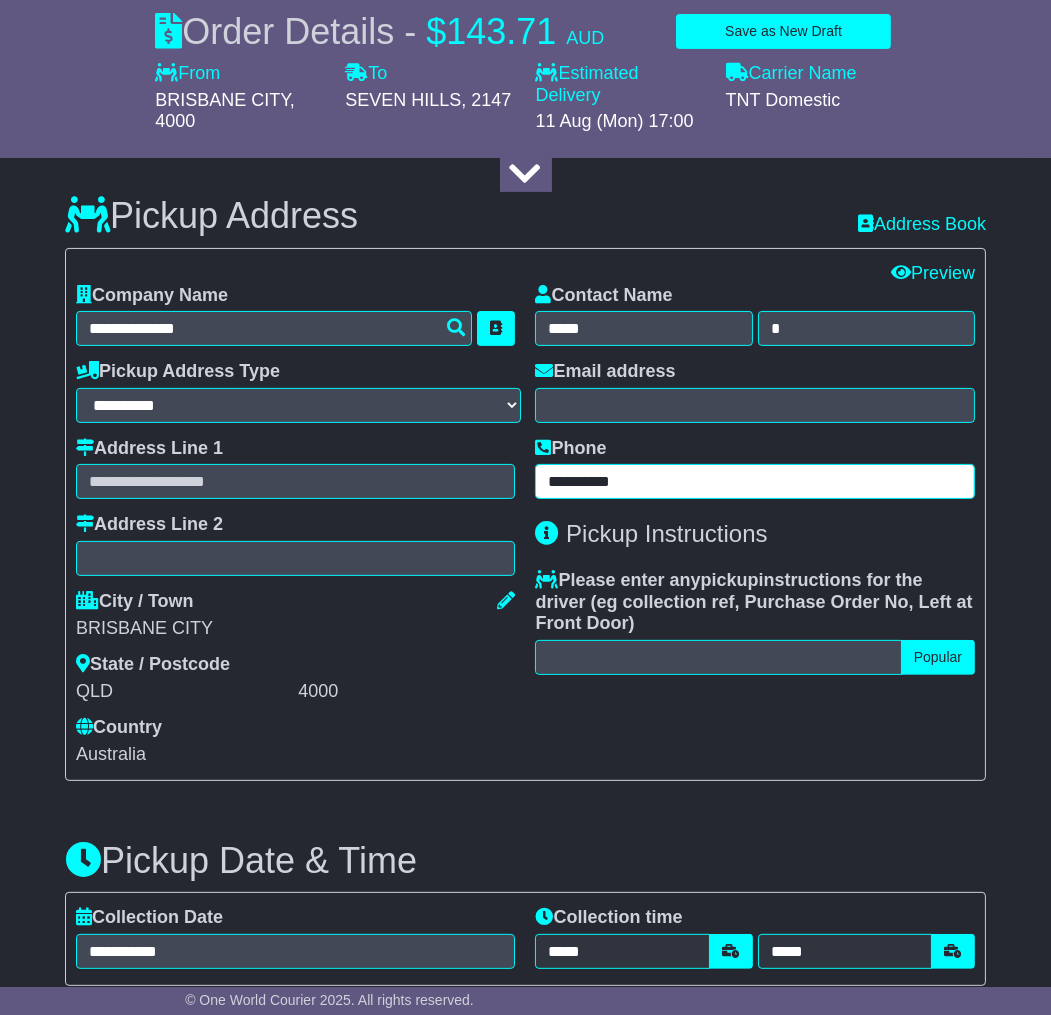 type on "**********" 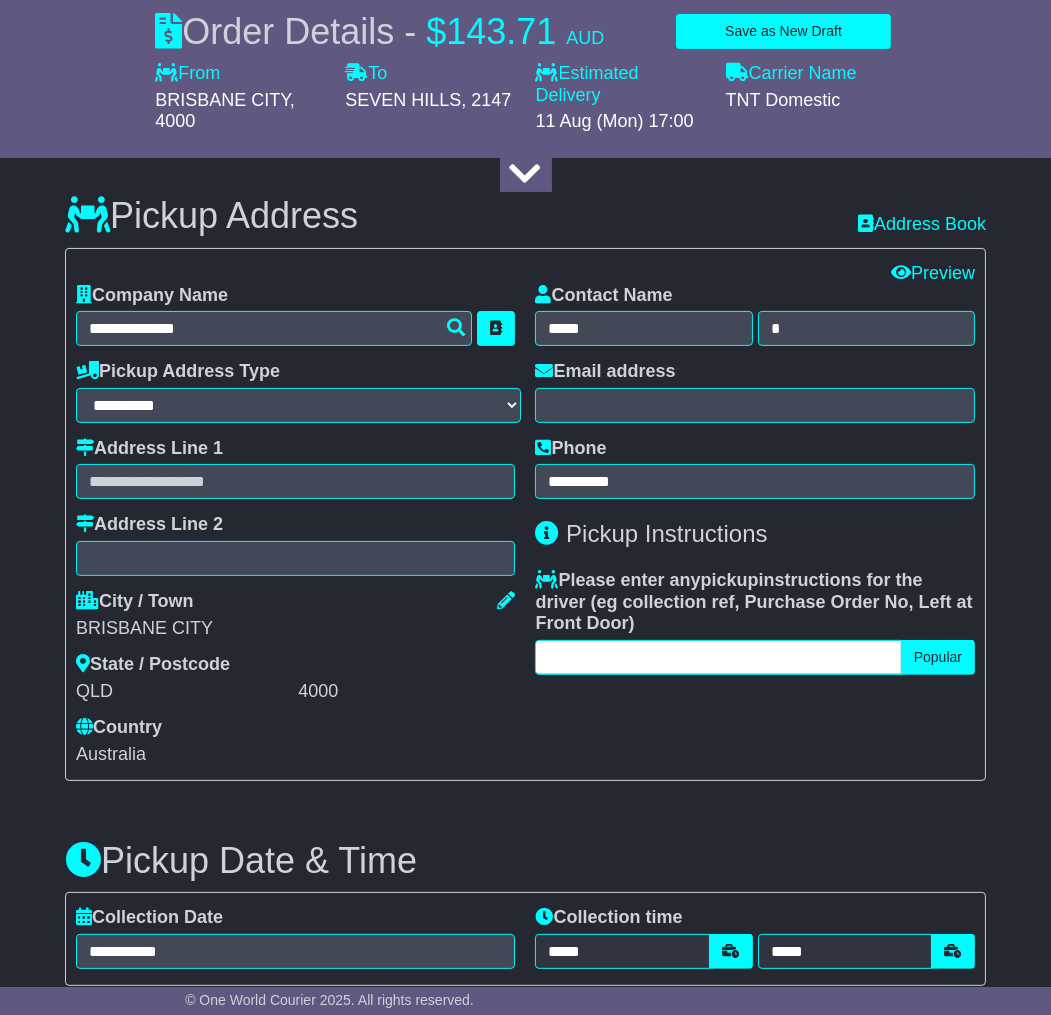 click at bounding box center [718, 657] 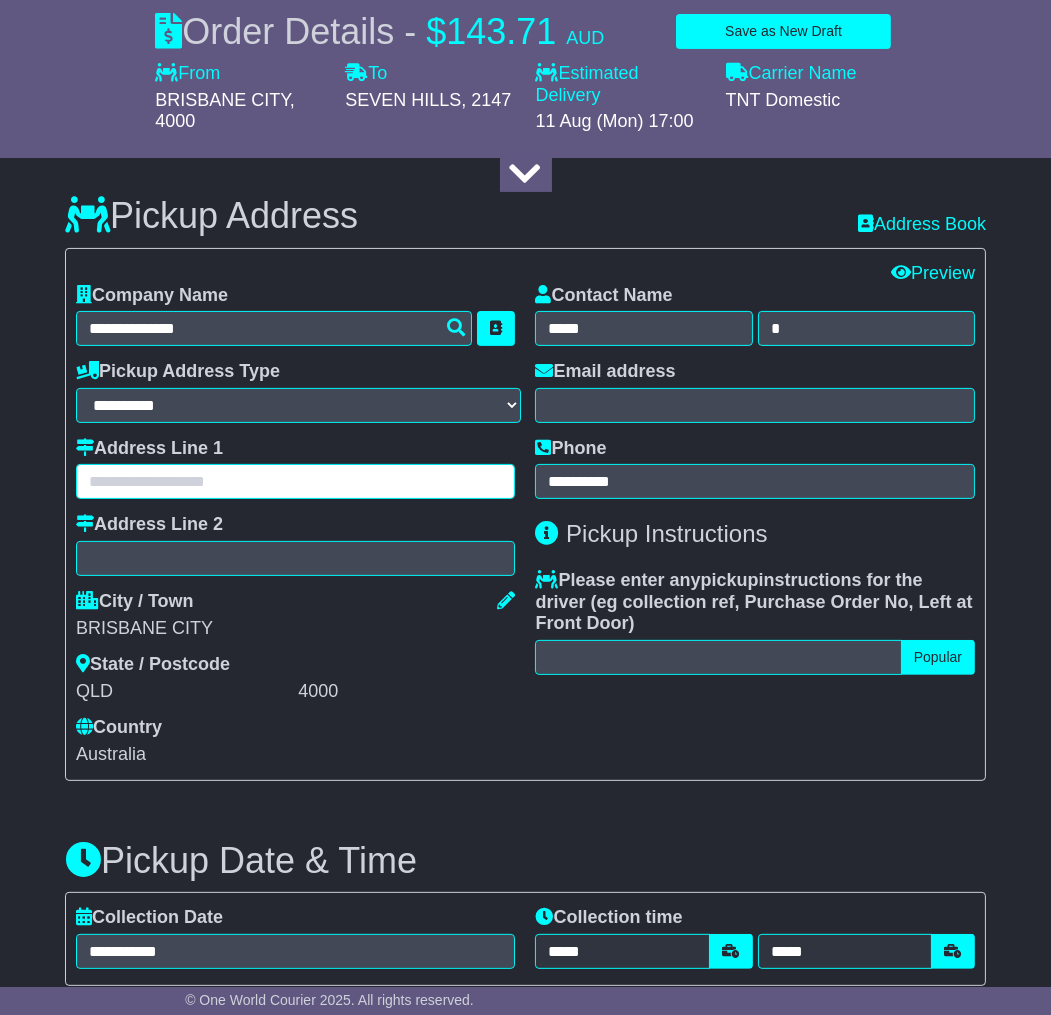 click at bounding box center (296, 481) 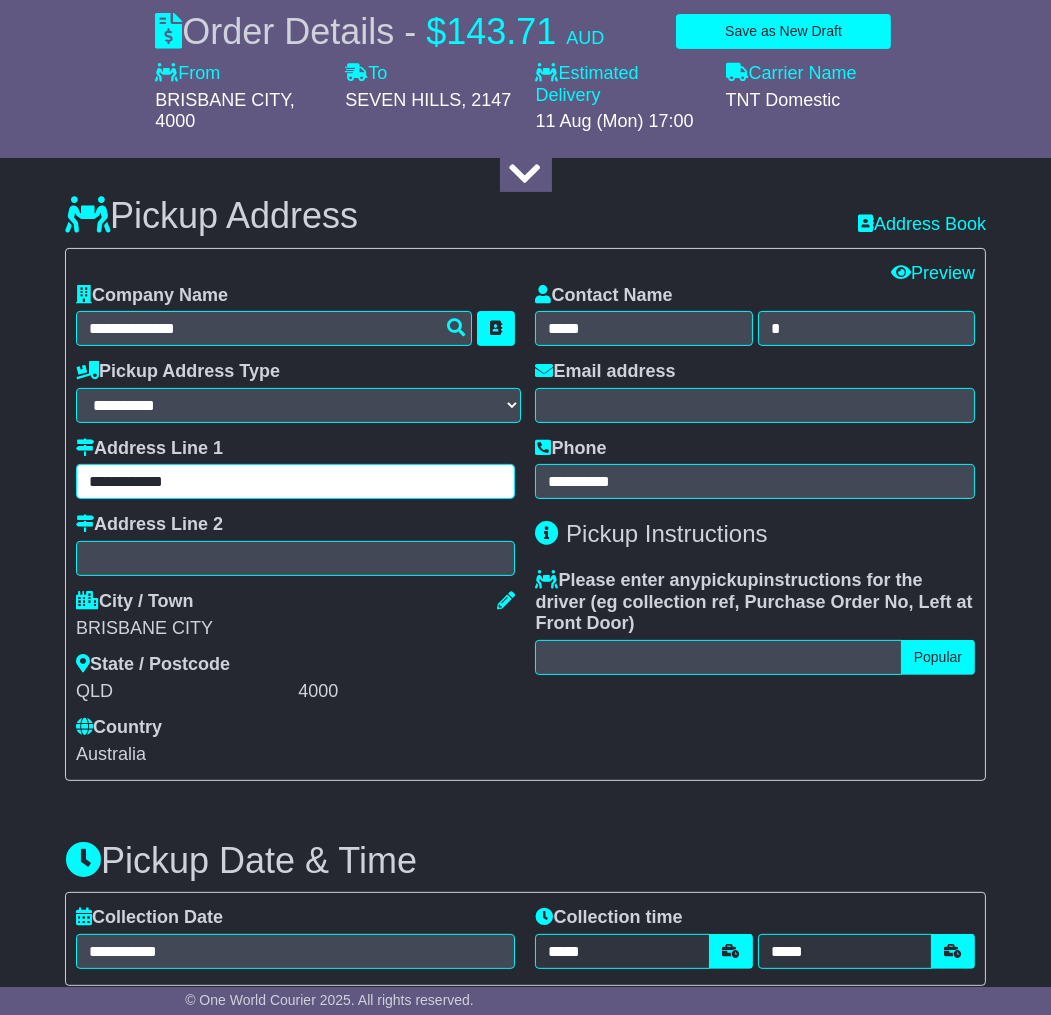 type on "**********" 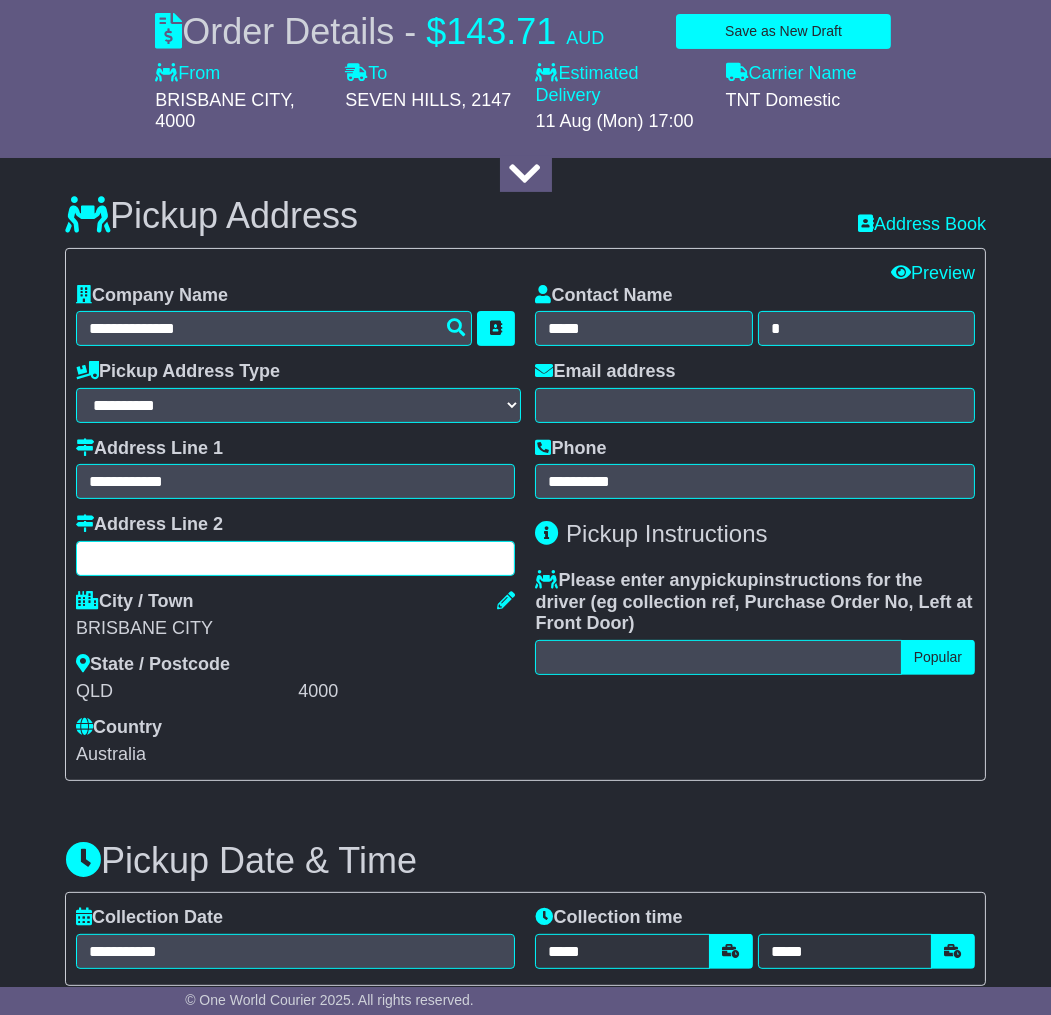 click at bounding box center (296, 558) 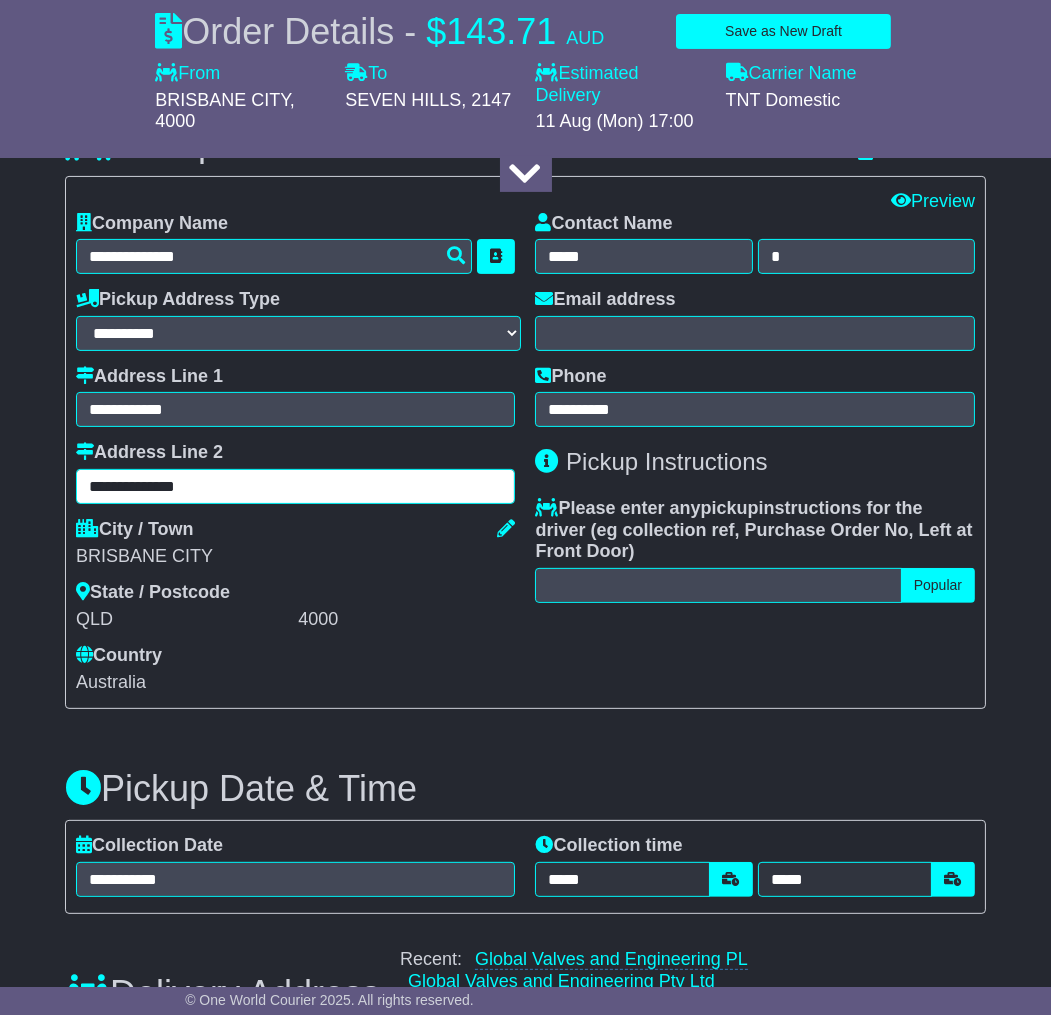 scroll, scrollTop: 666, scrollLeft: 0, axis: vertical 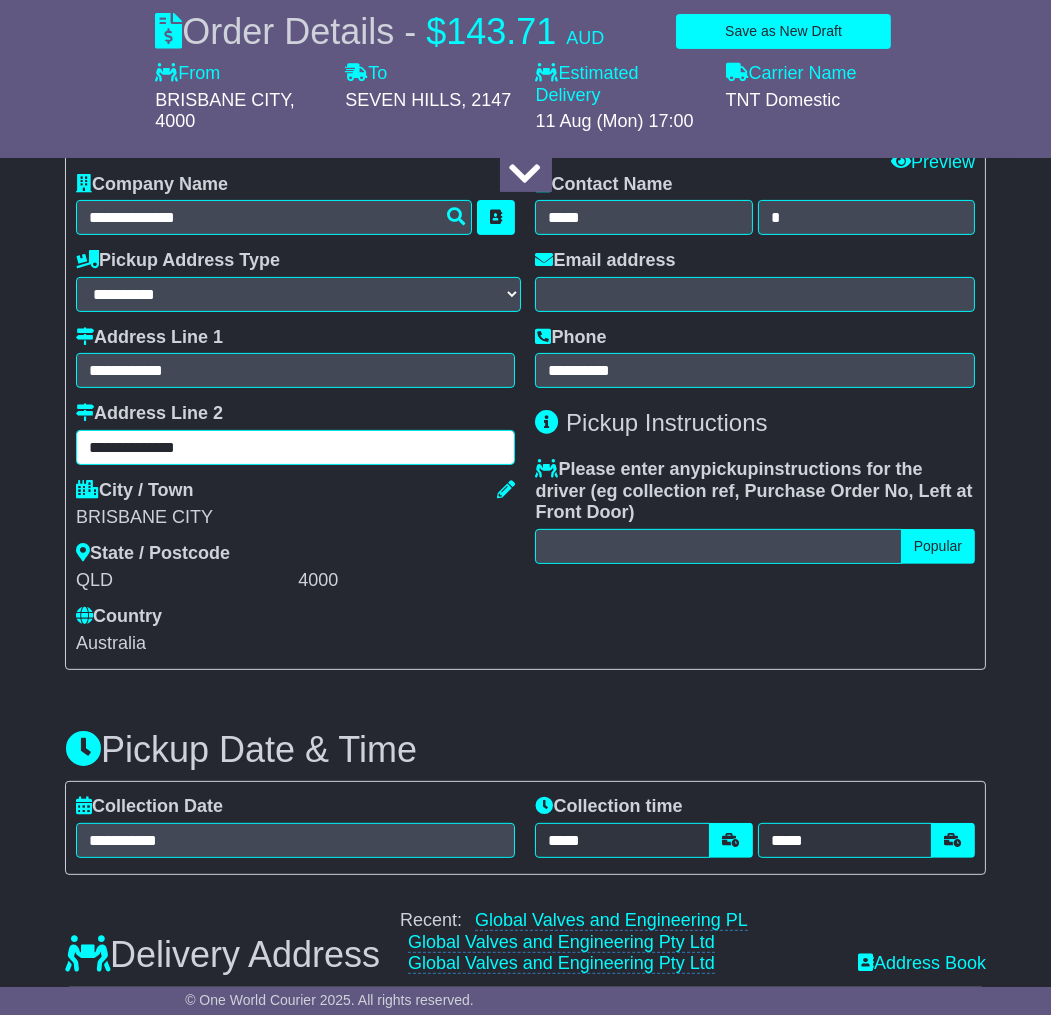 type on "**********" 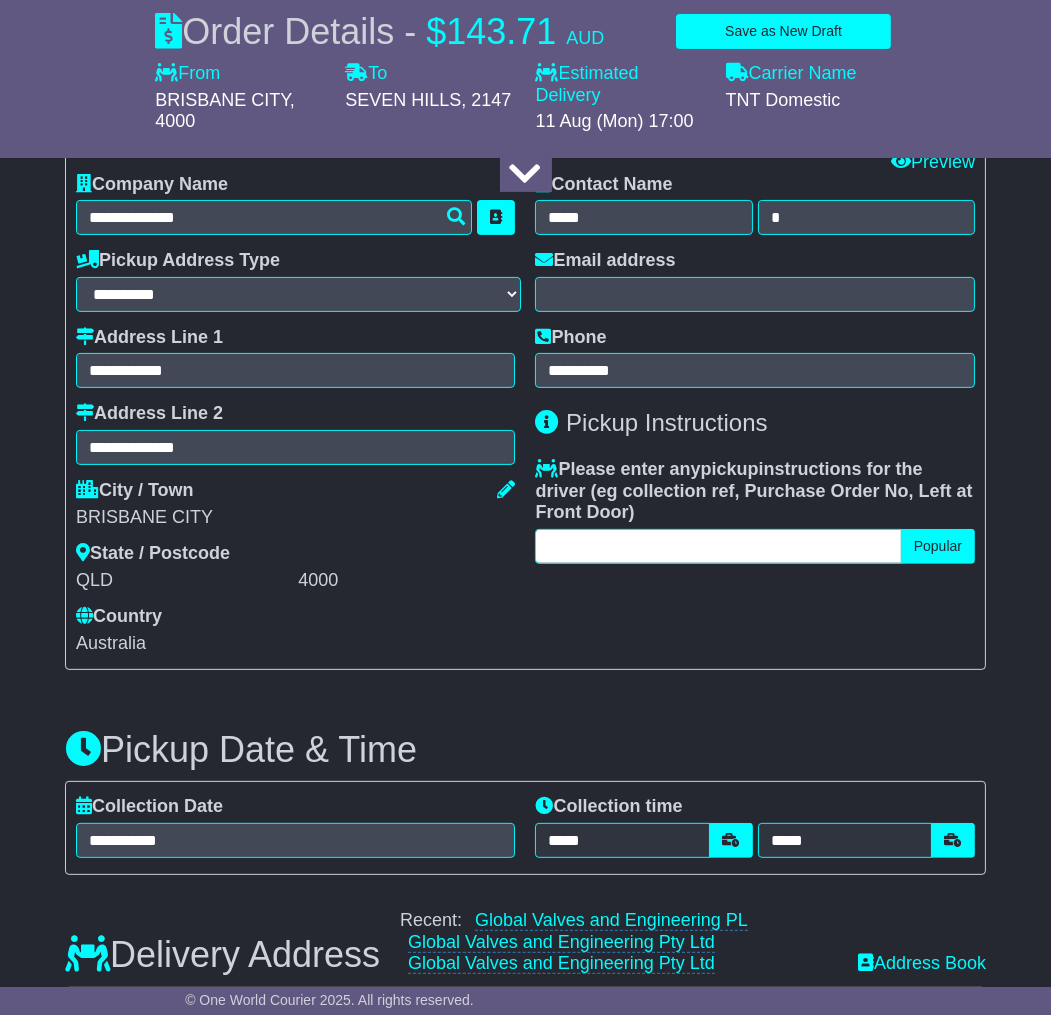 click at bounding box center (718, 546) 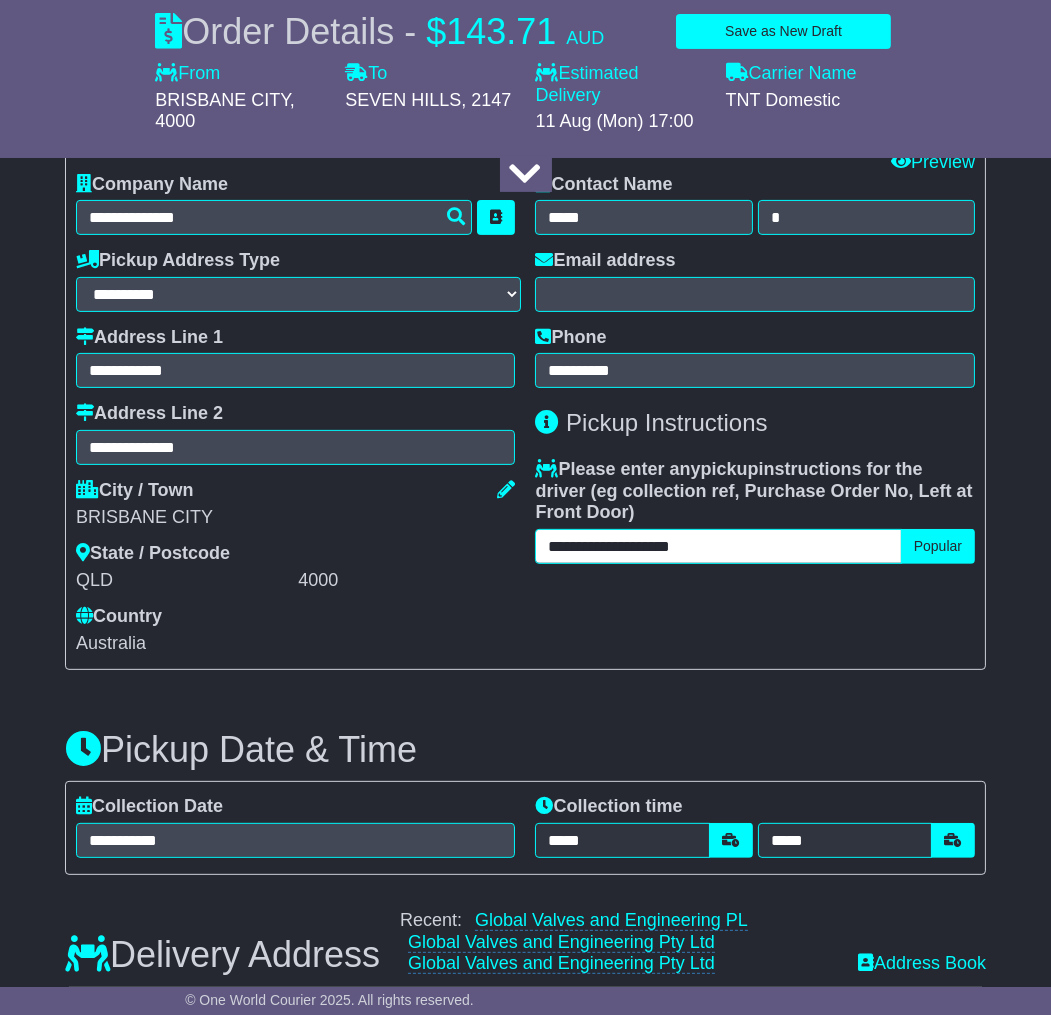 scroll, scrollTop: 777, scrollLeft: 0, axis: vertical 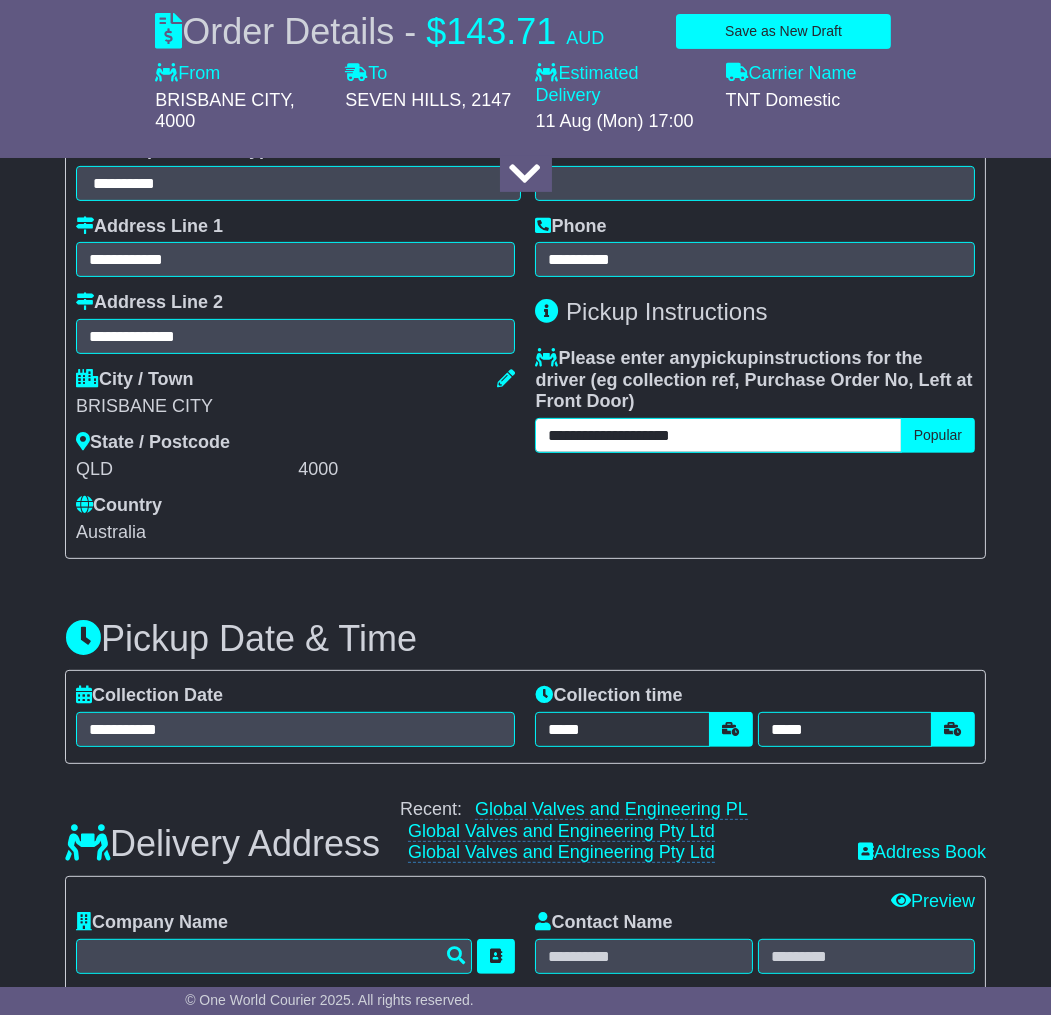 type on "**********" 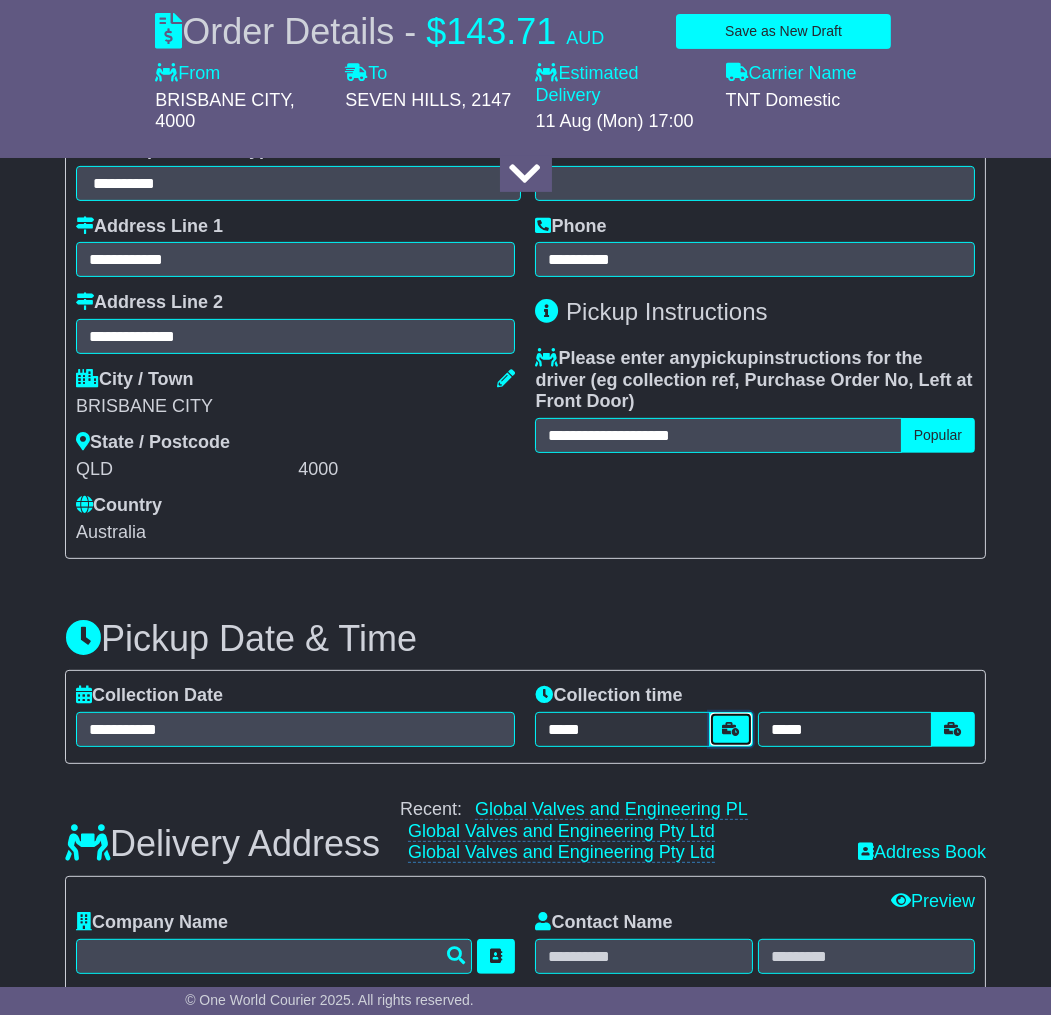 click at bounding box center [731, 729] 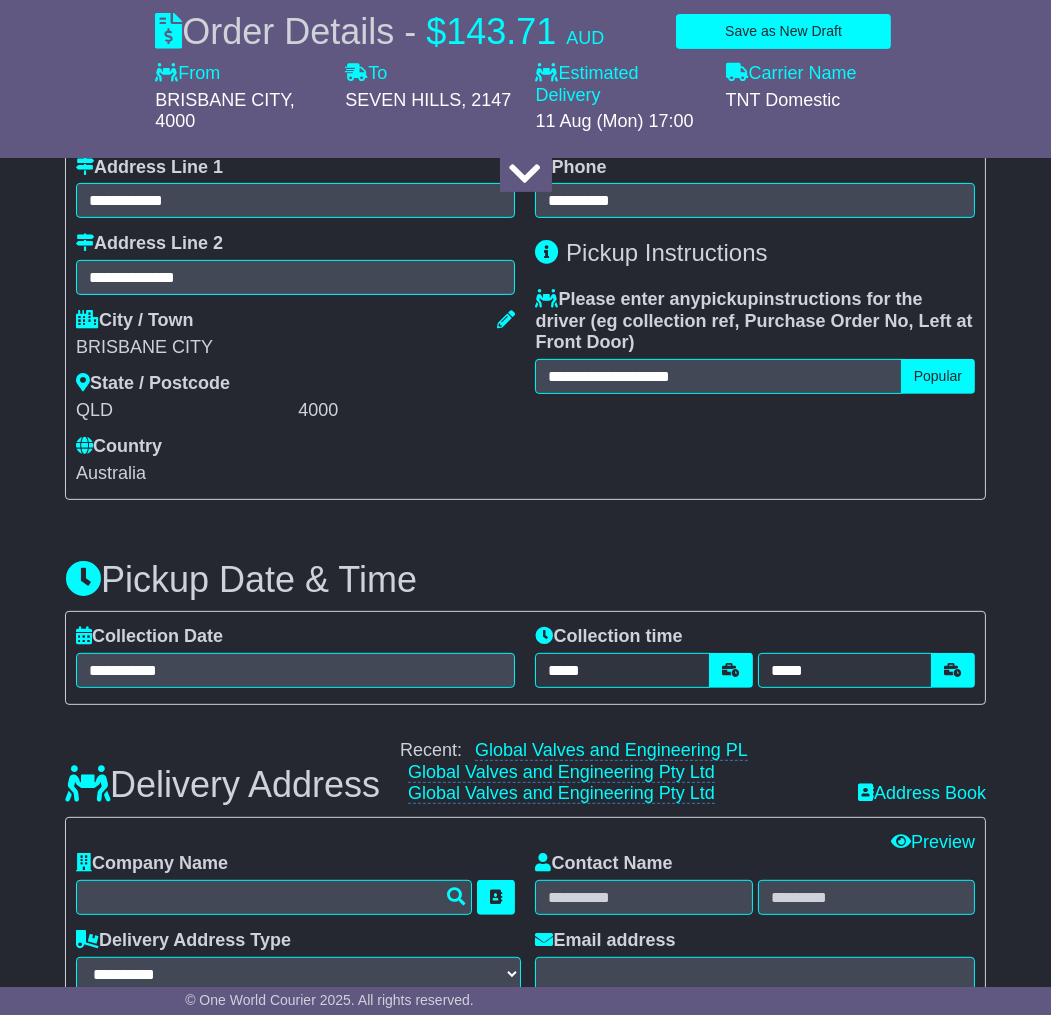 scroll, scrollTop: 888, scrollLeft: 0, axis: vertical 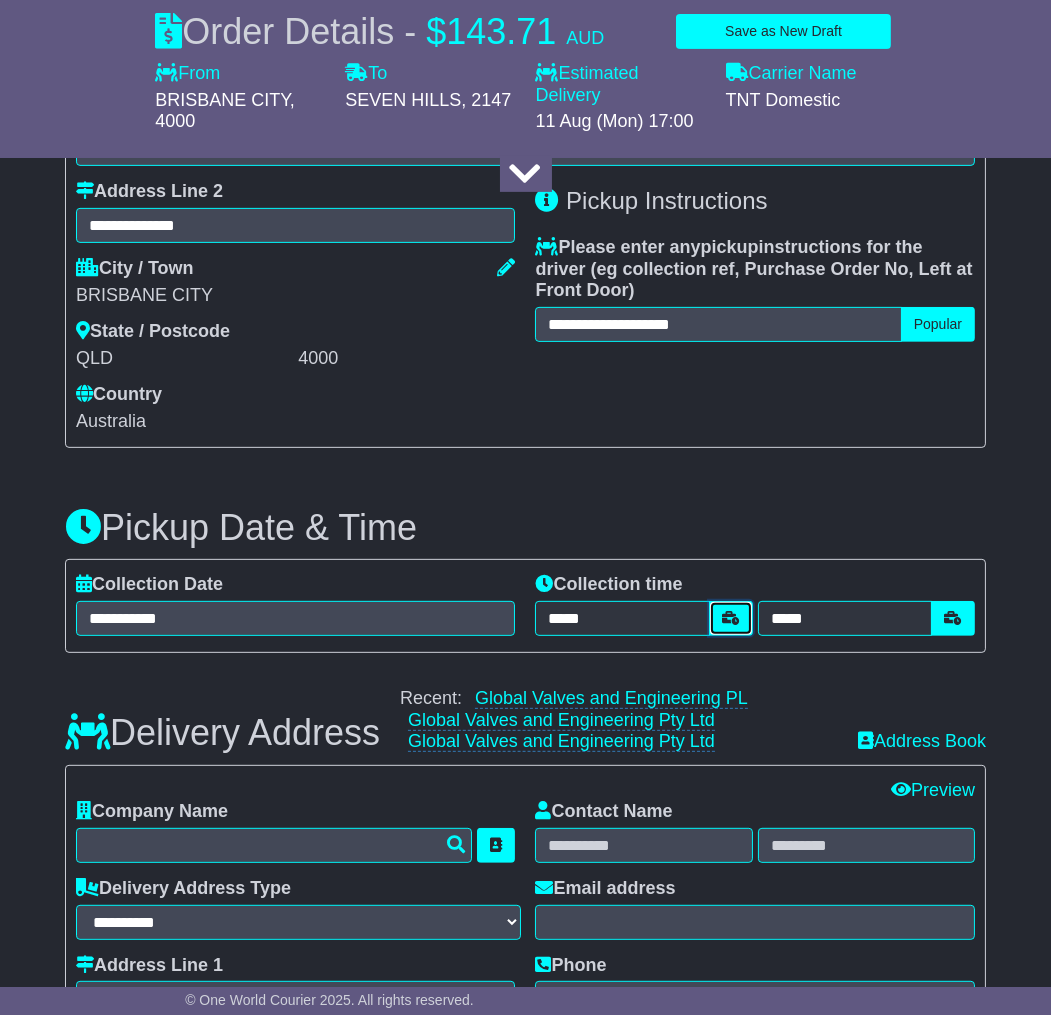 click at bounding box center [731, 618] 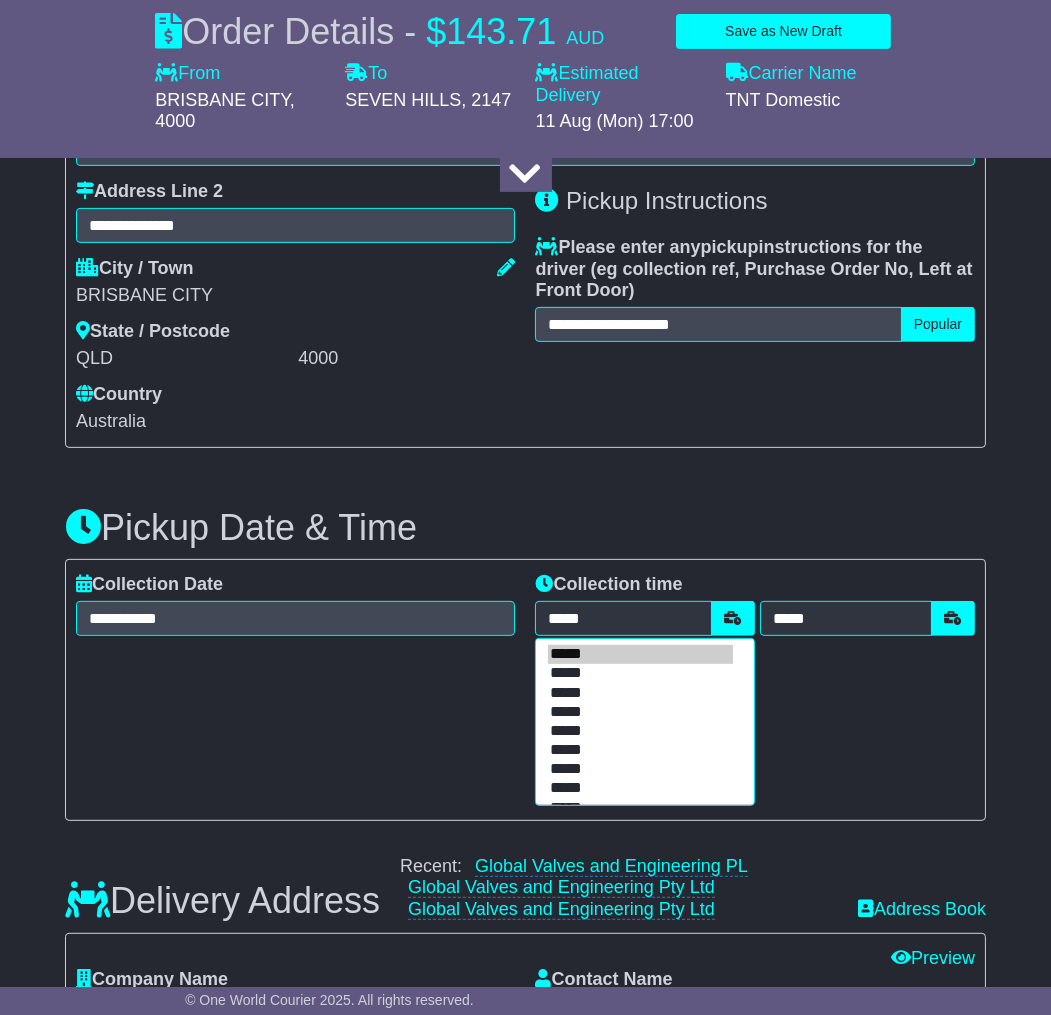 click on "*****" at bounding box center (640, 750) 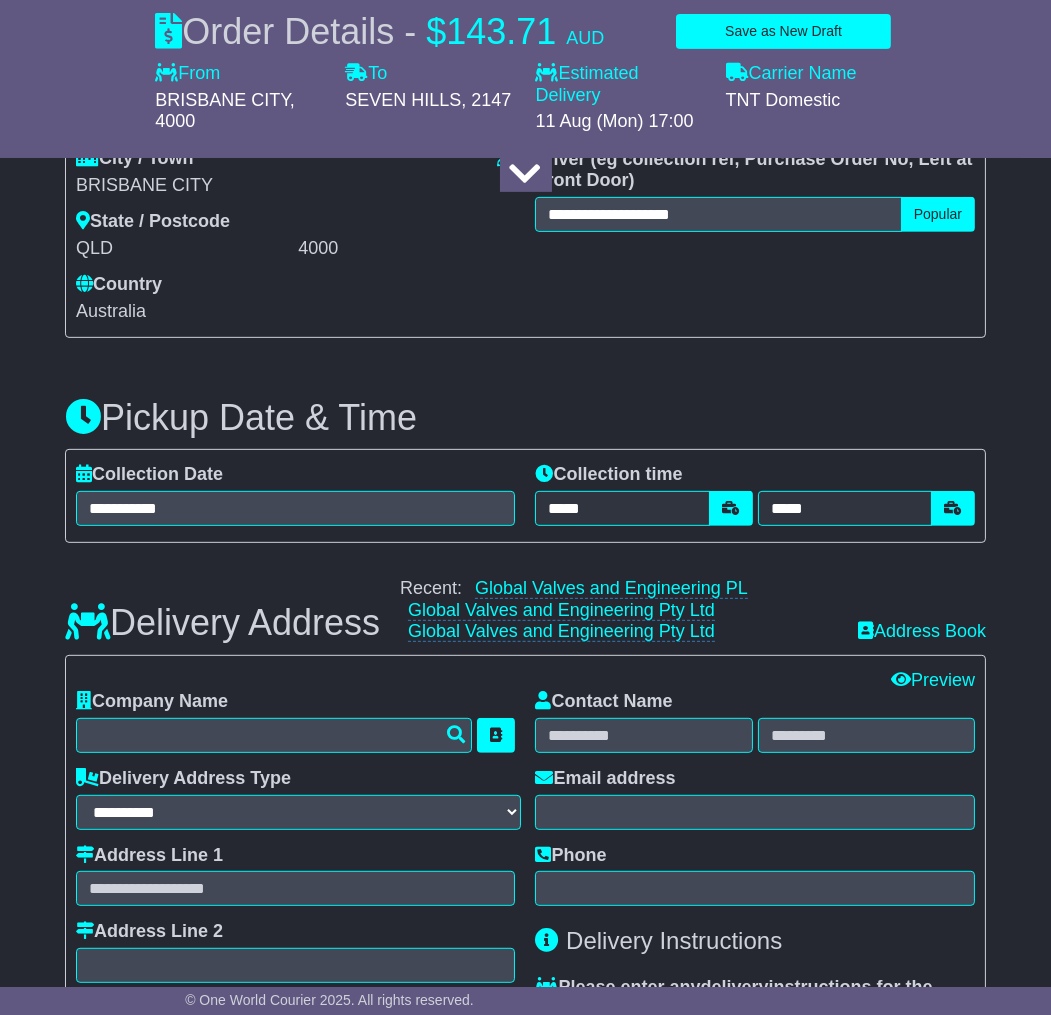 scroll, scrollTop: 1111, scrollLeft: 0, axis: vertical 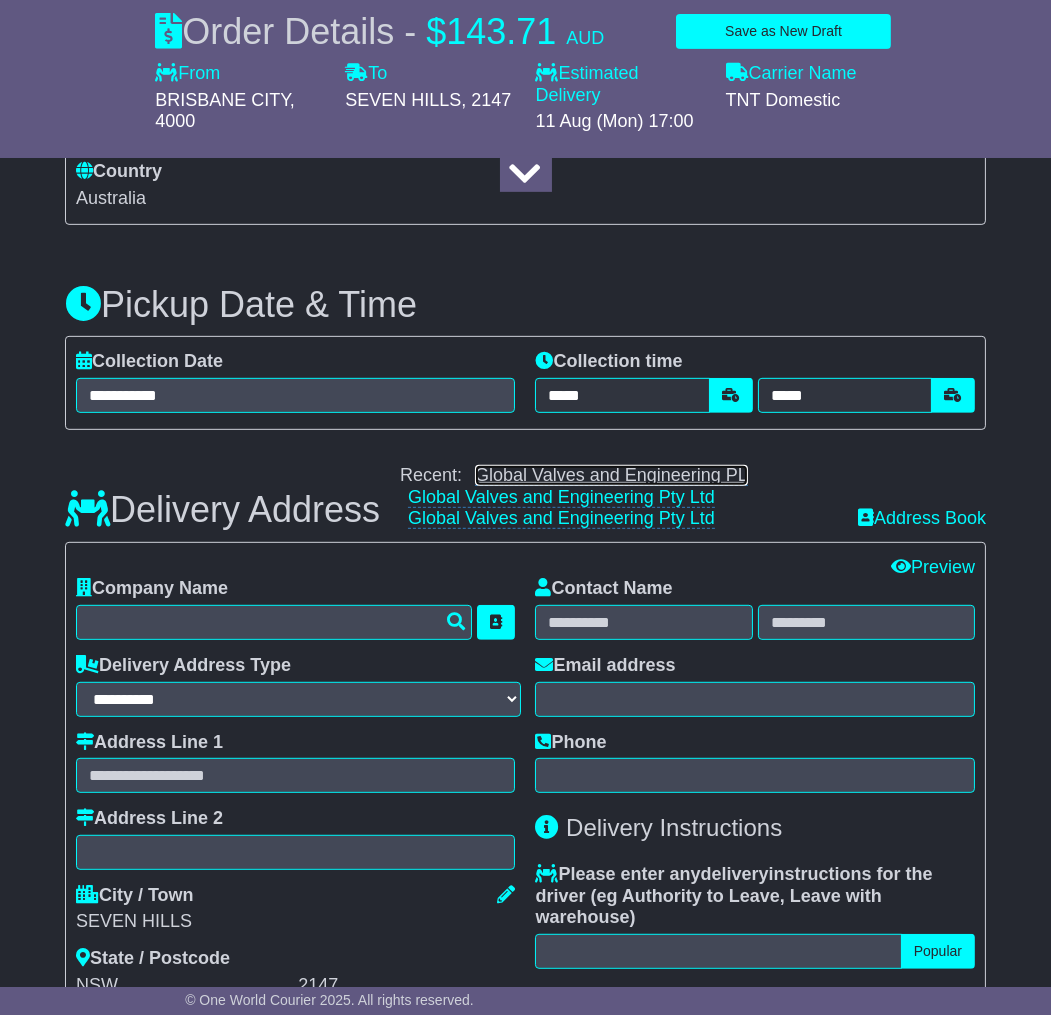click on "Global Valves and Engineering PL" at bounding box center [611, 475] 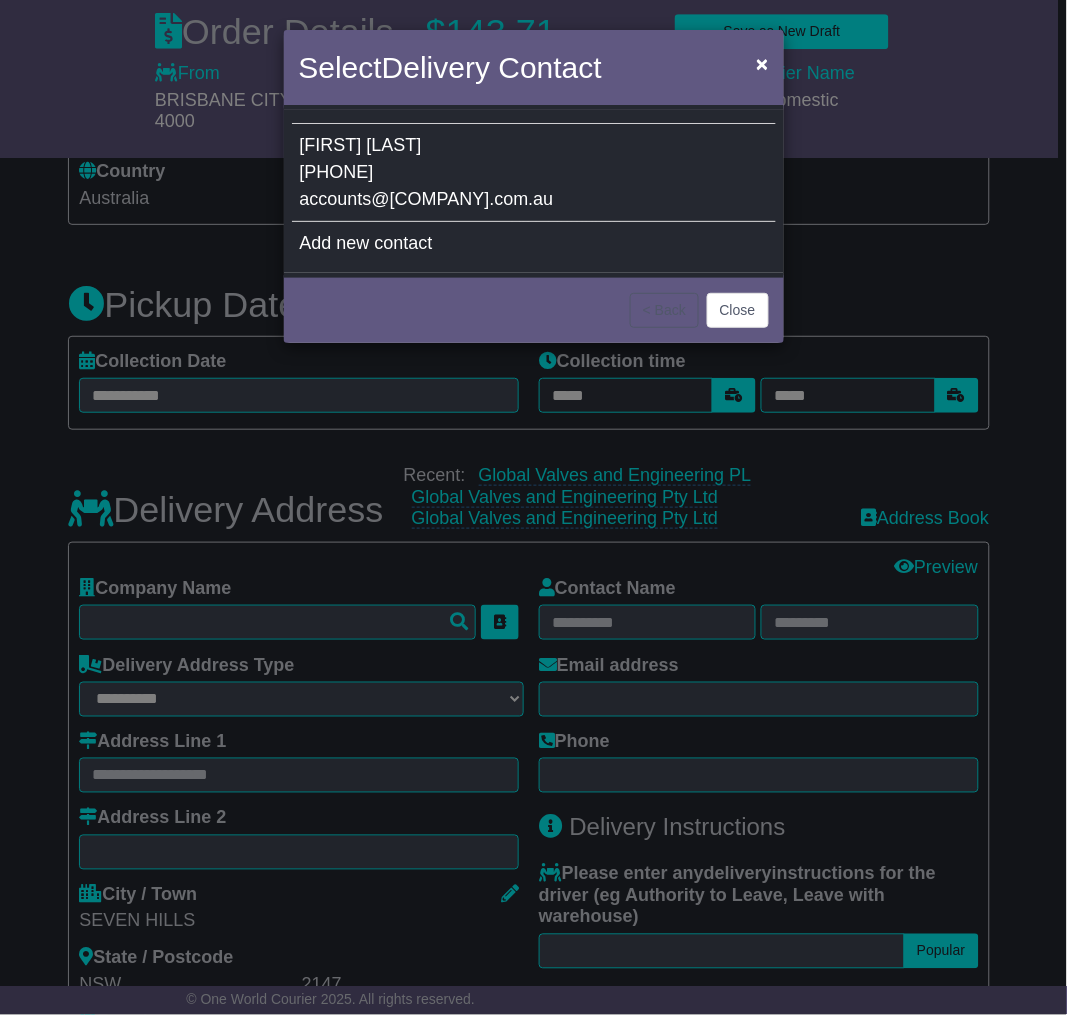 click on "[EMAIL]" at bounding box center (427, 199) 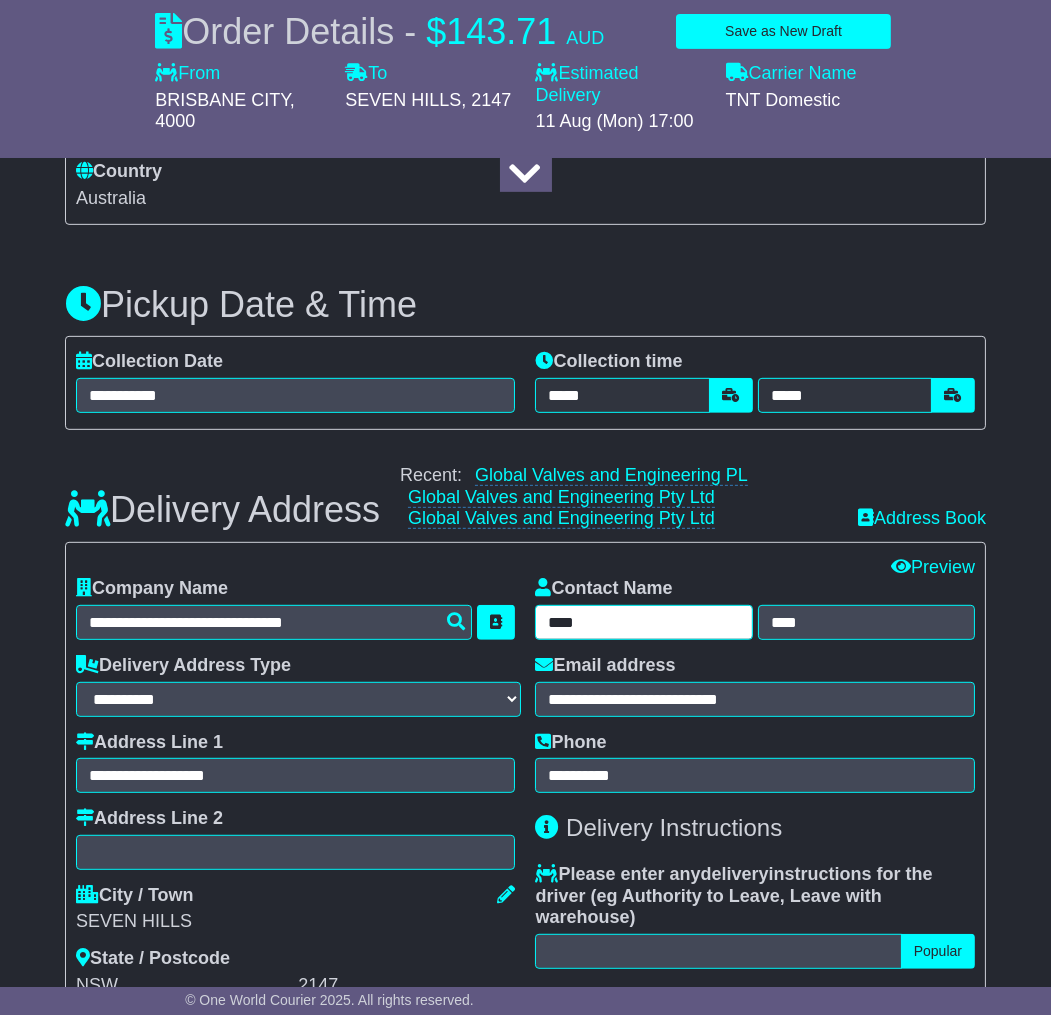 click on "****" at bounding box center (643, 622) 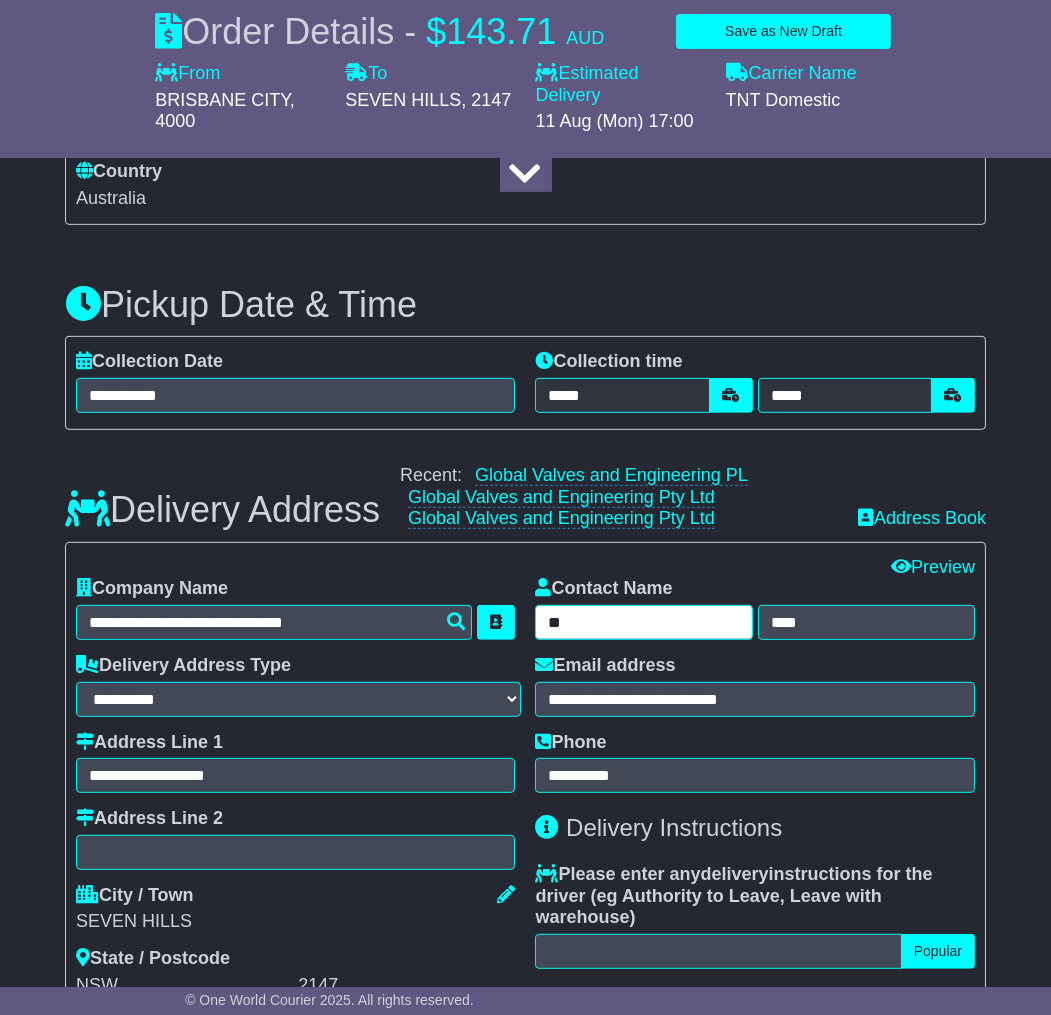type on "*" 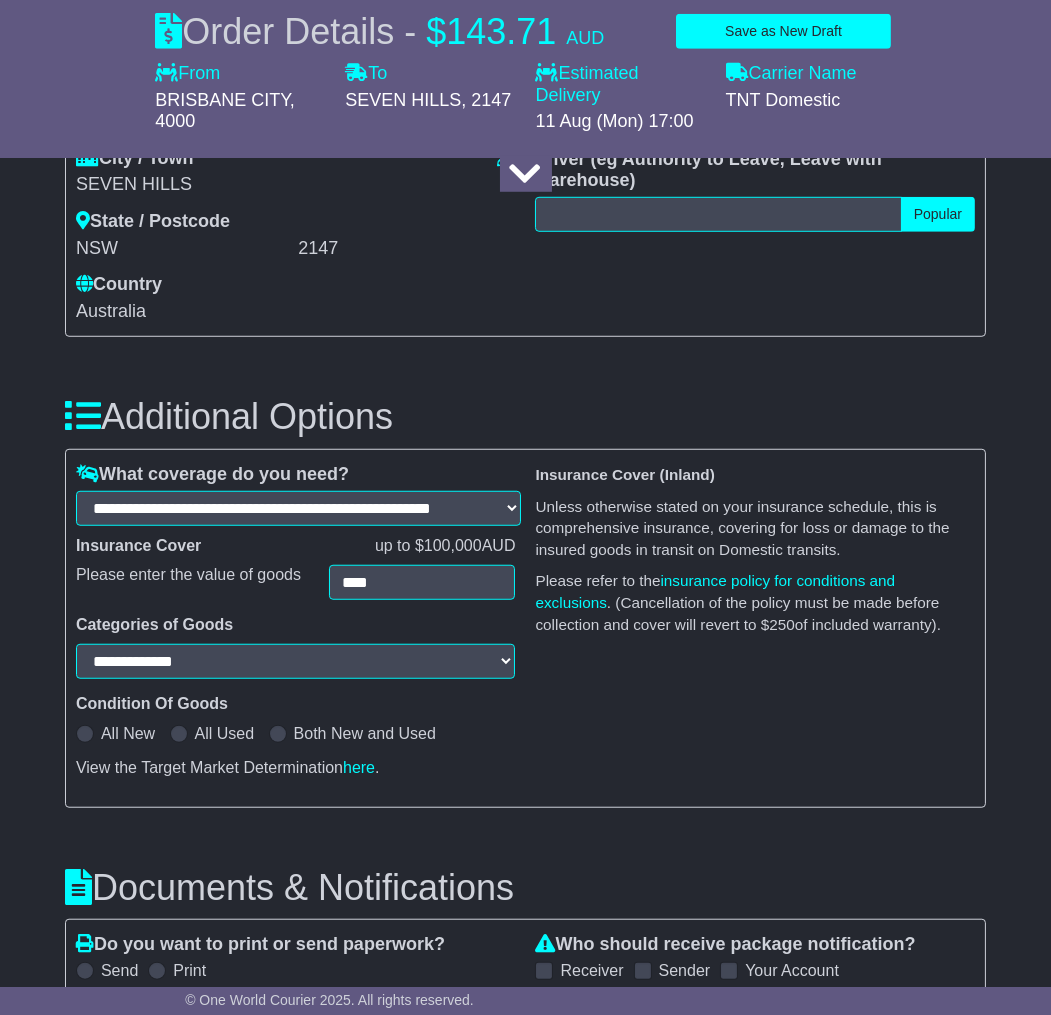 scroll, scrollTop: 1888, scrollLeft: 0, axis: vertical 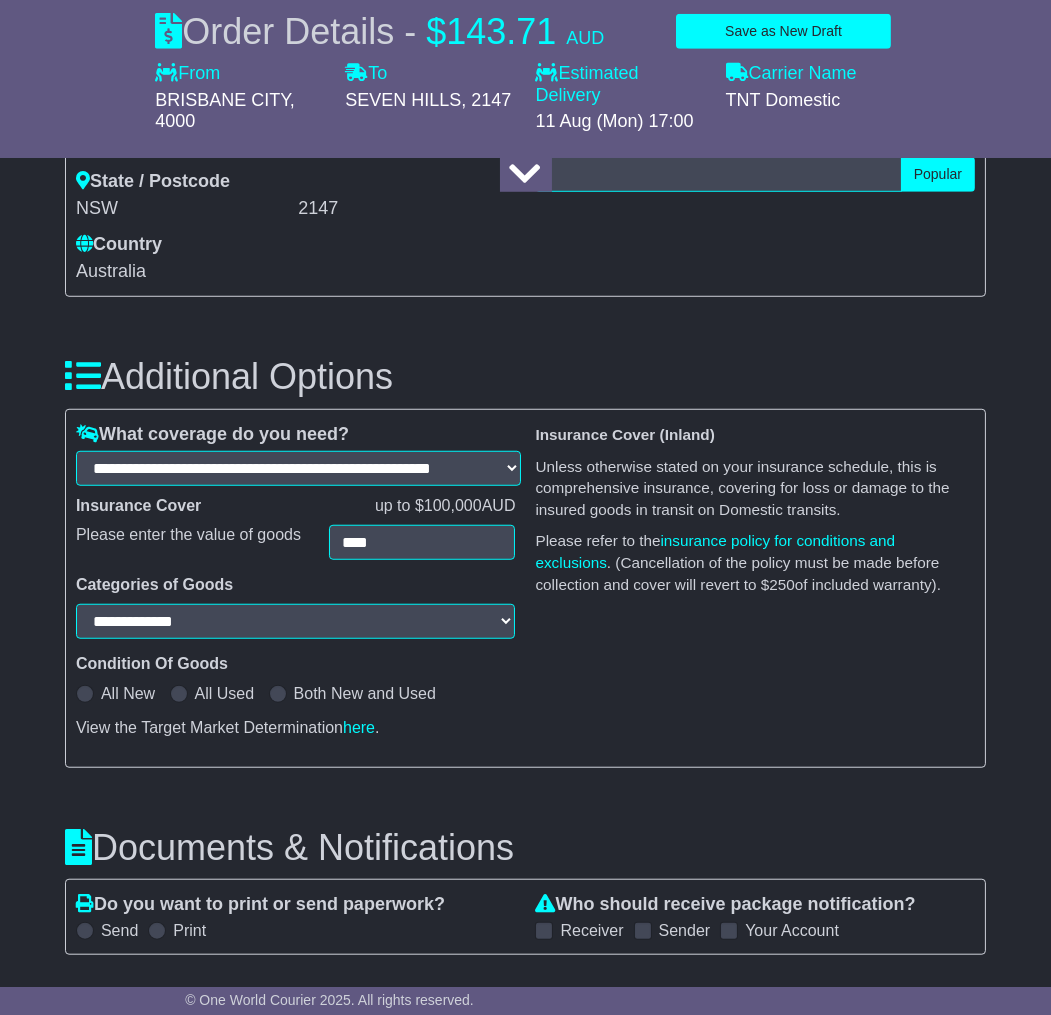 type on "*********" 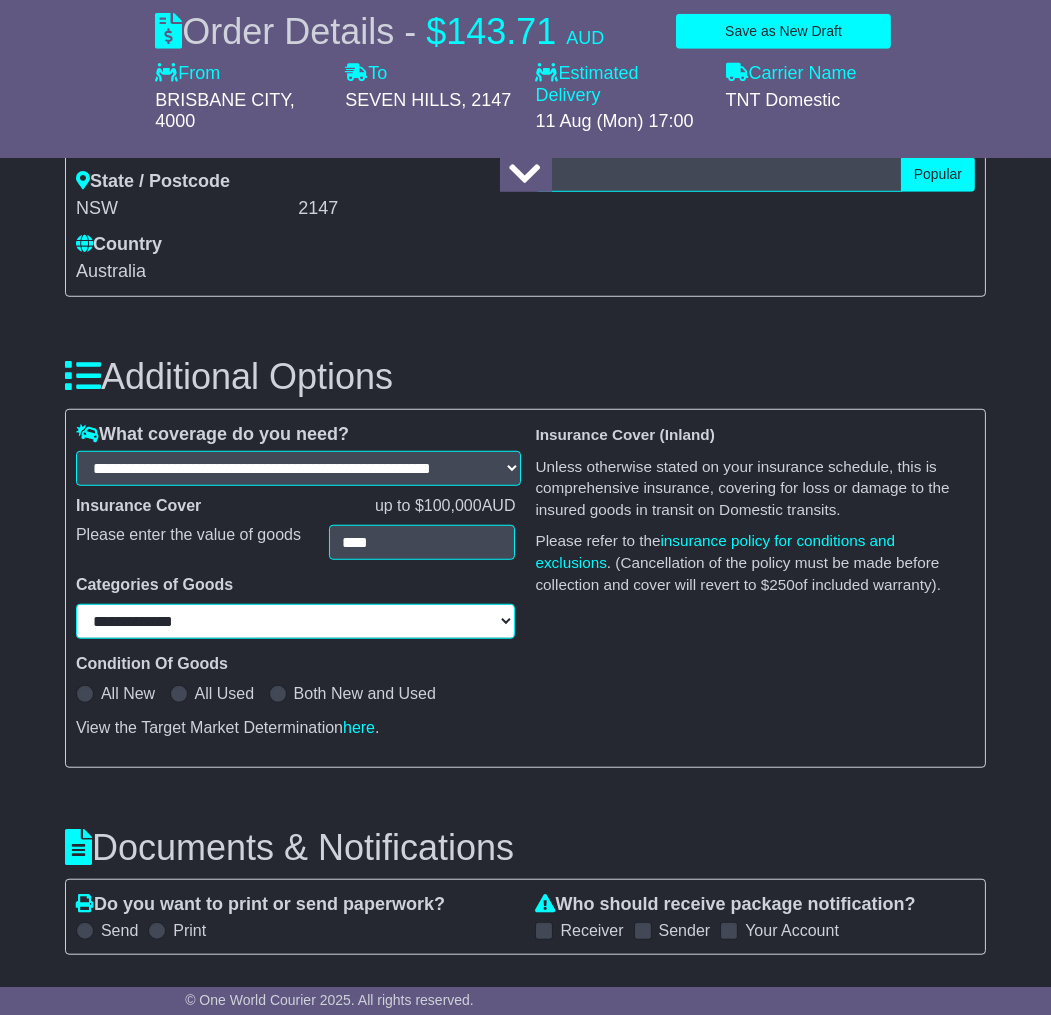 click on "**********" at bounding box center [296, 621] 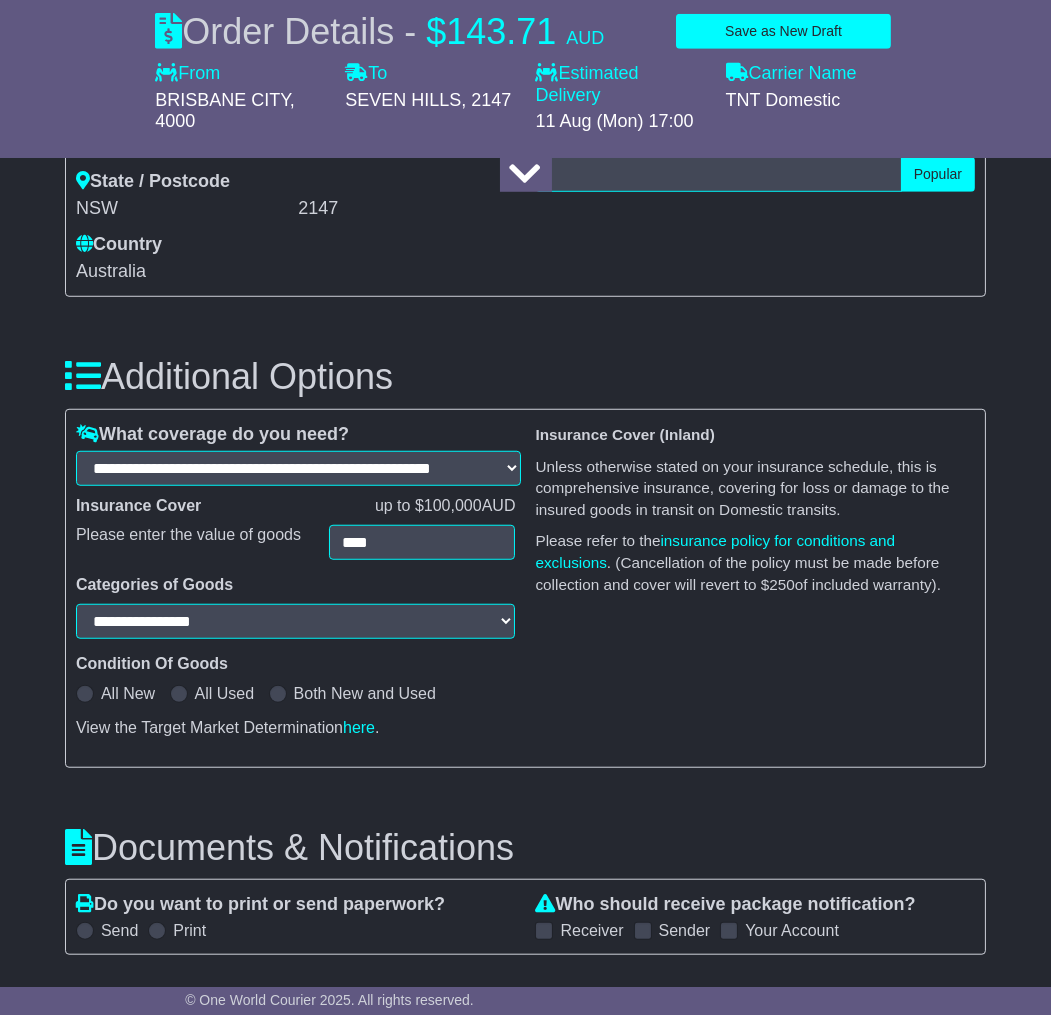select on "**********" 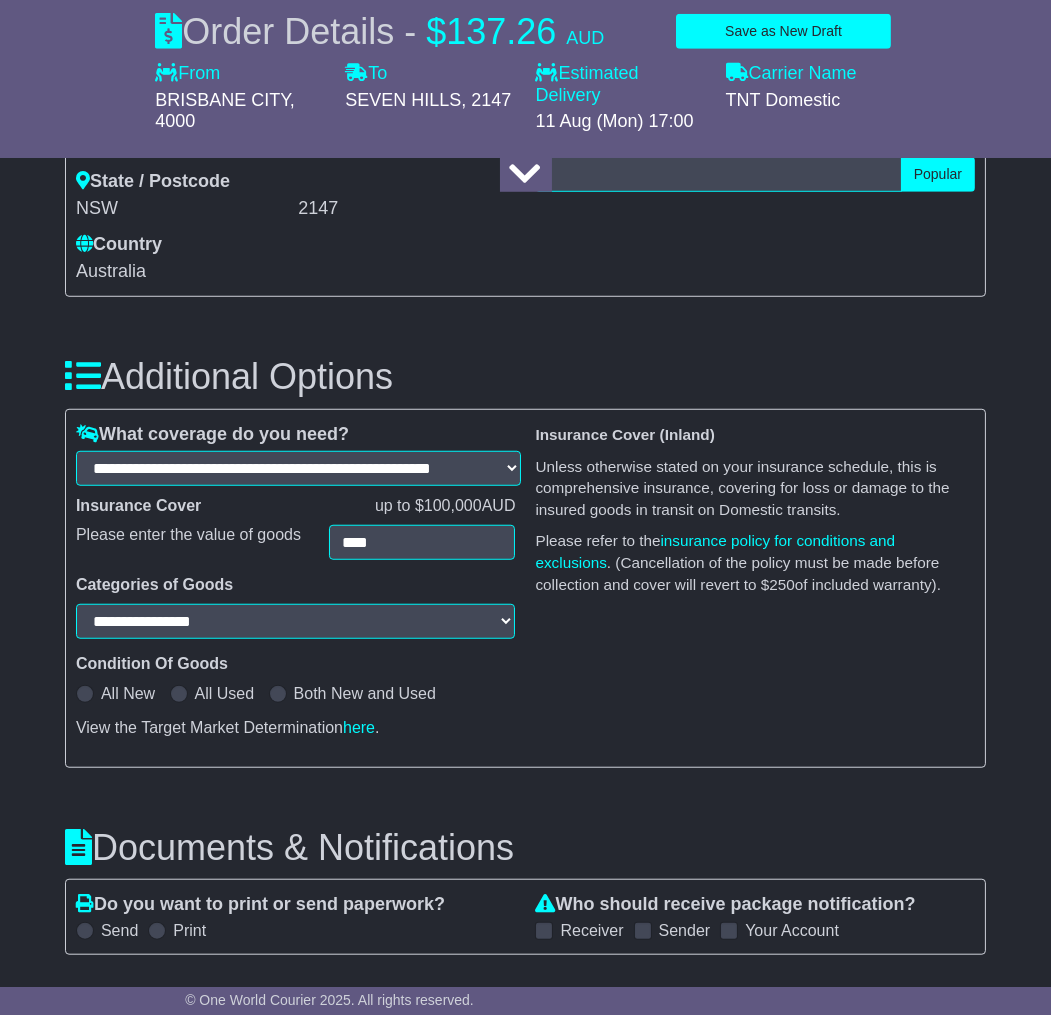 click at bounding box center [179, 694] 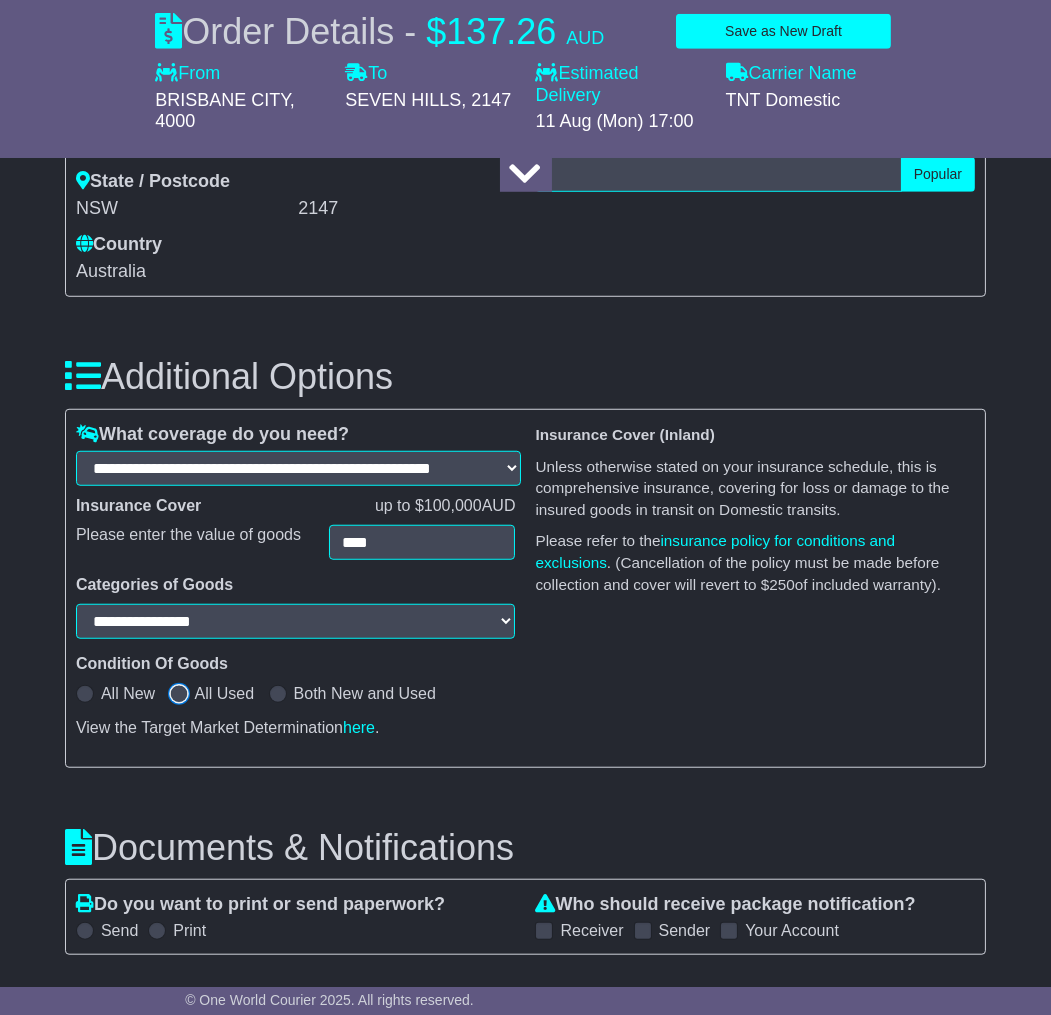 scroll, scrollTop: 2000, scrollLeft: 0, axis: vertical 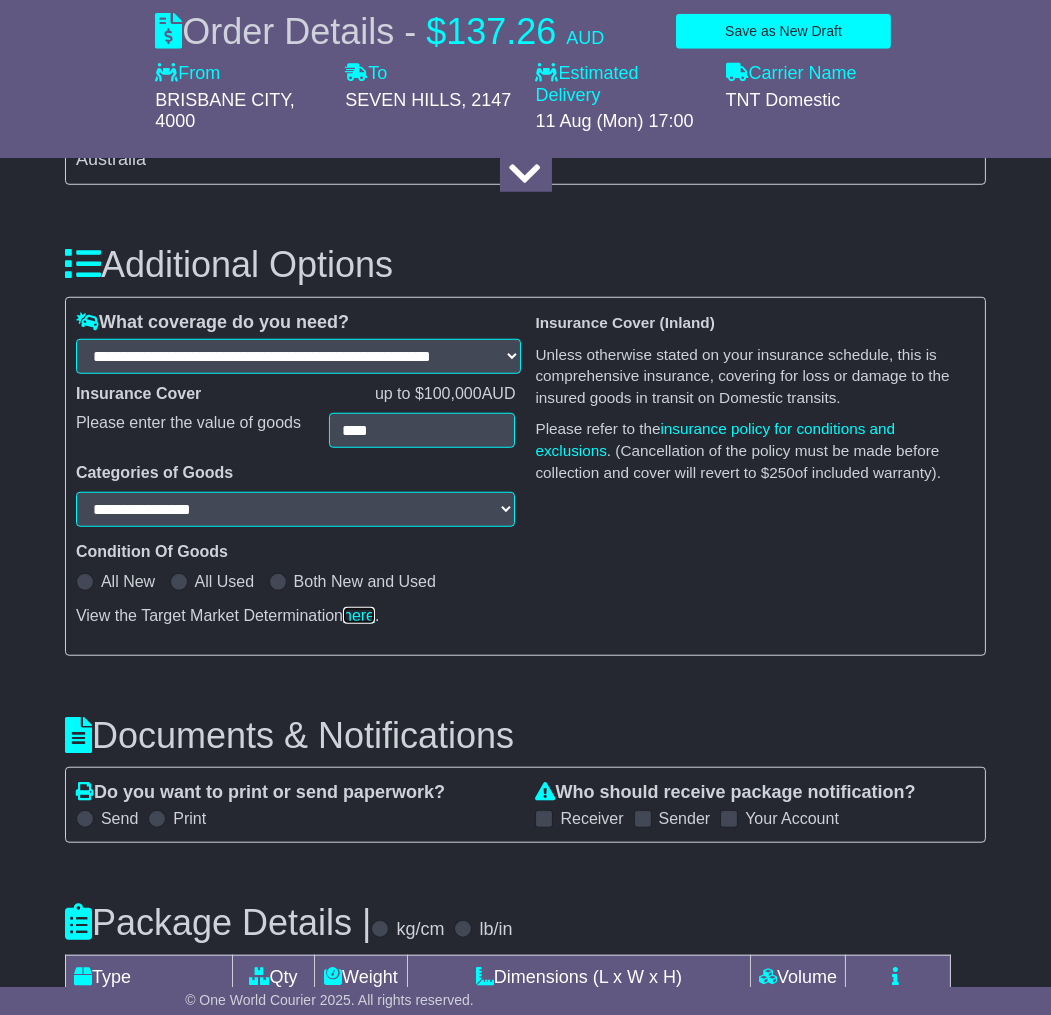 click on "here" at bounding box center (359, 615) 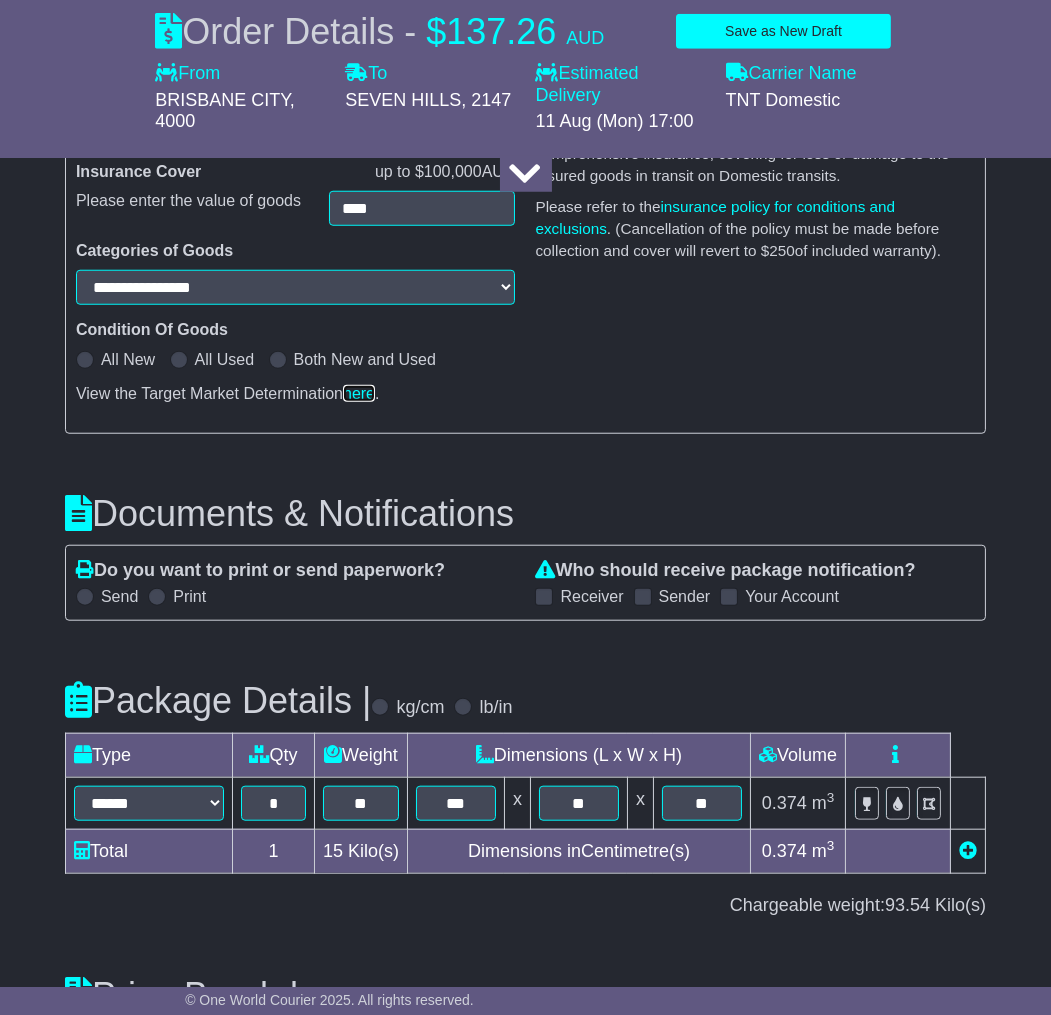 scroll, scrollTop: 2111, scrollLeft: 0, axis: vertical 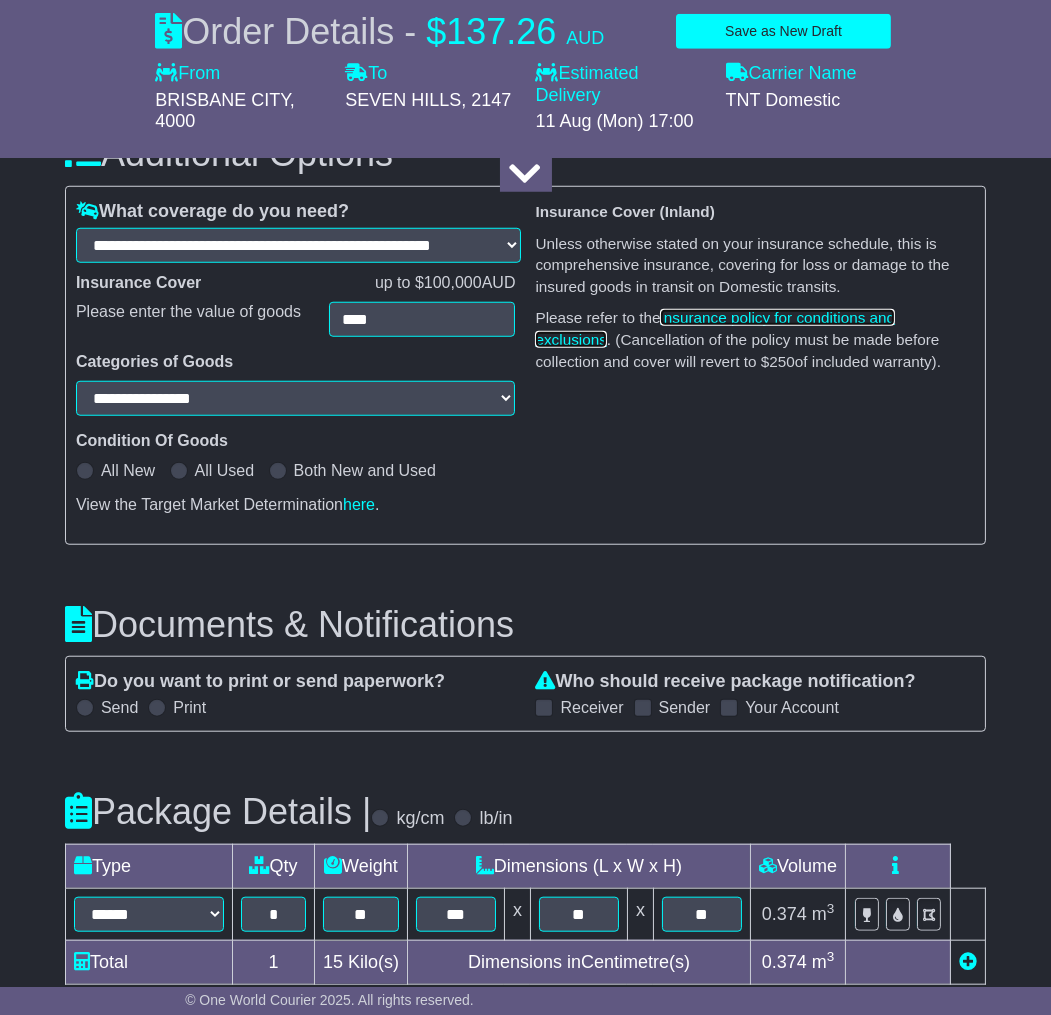 click on "insurance policy for conditions and exclusions" at bounding box center [715, 328] 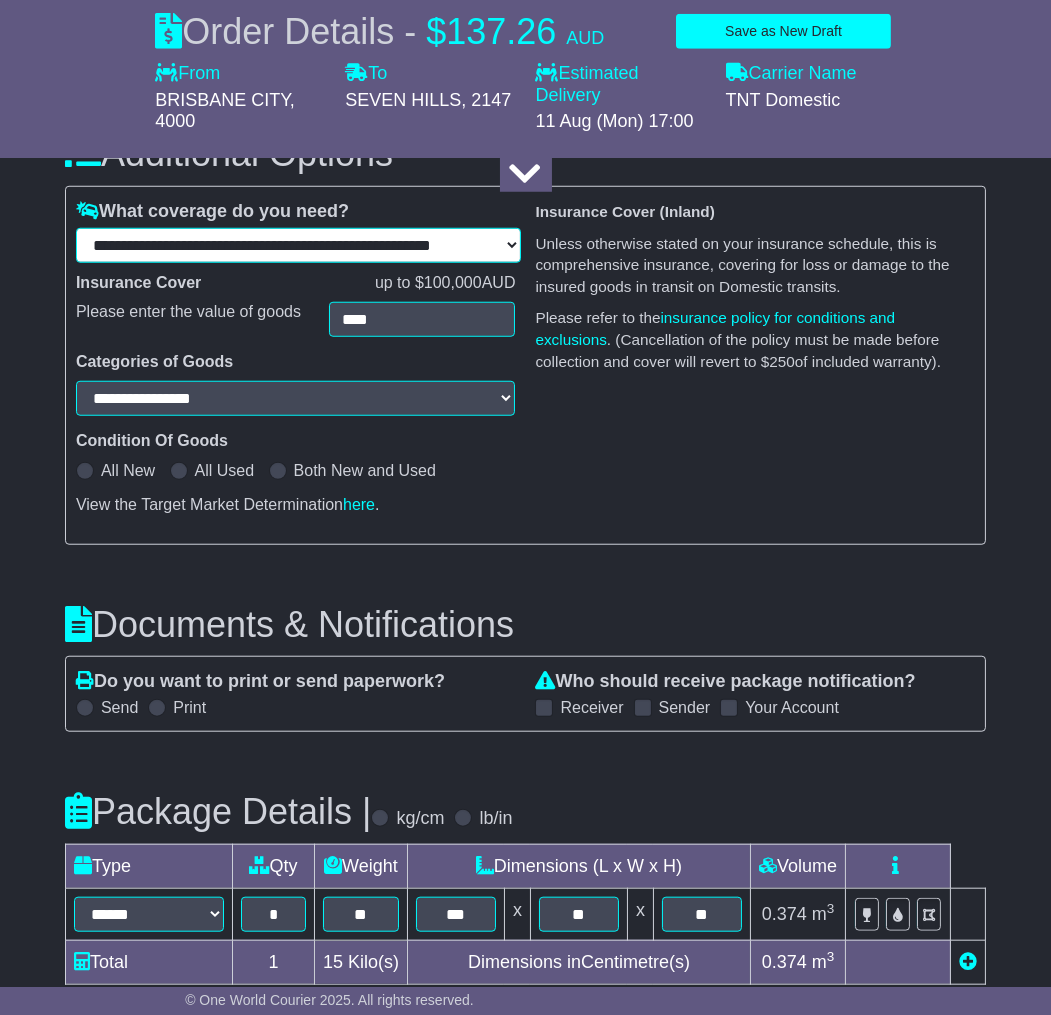 click on "**********" at bounding box center [298, 245] 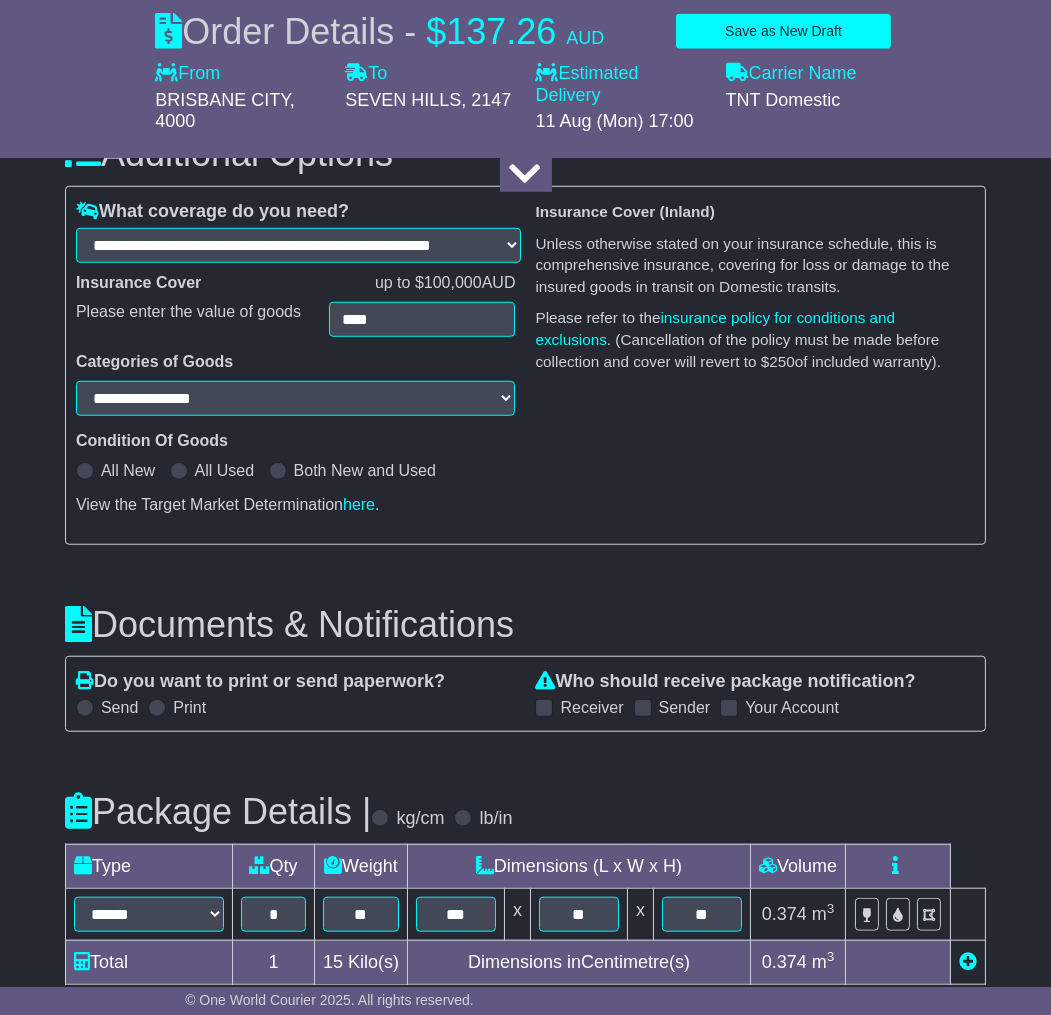 click on "We agree to deliver your goods in good order and condition, covered to a maximum liability of $ 0.00 ,
subject to the  Terms & Conditions of the FreightSafe Warranty .
Insurance Cover (Imports / Exports)
Unless otherwise stated on your insurance schedule, this is an All Risk insurance covering loss or damage to the insured goods in transit for Import / Export shipments.
Please refer to the  insurance policy for conditions and exclusions .
(Cancellation of the policy must be made before collection and cover will revert to $ 250  of included warranty).
Insurance Cover (Inland)" at bounding box center (755, 365) 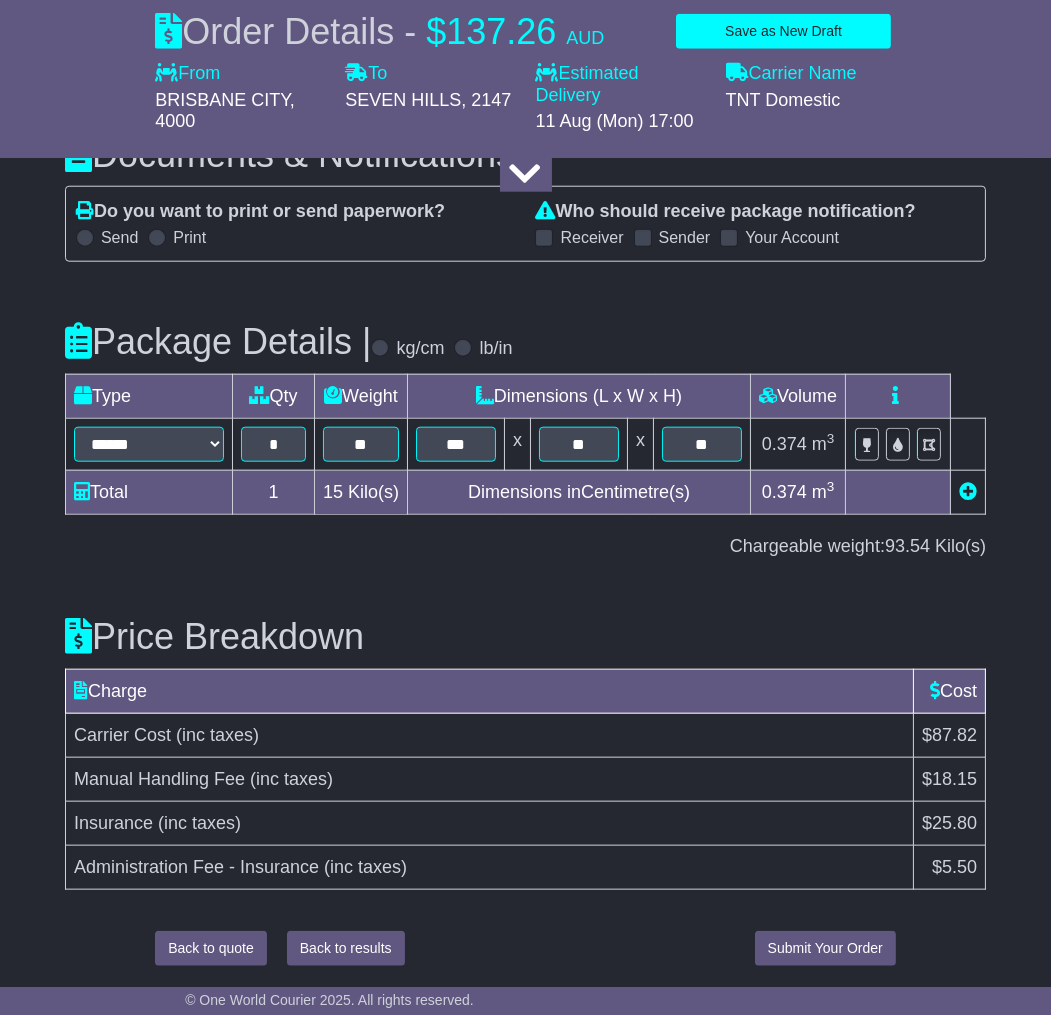 scroll, scrollTop: 2587, scrollLeft: 0, axis: vertical 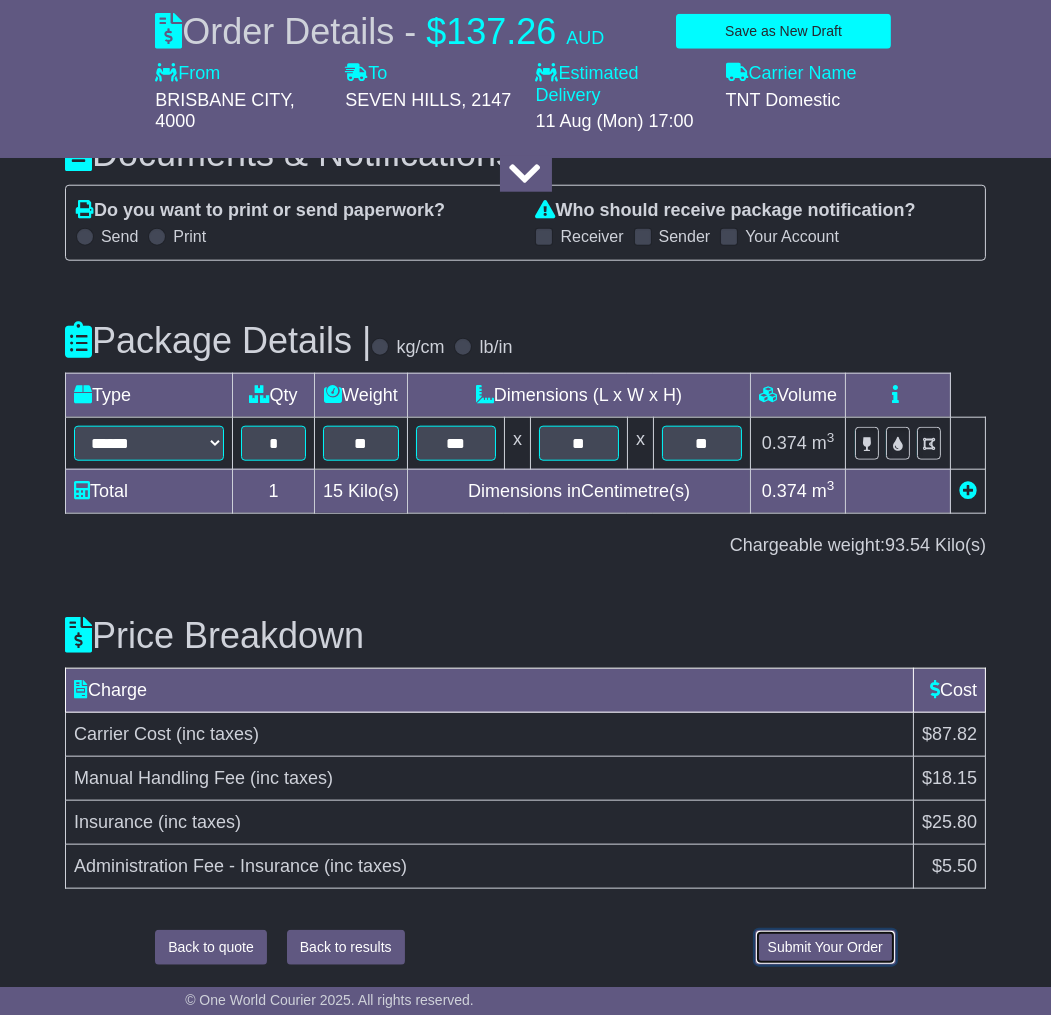 click on "Submit Your Order" at bounding box center [825, 947] 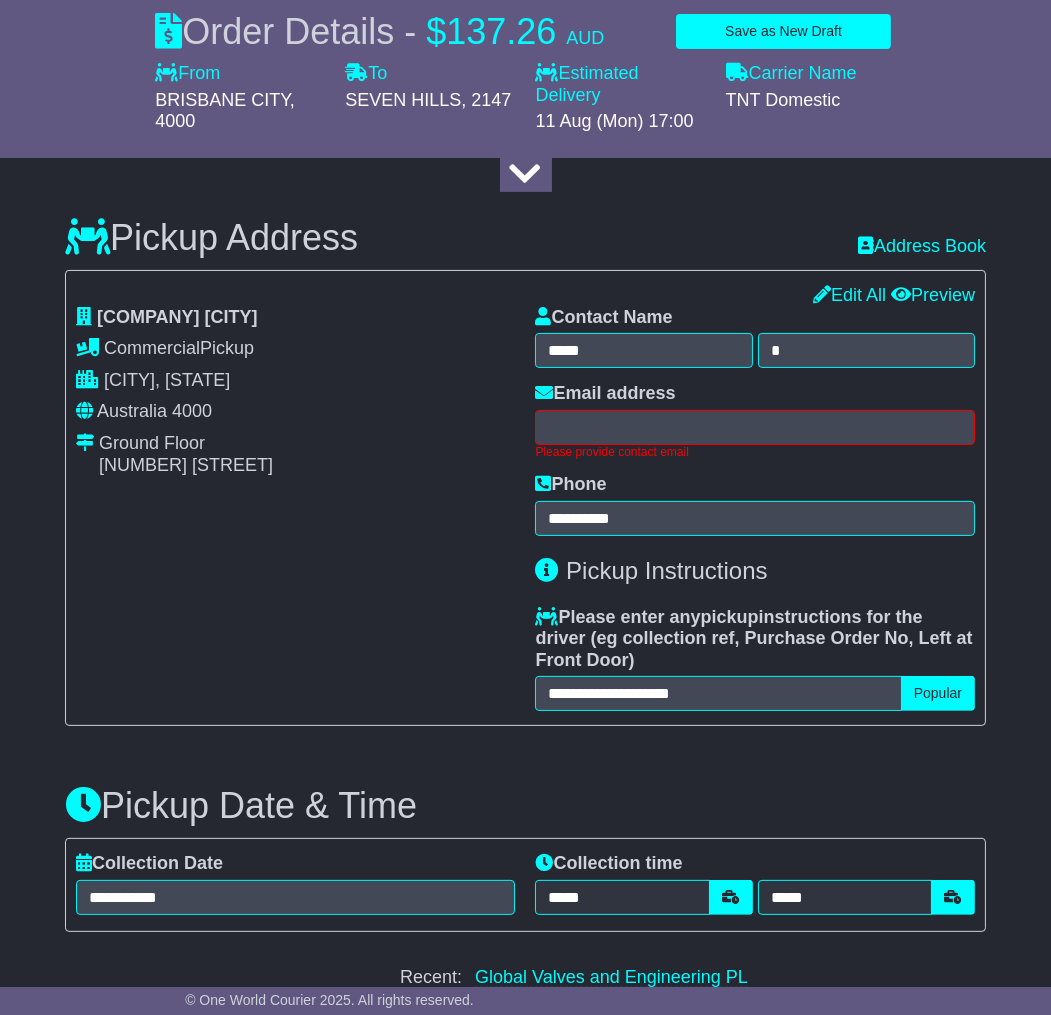 scroll, scrollTop: 513, scrollLeft: 0, axis: vertical 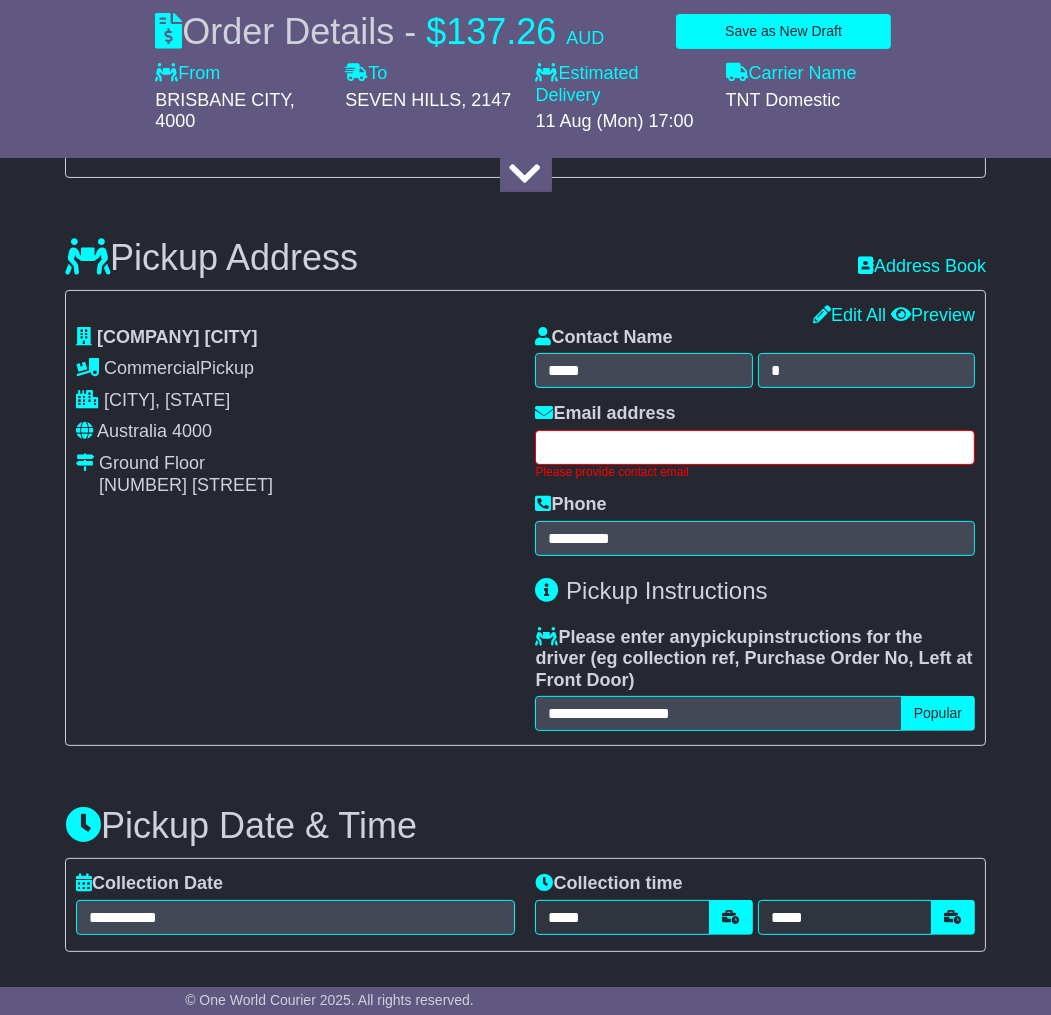 click at bounding box center (755, 447) 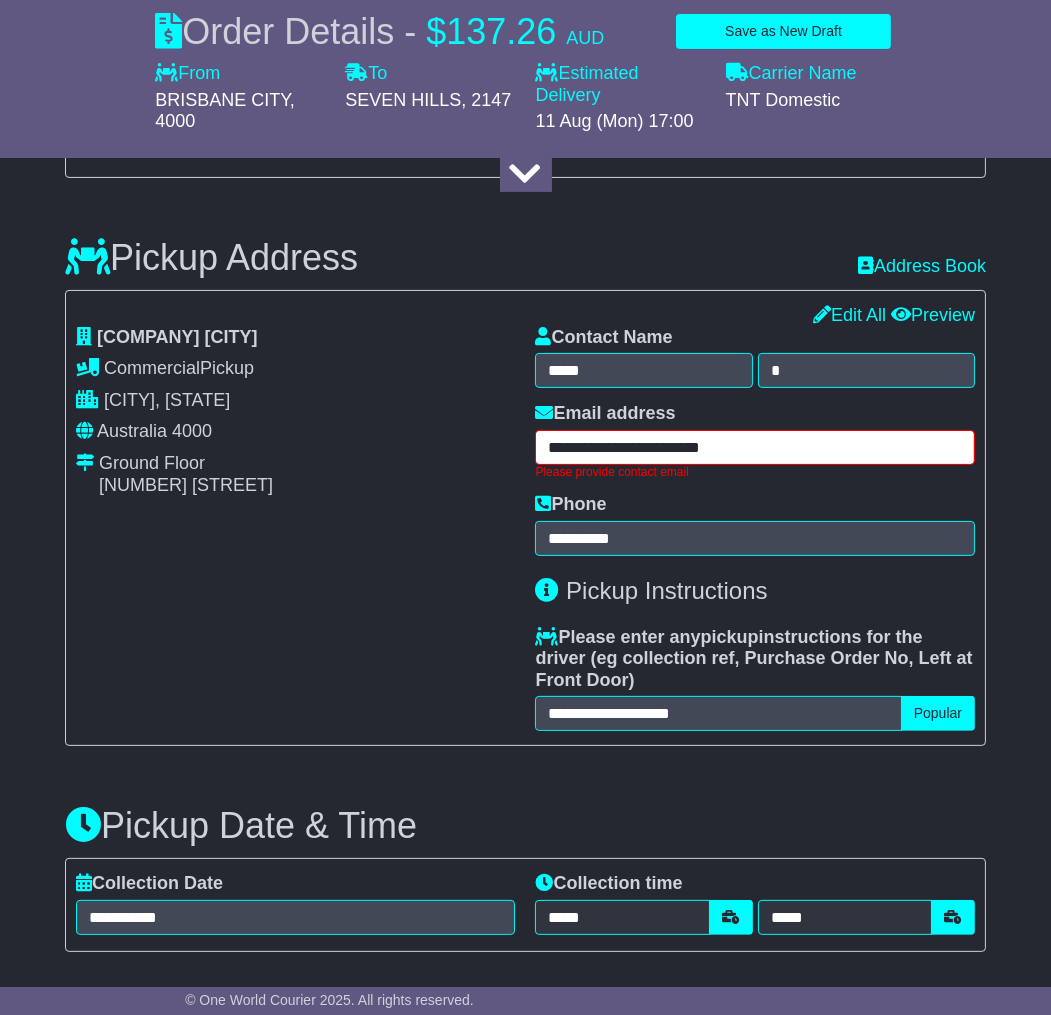 type on "**********" 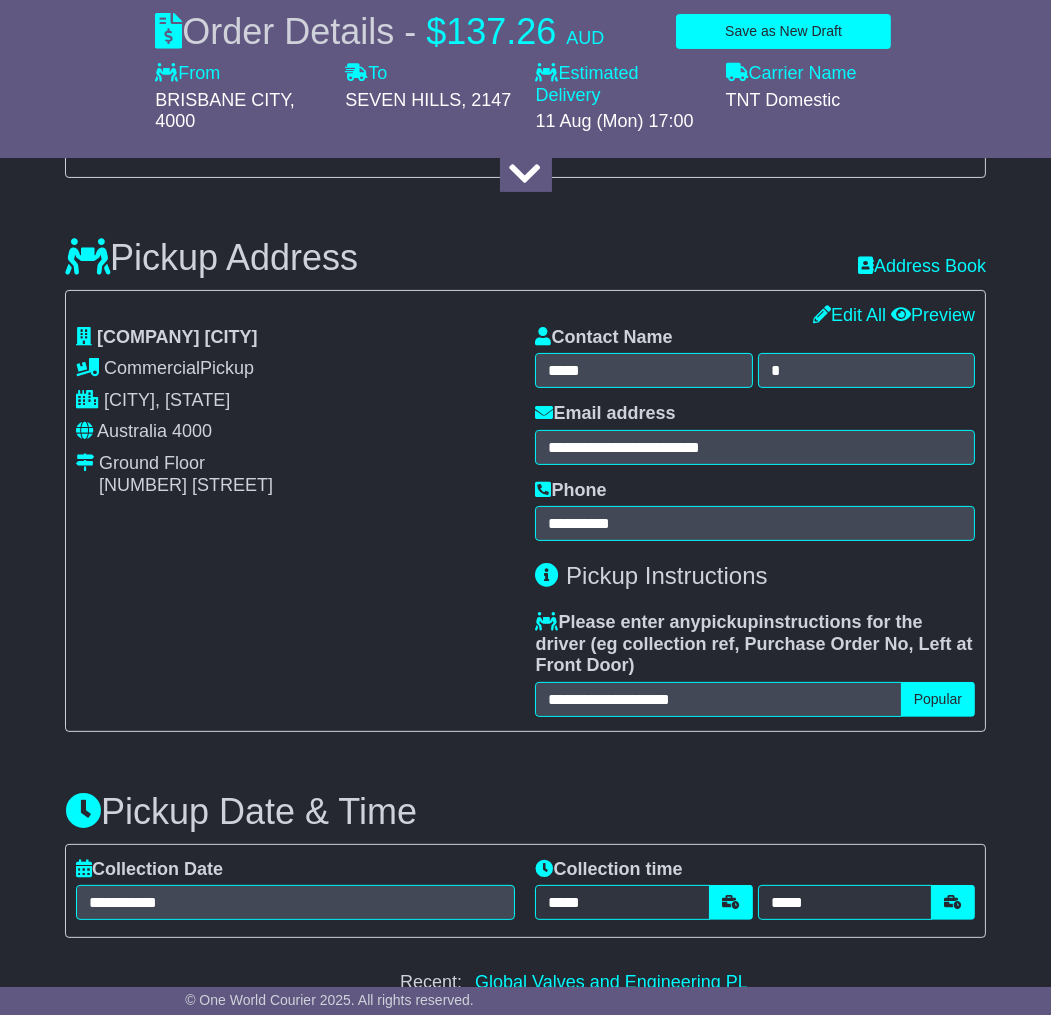 drag, startPoint x: 285, startPoint y: 525, endPoint x: 367, endPoint y: 526, distance: 82.006096 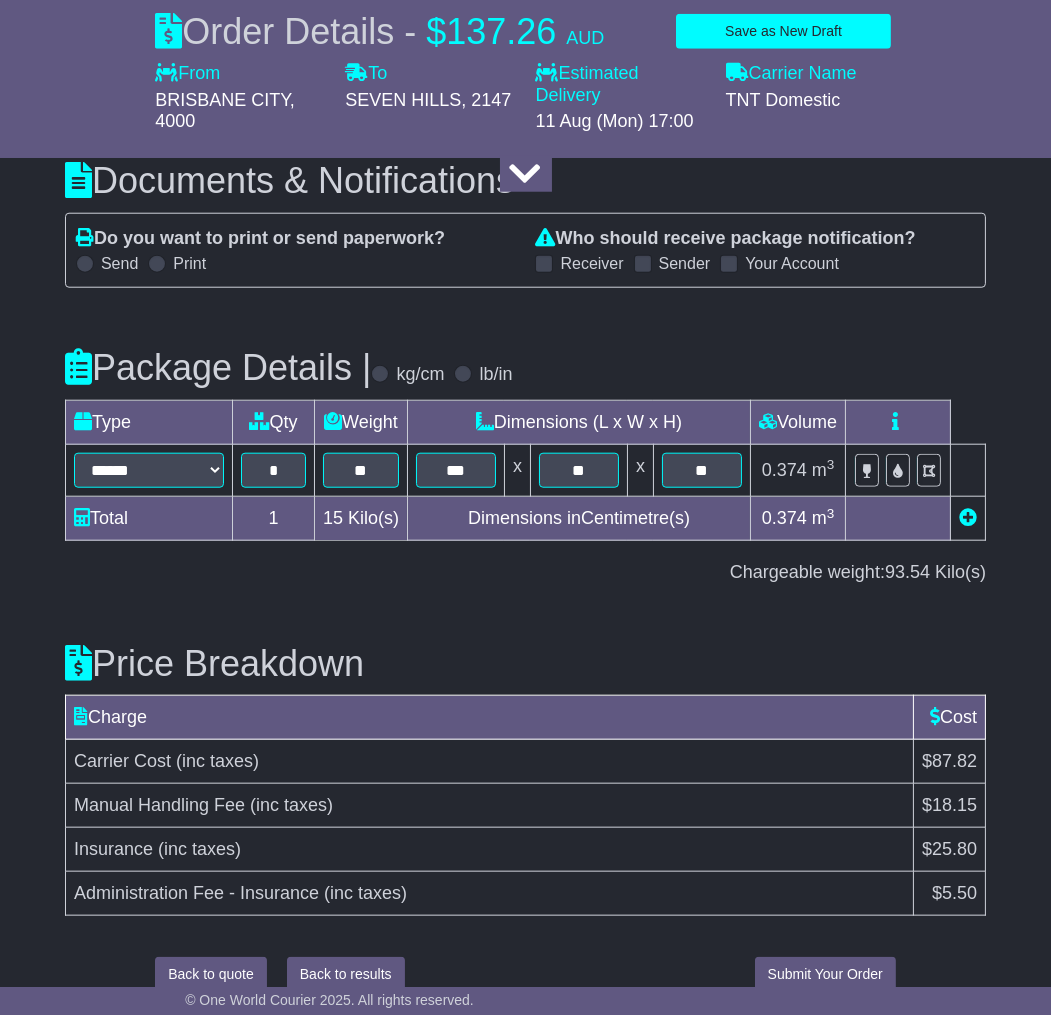 scroll, scrollTop: 2497, scrollLeft: 0, axis: vertical 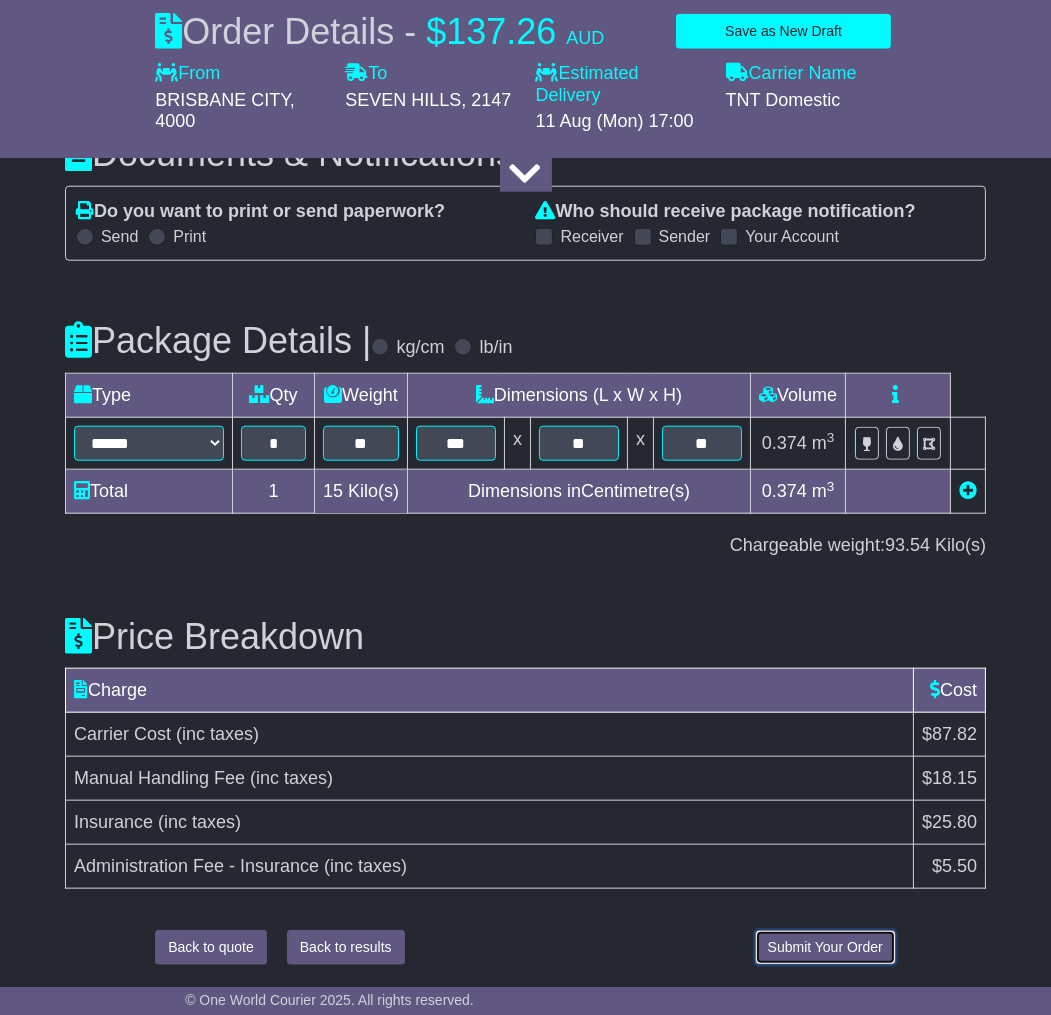 click on "Submit Your Order" at bounding box center [825, 947] 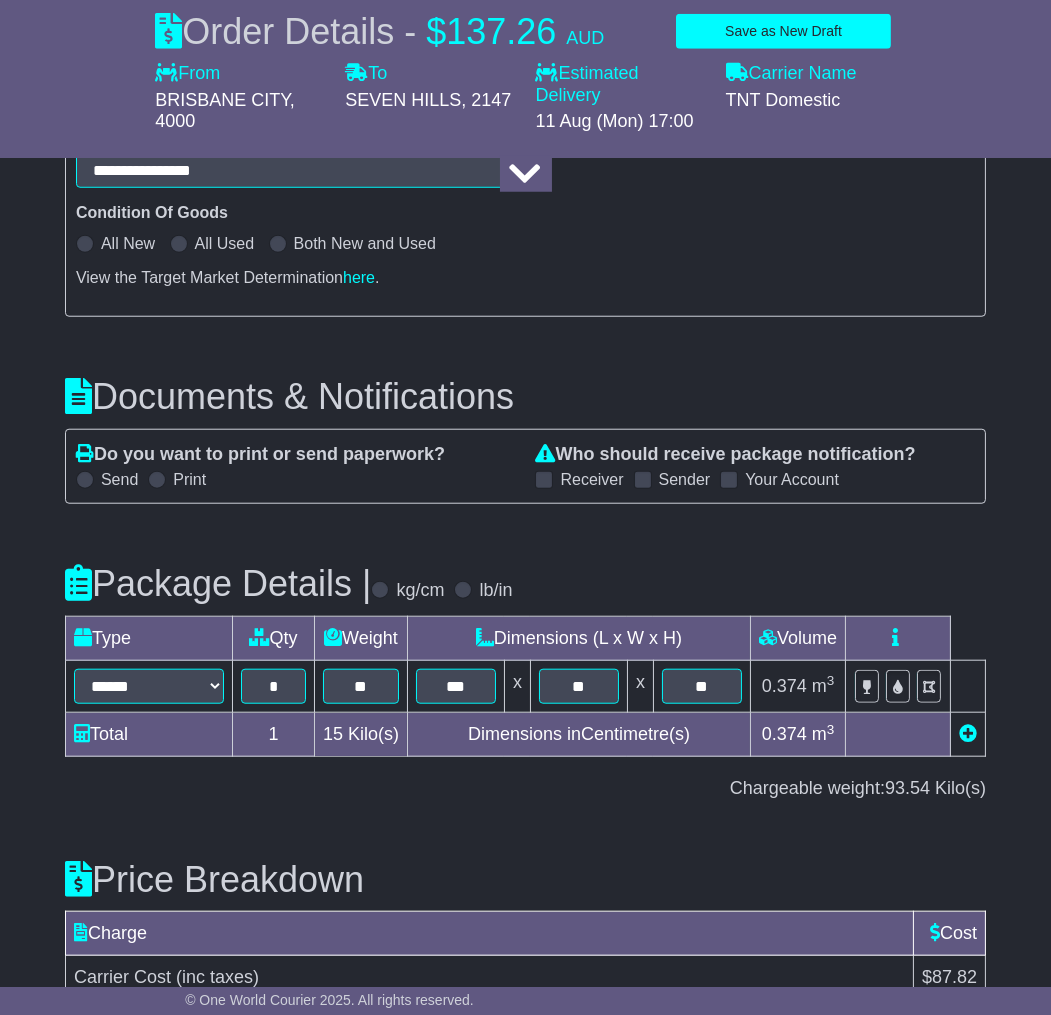 scroll, scrollTop: 2497, scrollLeft: 0, axis: vertical 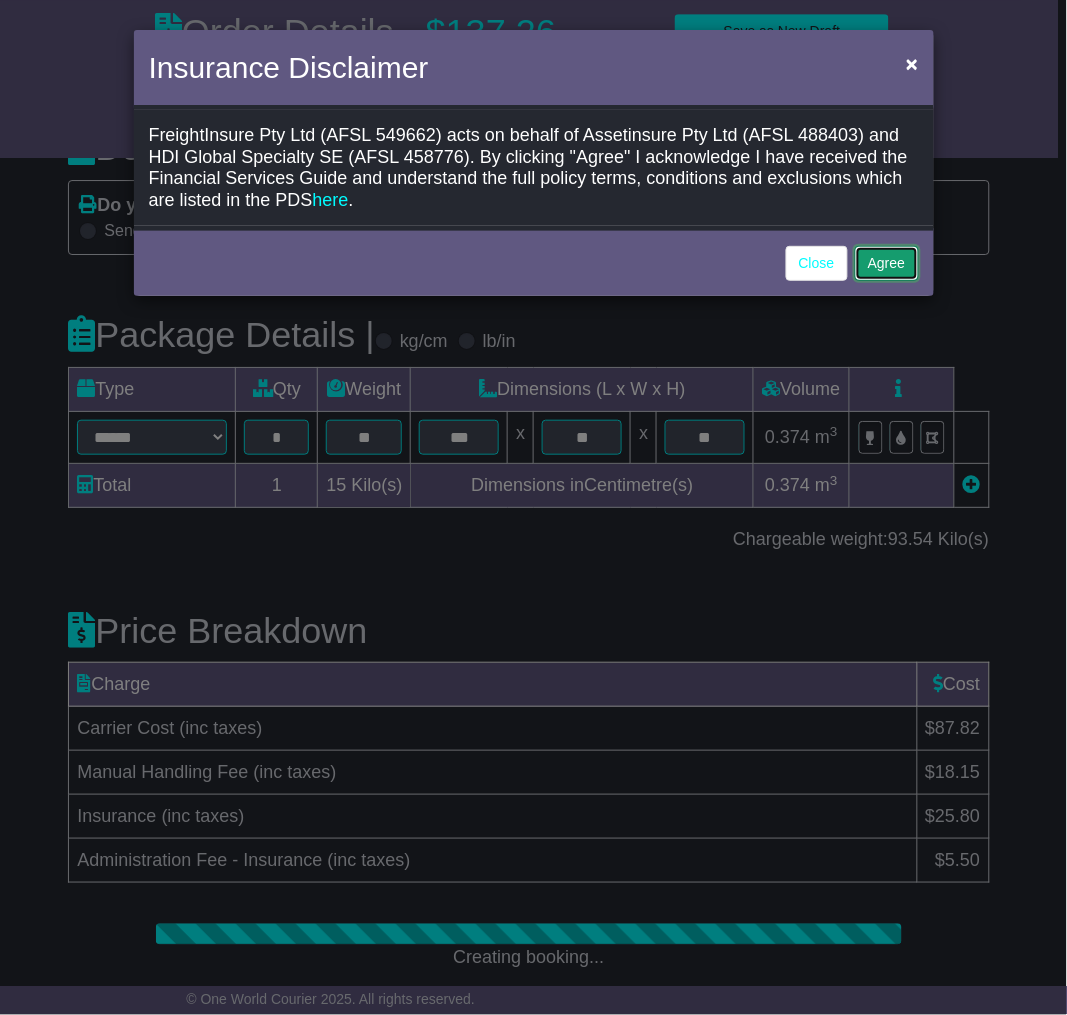 click on "Agree" 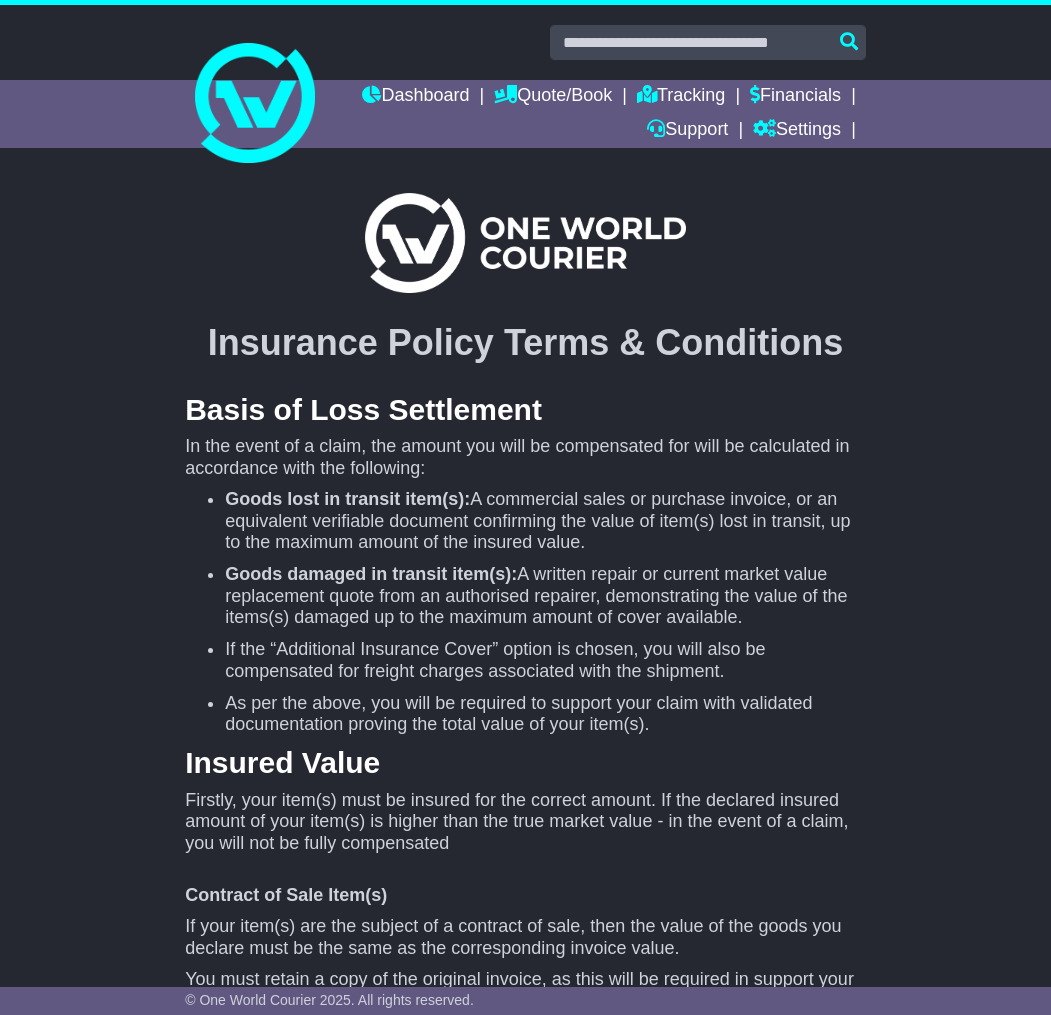 scroll, scrollTop: 0, scrollLeft: 0, axis: both 